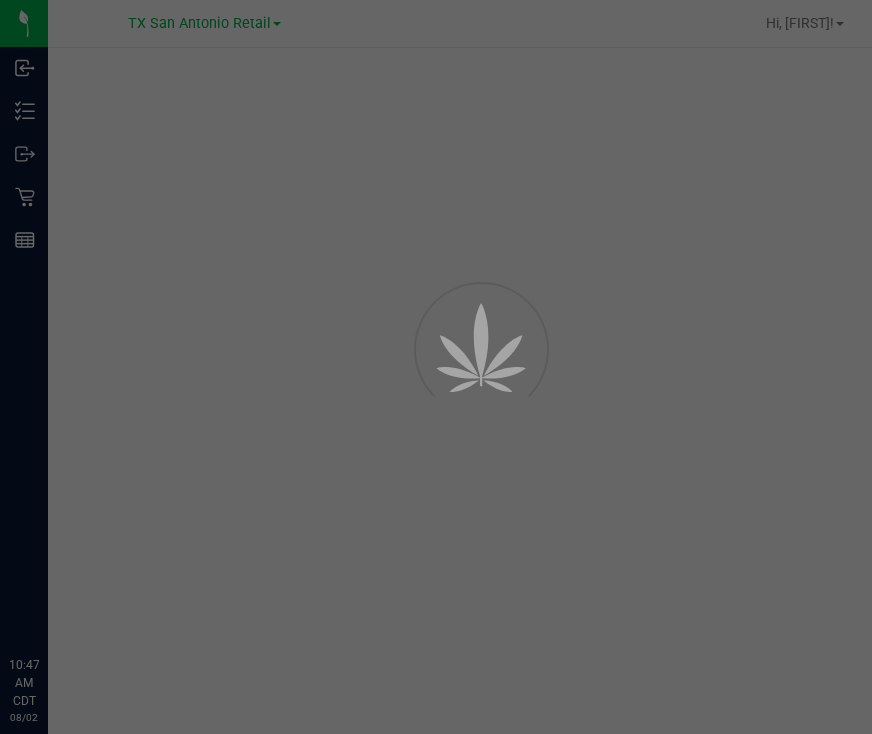 scroll, scrollTop: 0, scrollLeft: 0, axis: both 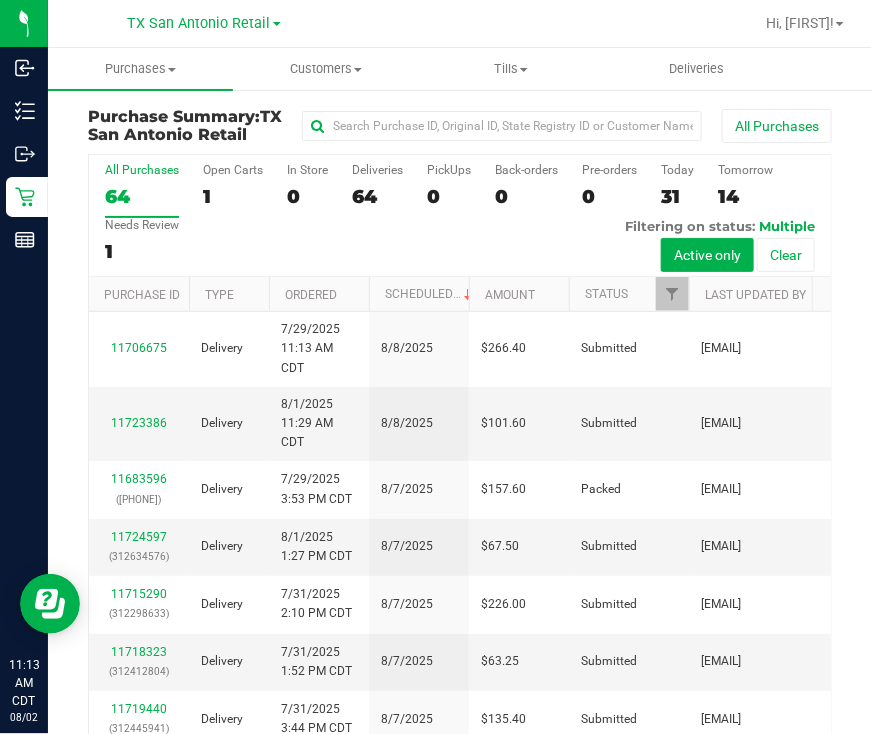 click on "All Purchases
[NUMBER]
Open Carts
[NUMBER]
In Store
[NUMBER]
Deliveries
[NUMBER]
PickUps
[NUMBER]
Back-orders
[NUMBER]
Pre-orders
[NUMBER]
Today
[NUMBER]
Tomorrow
[NUMBER]" at bounding box center (460, 216) 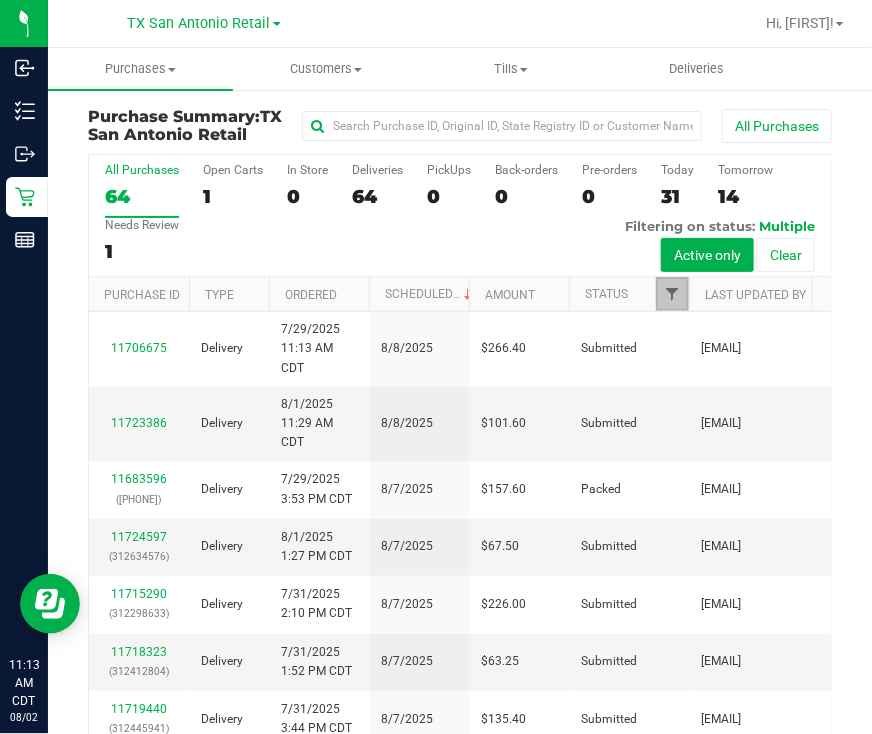click at bounding box center [672, 294] 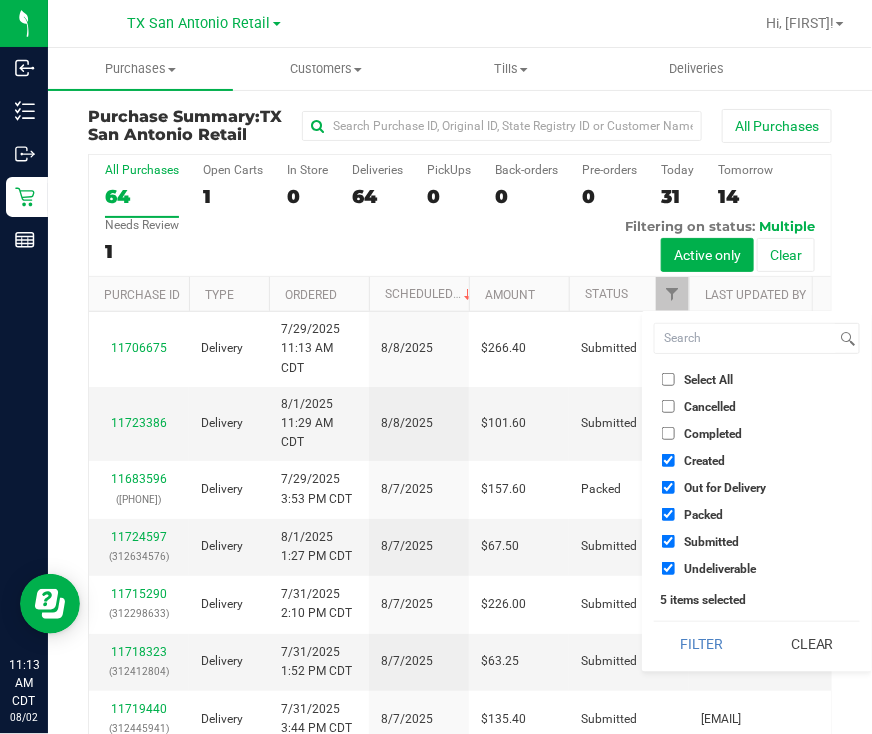 click on "Out for Delivery" at bounding box center (725, 488) 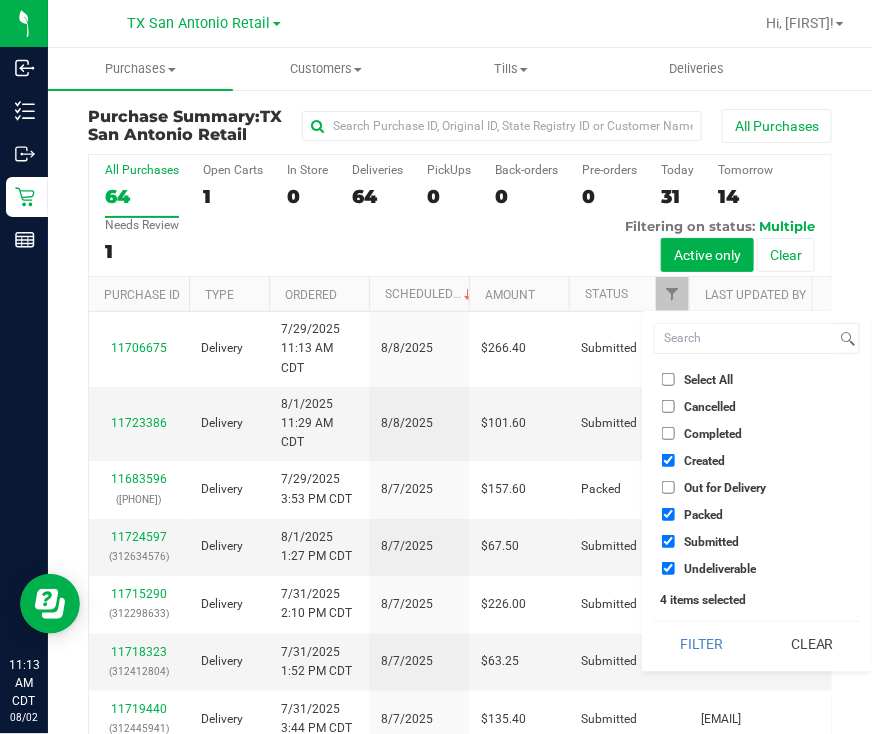 click on "Packed" at bounding box center (703, 515) 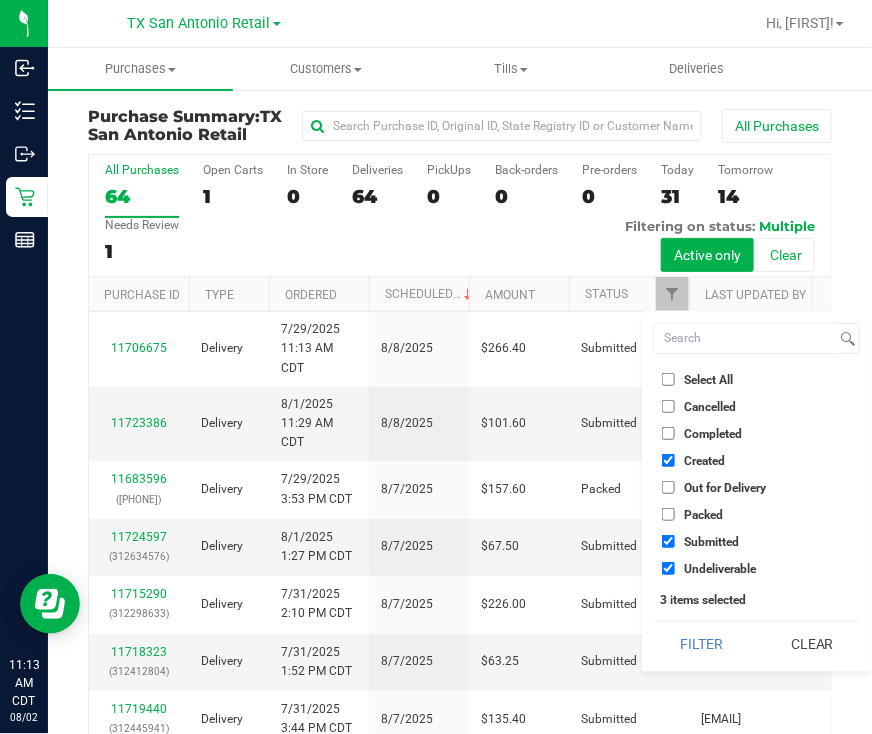 click on "Submitted" at bounding box center (711, 542) 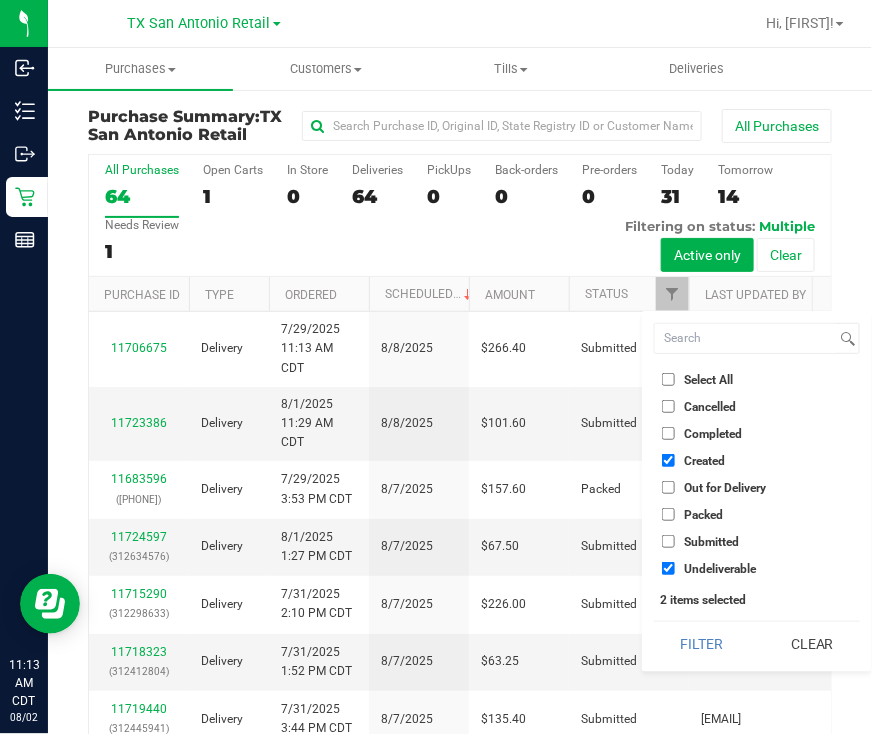 click on "Undeliverable" at bounding box center (720, 569) 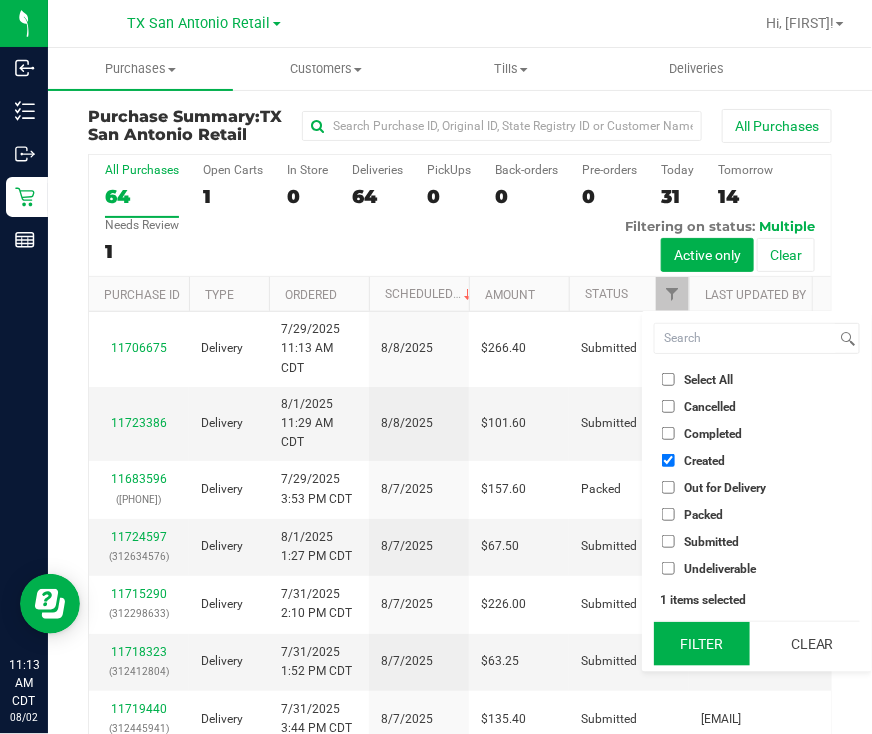 click on "Filter" at bounding box center [702, 644] 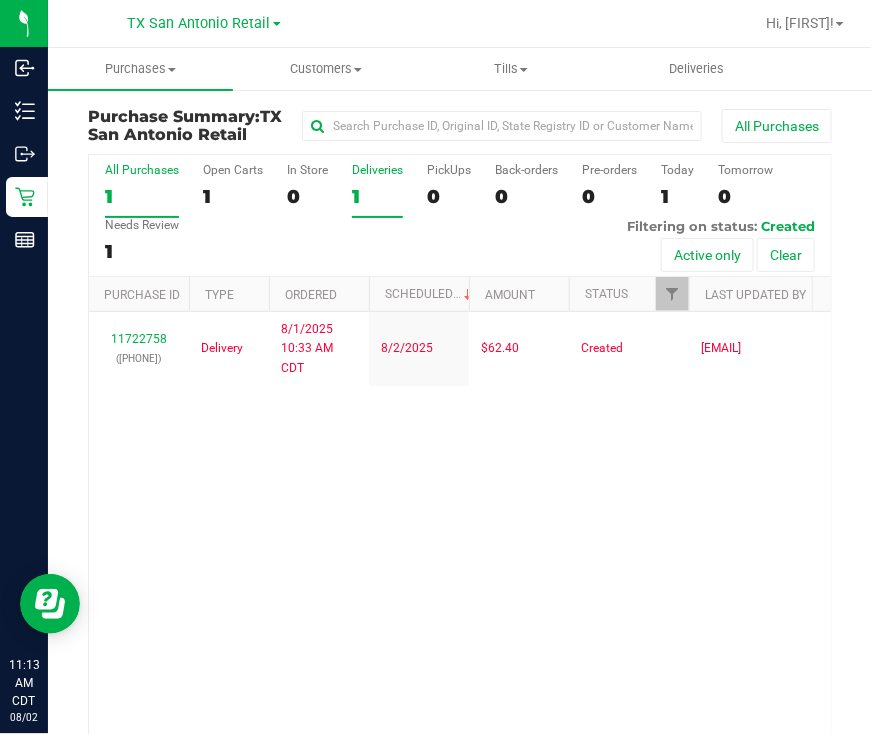click on "1" at bounding box center [377, 196] 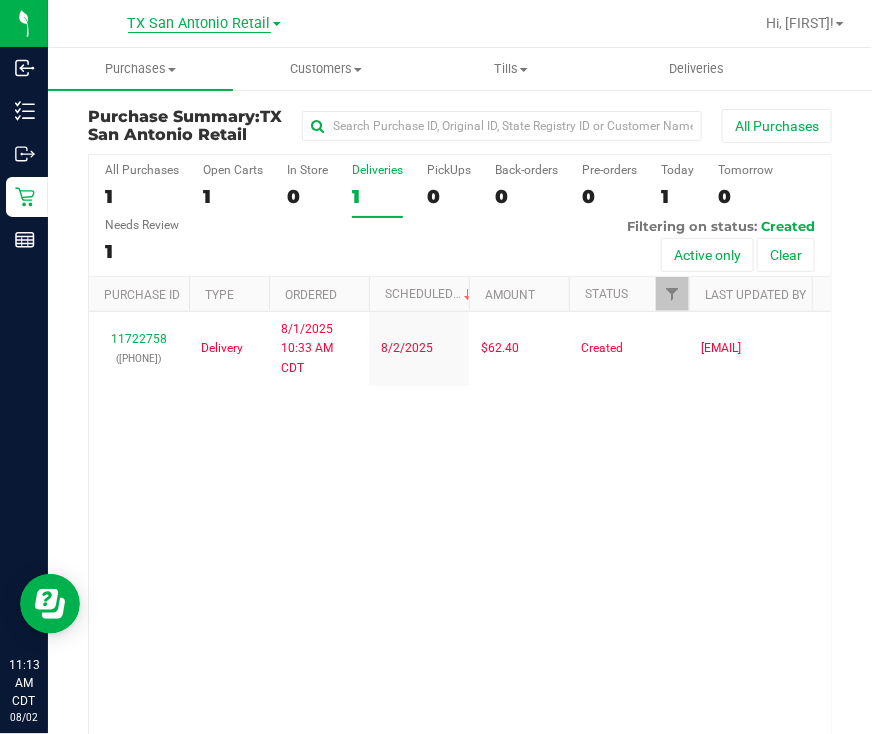 click on "TX San Antonio Retail" at bounding box center (199, 24) 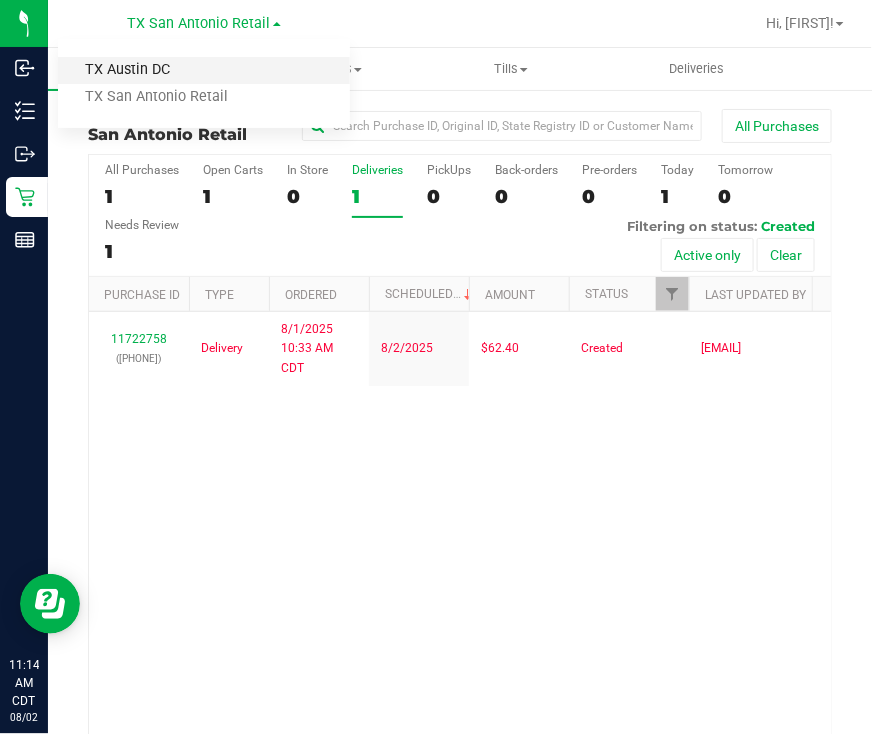 click on "TX Austin DC" at bounding box center (204, 70) 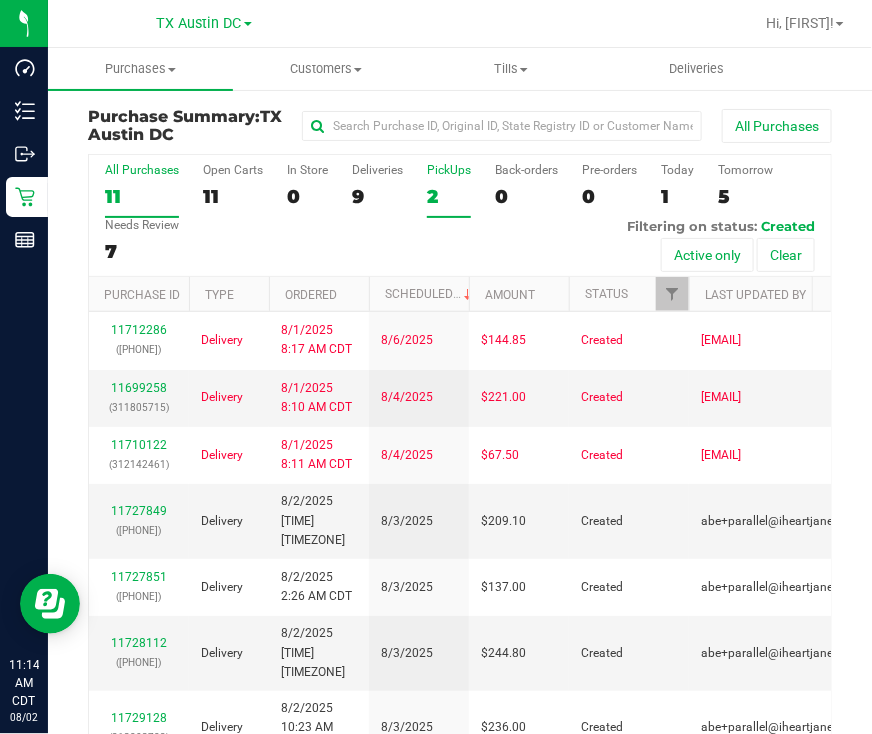 click on "PickUps" at bounding box center [449, 170] 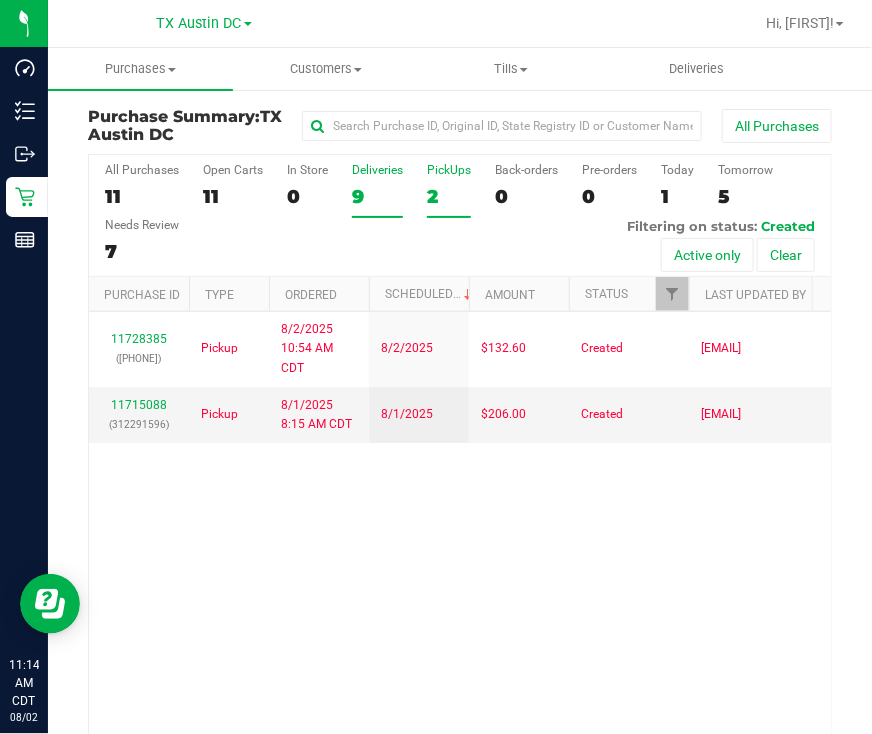 click on "Deliveries
9" at bounding box center (377, 190) 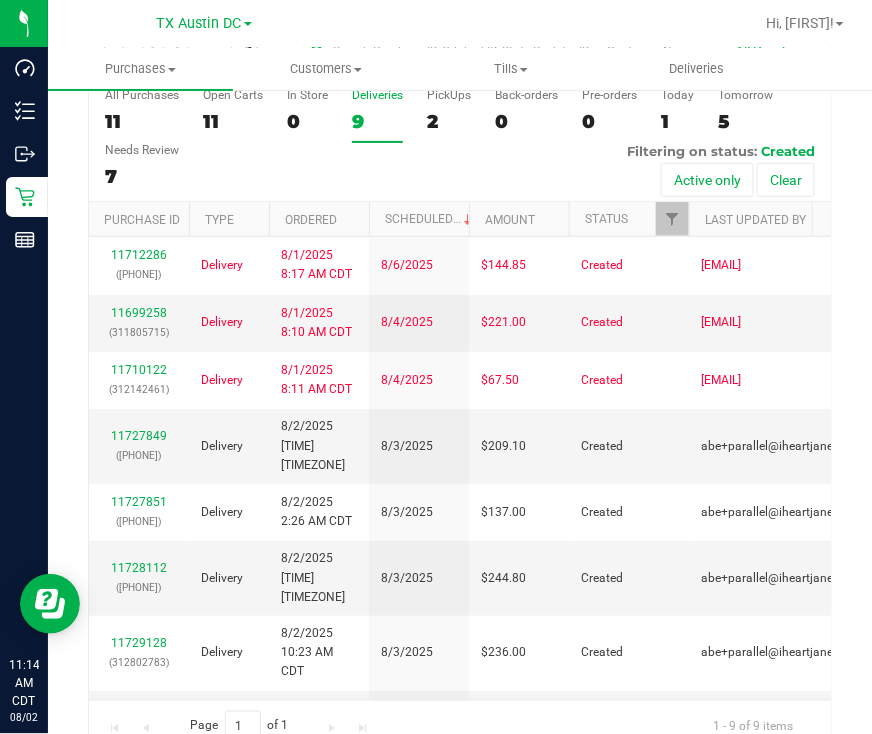 scroll, scrollTop: 113, scrollLeft: 0, axis: vertical 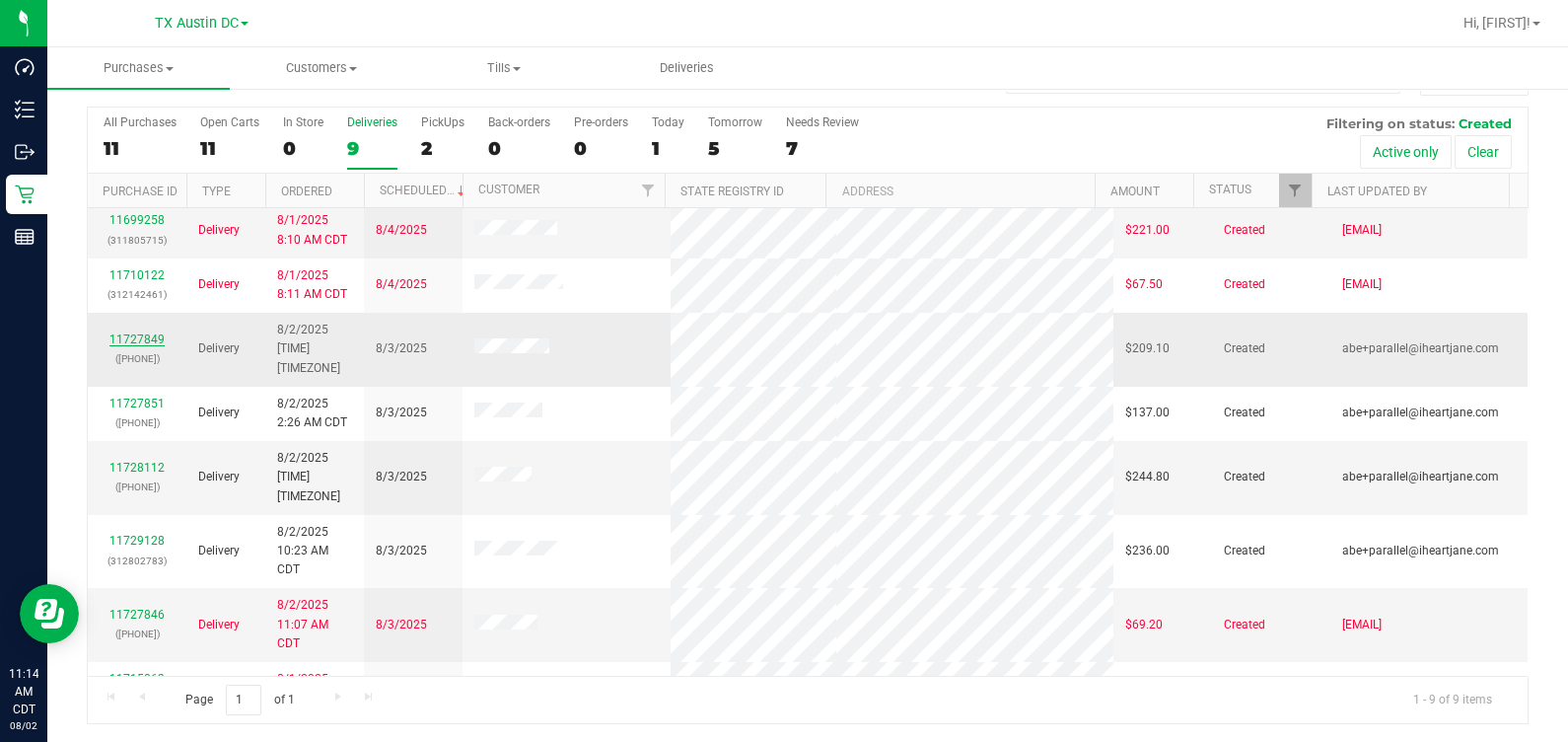 click on "11727849" at bounding box center (137, 339) 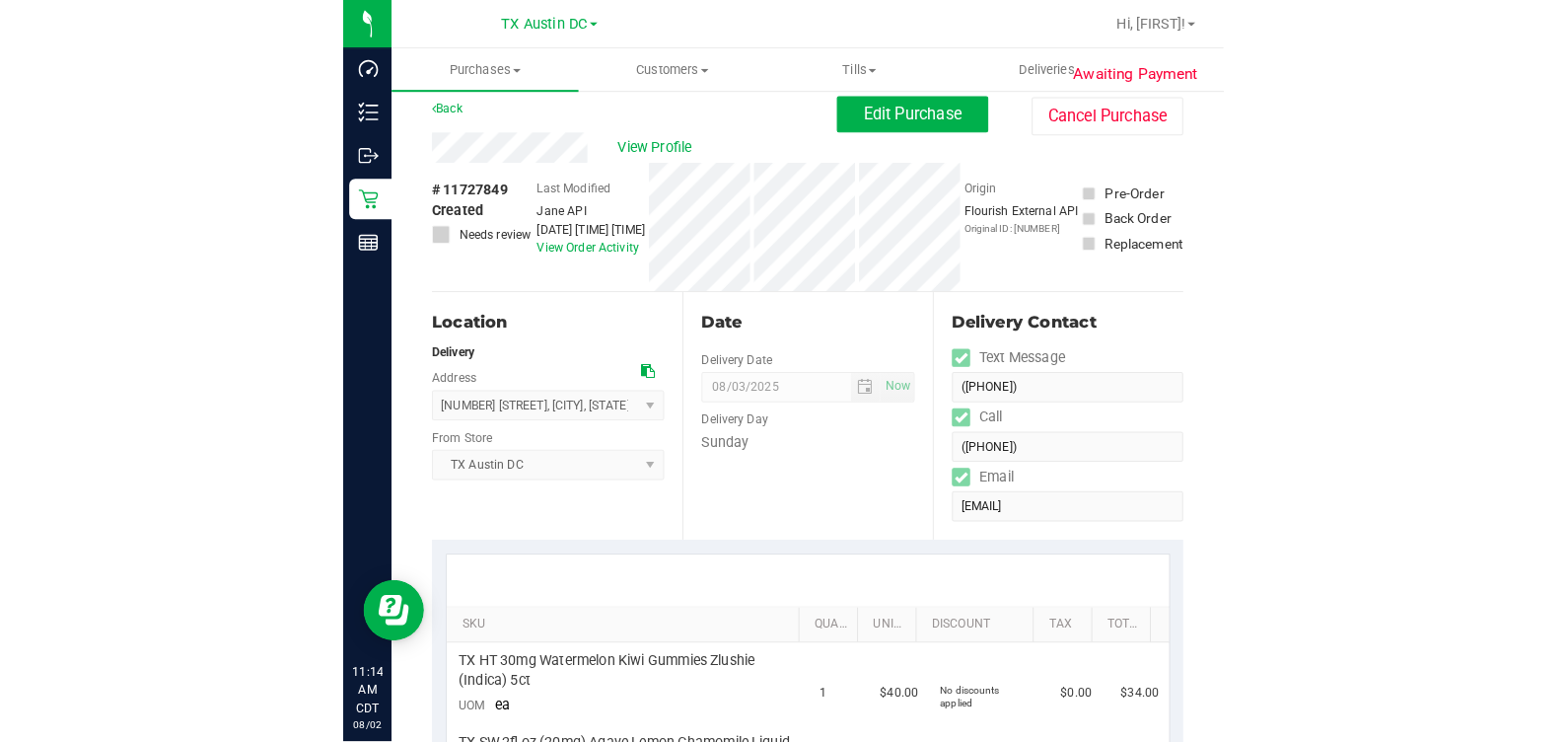 scroll, scrollTop: 0, scrollLeft: 0, axis: both 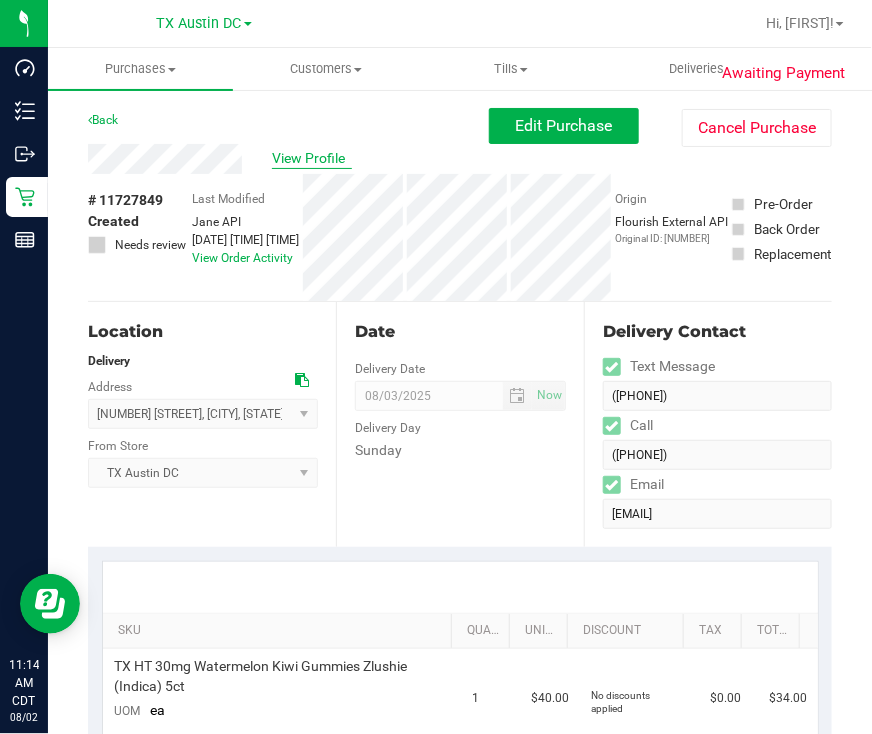 click on "View Profile" at bounding box center [312, 158] 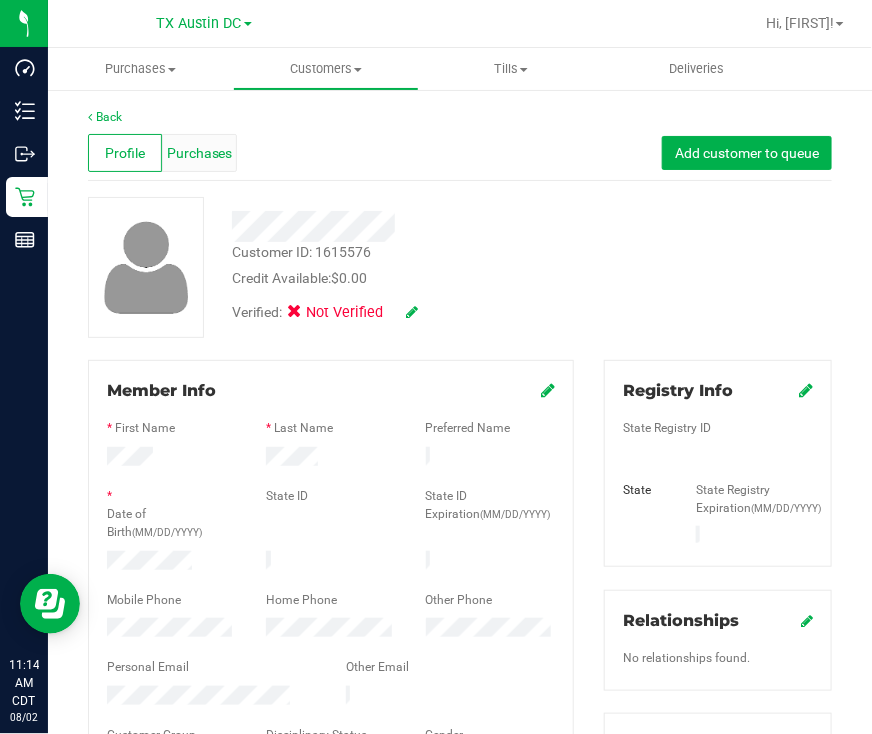 click on "Purchases" at bounding box center (200, 153) 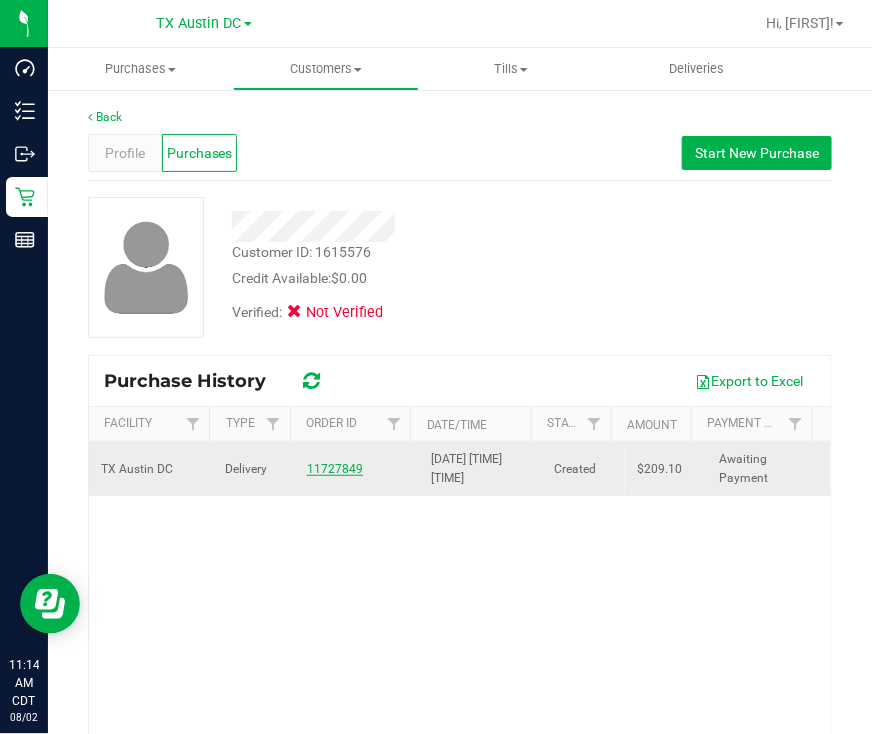 click on "11727849" at bounding box center (335, 469) 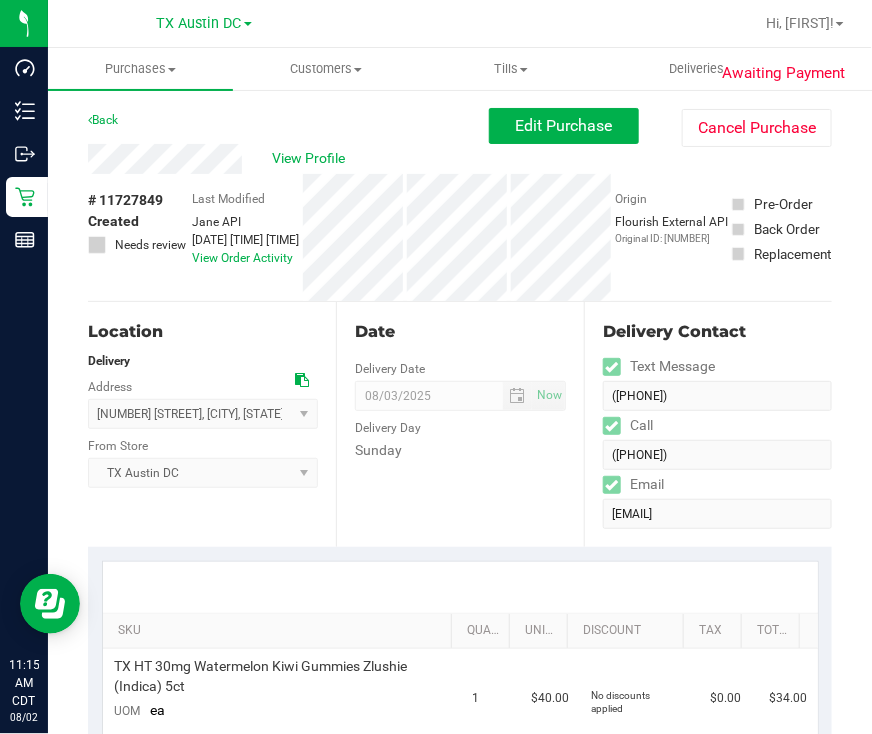 click at bounding box center [302, 380] 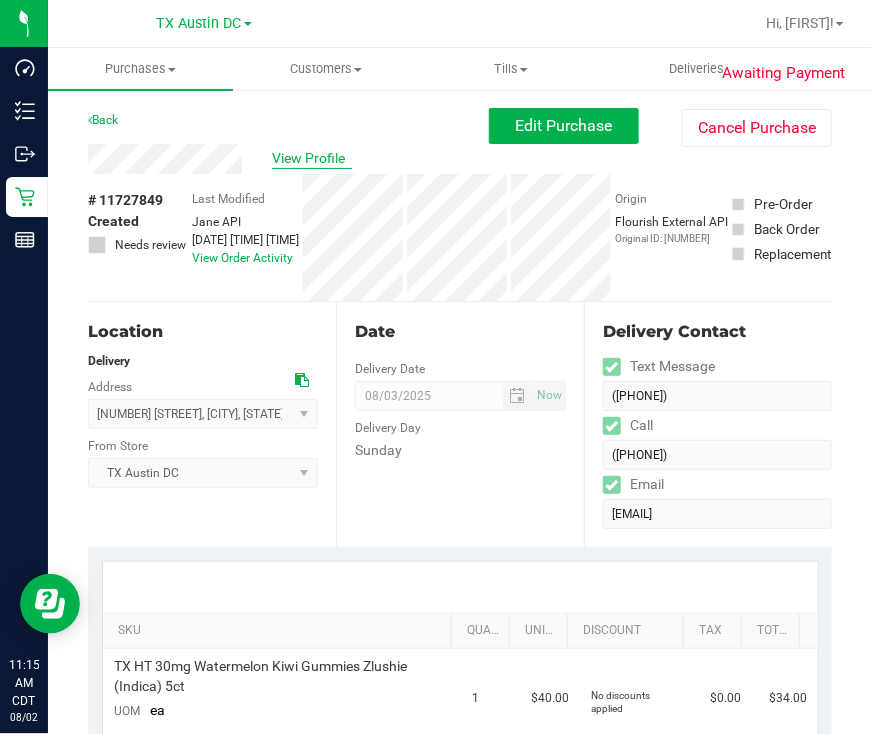 click on "View Profile" at bounding box center (312, 158) 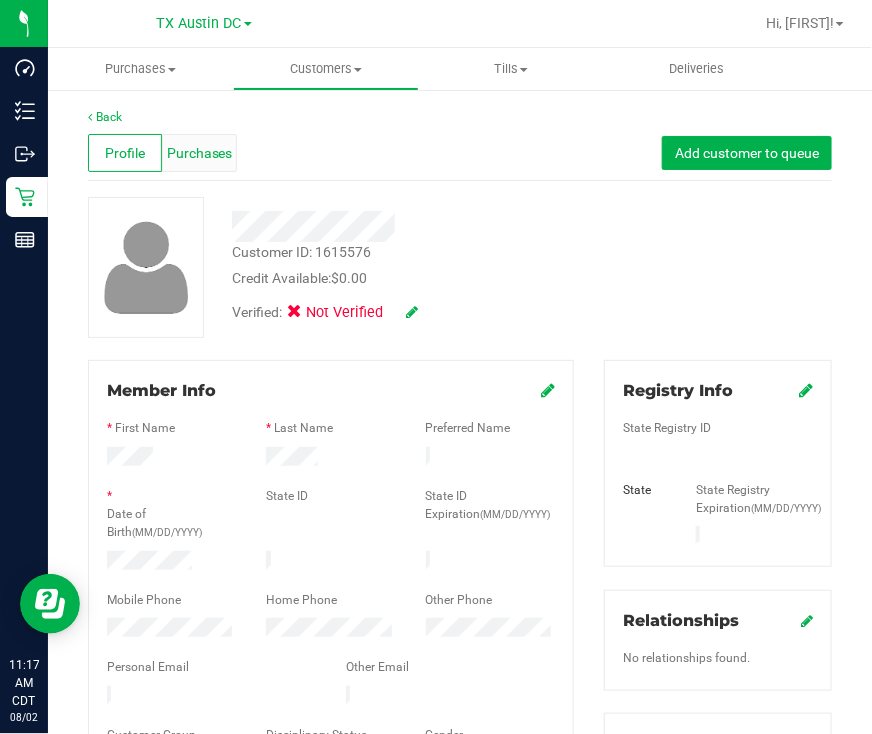 click on "Purchases" at bounding box center [199, 153] 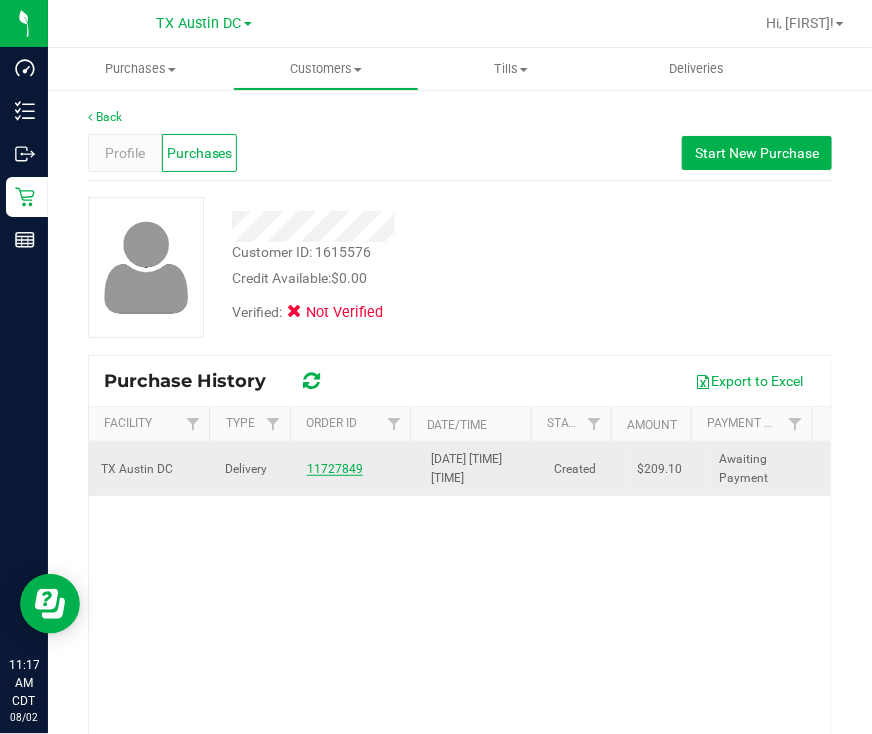 click on "11727849" at bounding box center (335, 469) 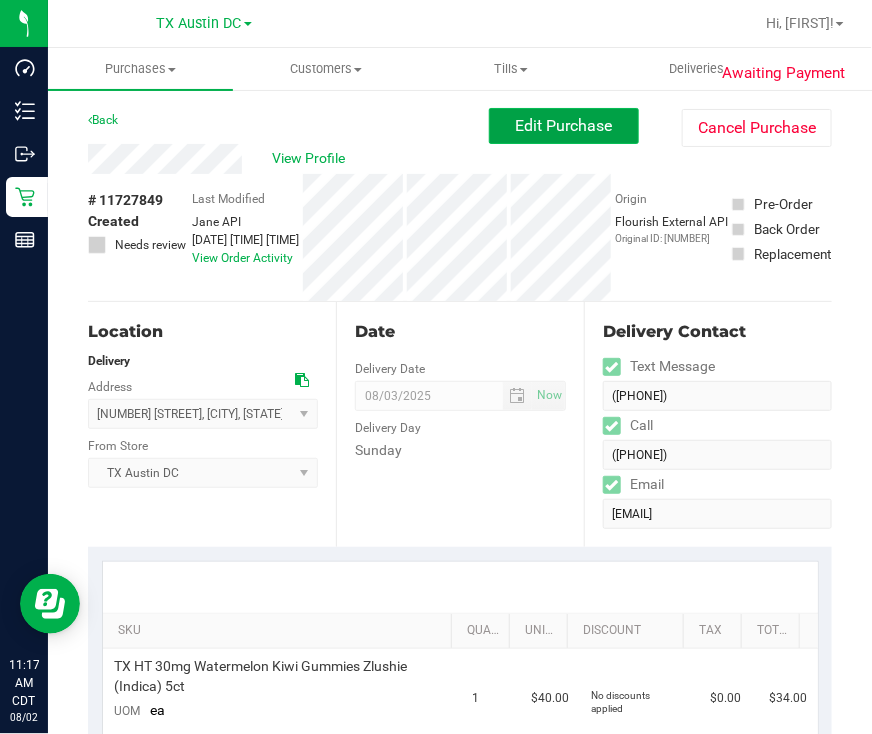 click on "Edit Purchase" at bounding box center (564, 125) 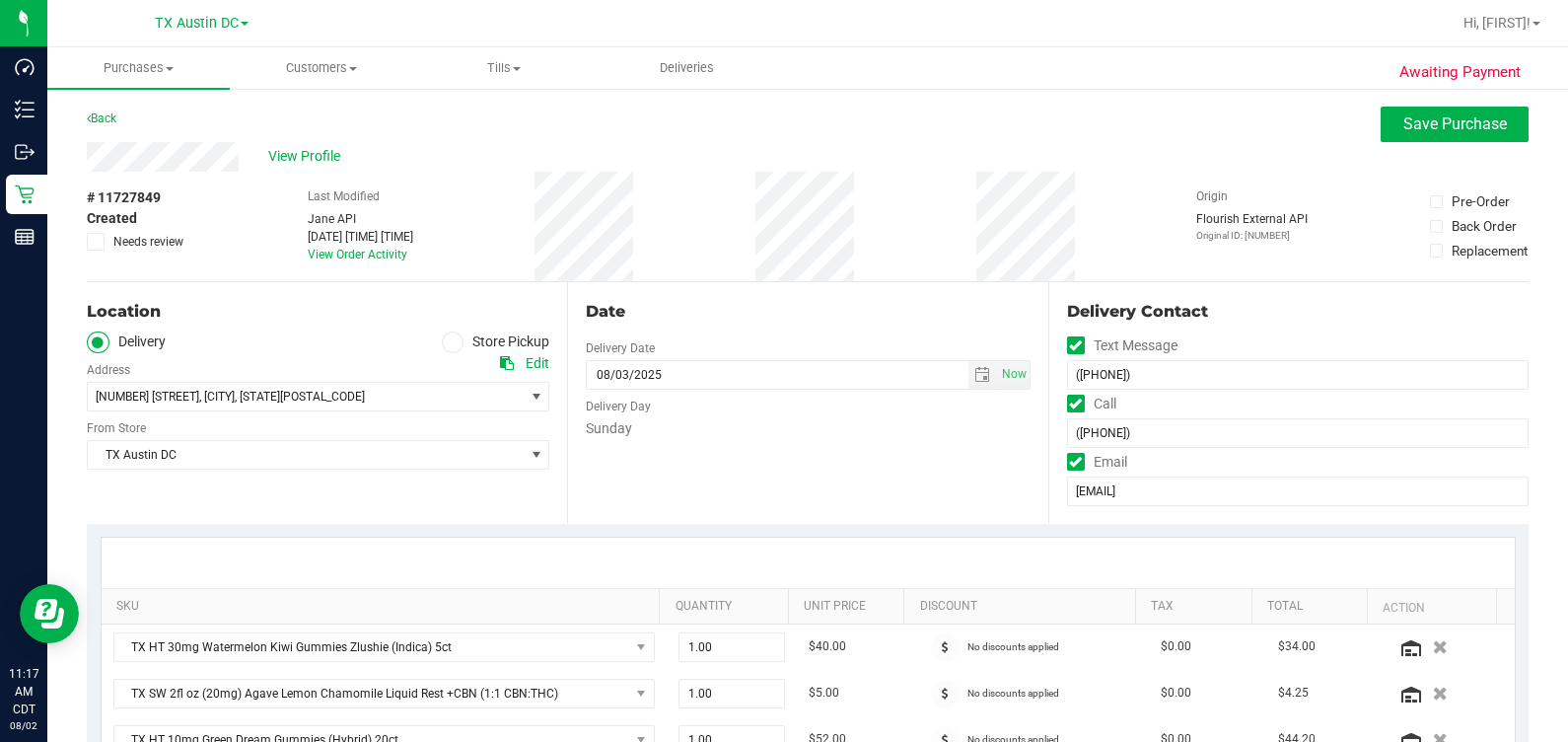 click at bounding box center (96, 242) 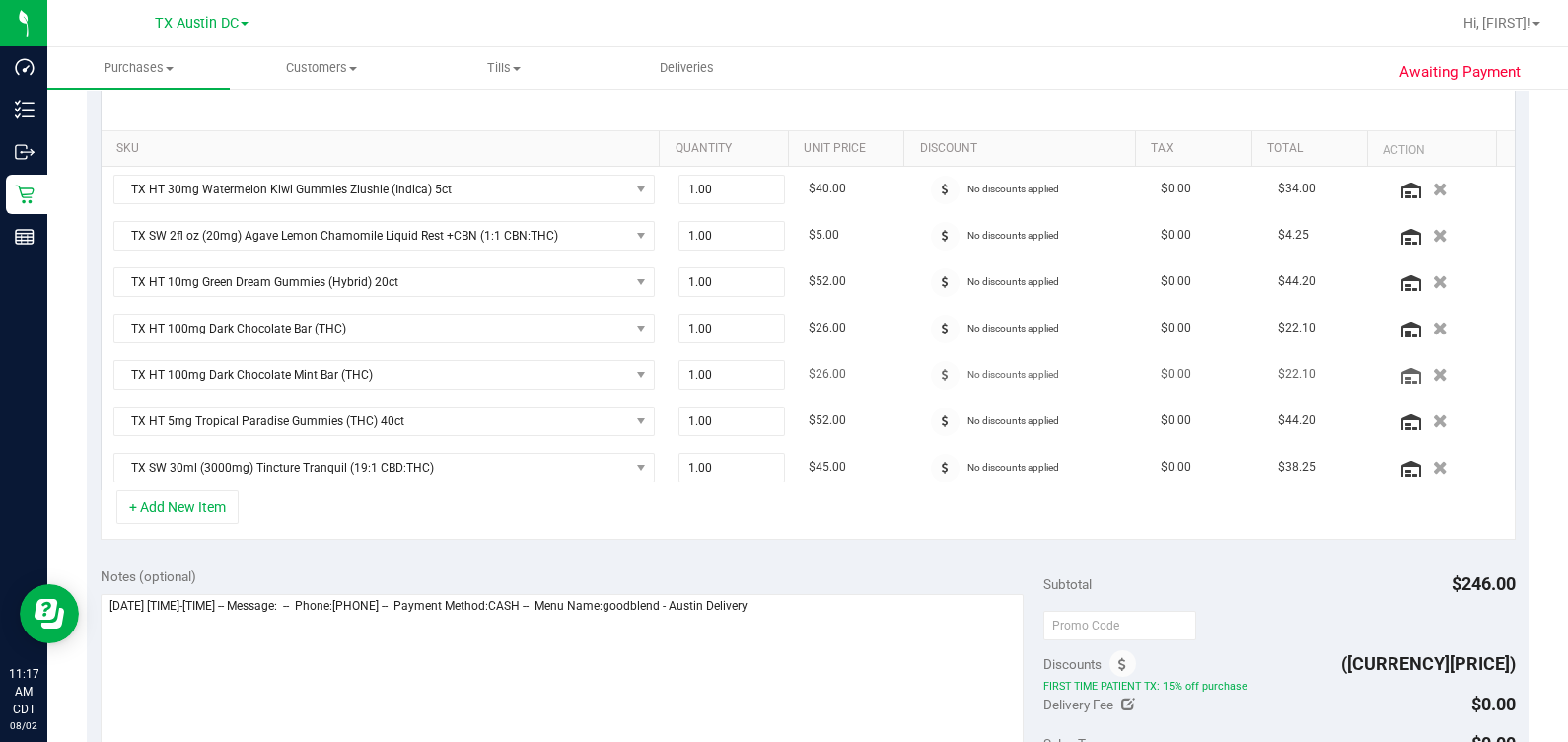scroll, scrollTop: 492, scrollLeft: 0, axis: vertical 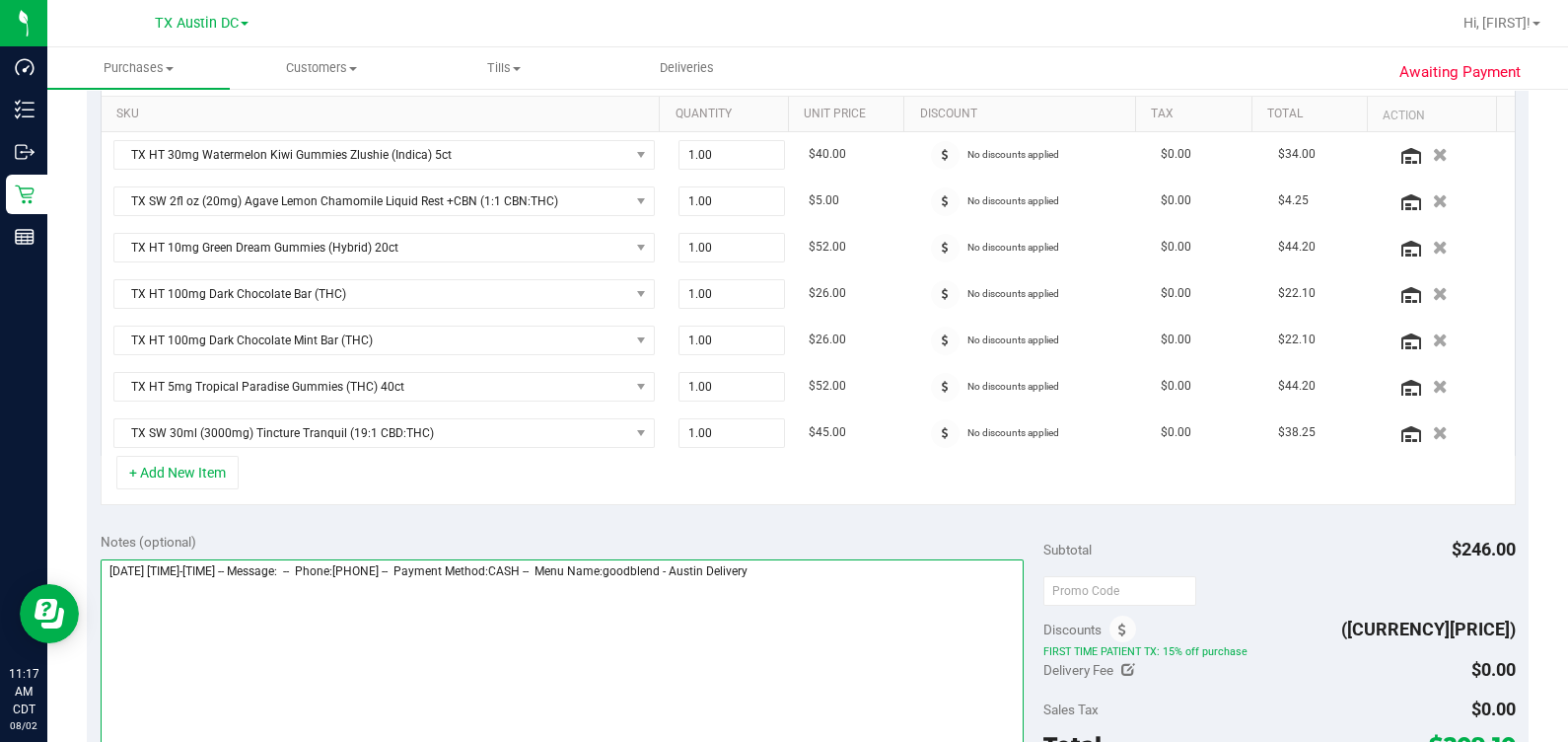 click at bounding box center (562, 654) 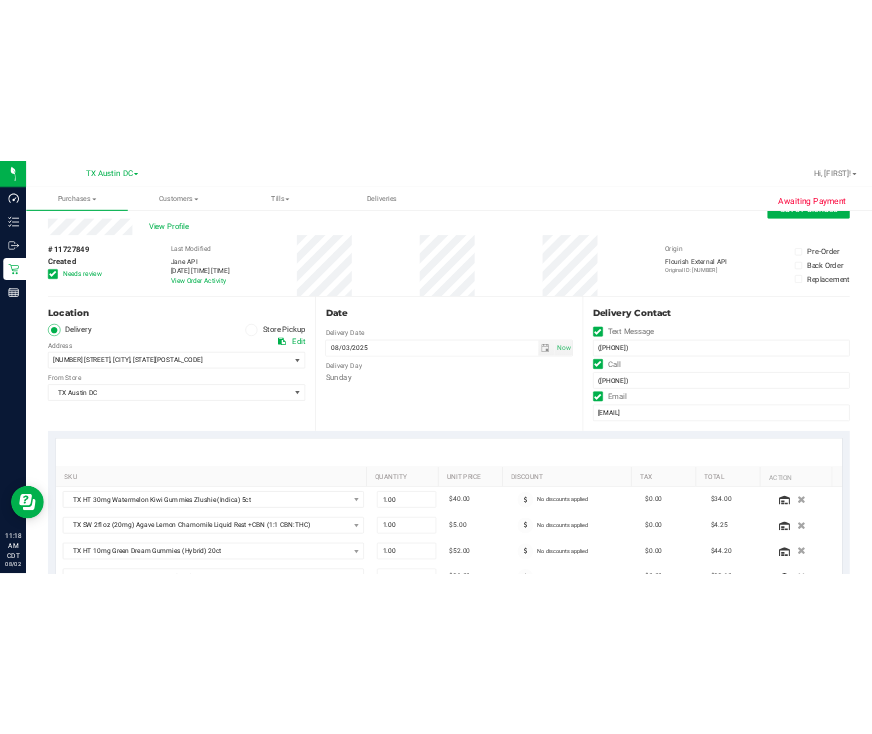 scroll, scrollTop: 0, scrollLeft: 0, axis: both 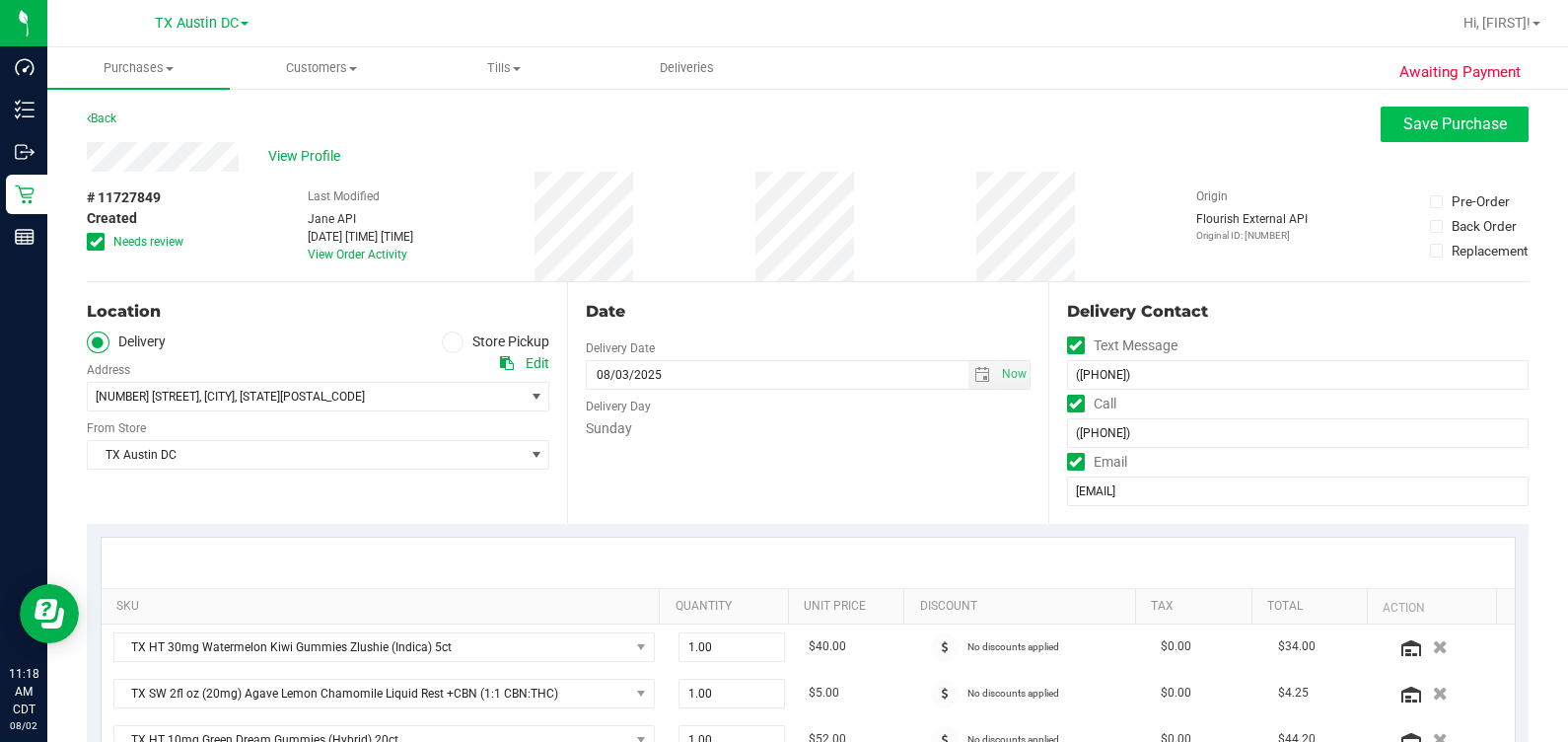 type on "[DATE] [TIME] -- Message:  --  Phone:[PHONE] --  Payment Method:CASH --  Menu Name:goodblend - Austin Delivery
no match in curt. also soonest htx route is 8/4. called and lvm requesting a call back. Emailing now. -rg" 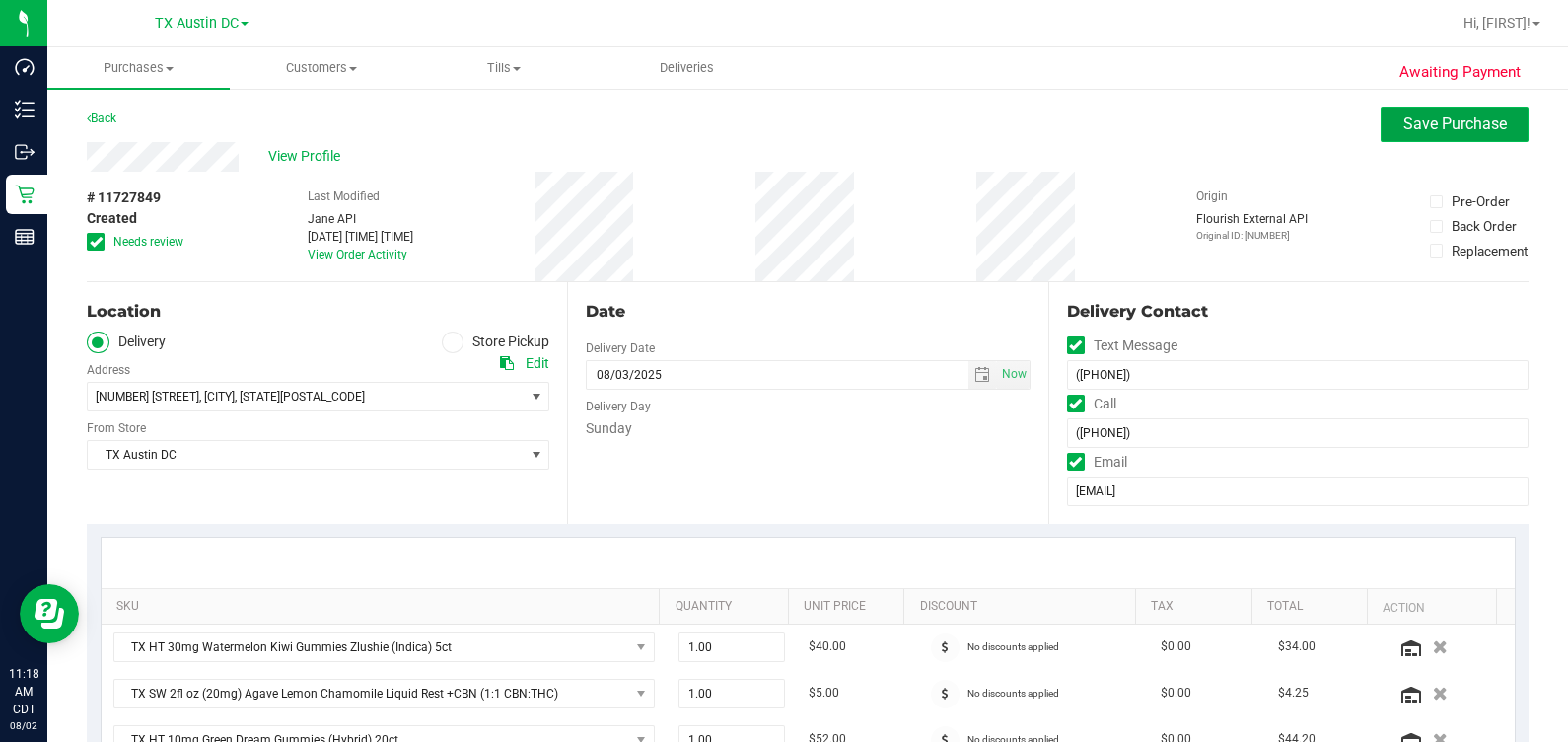 click on "Save Purchase" at bounding box center (1455, 123) 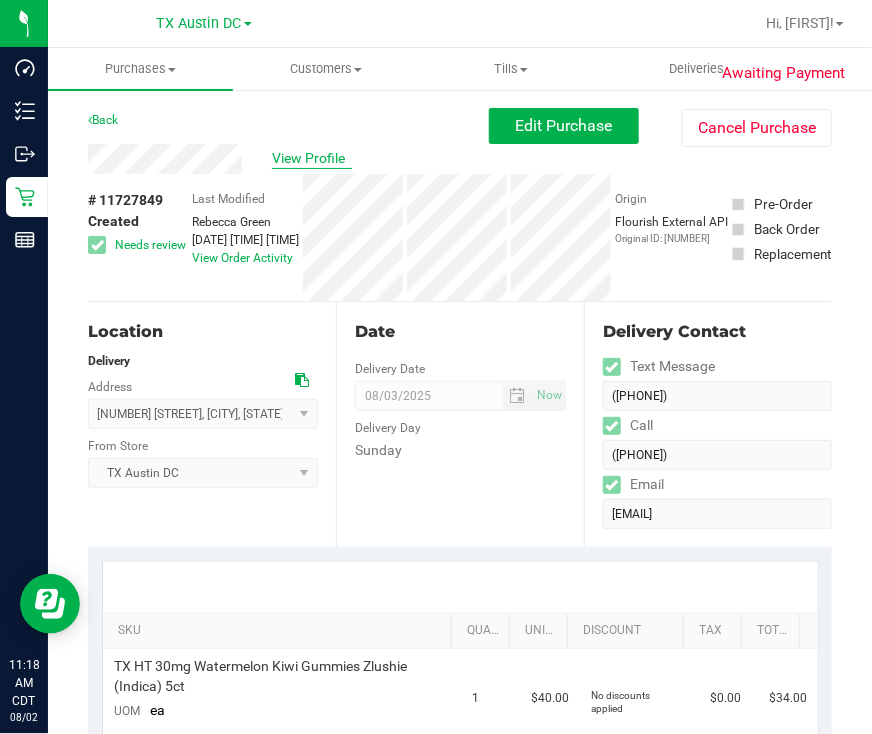 click on "View Profile" at bounding box center [312, 158] 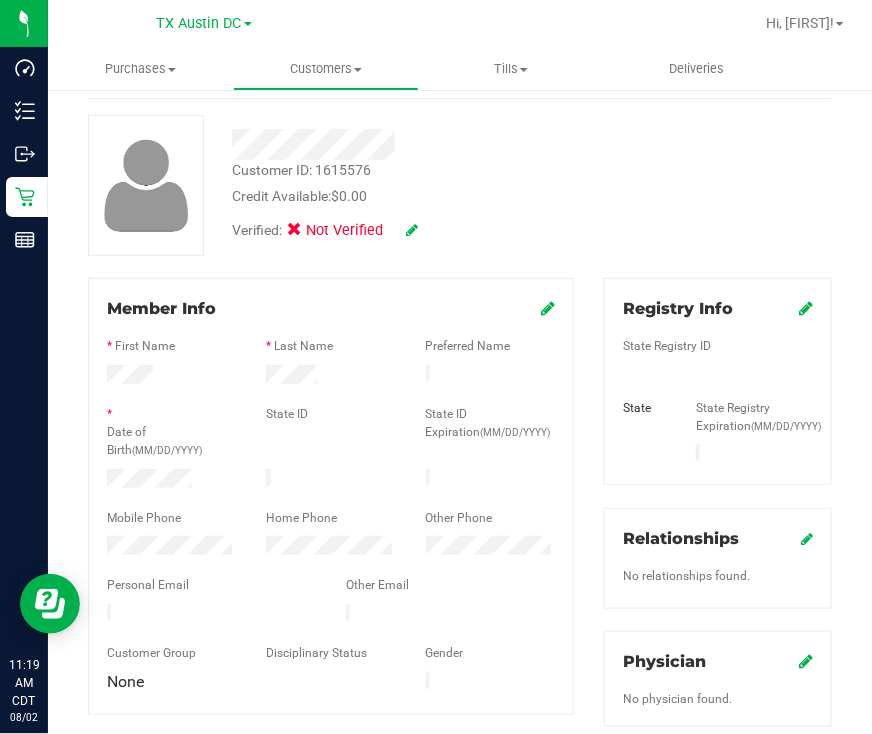 scroll, scrollTop: 0, scrollLeft: 0, axis: both 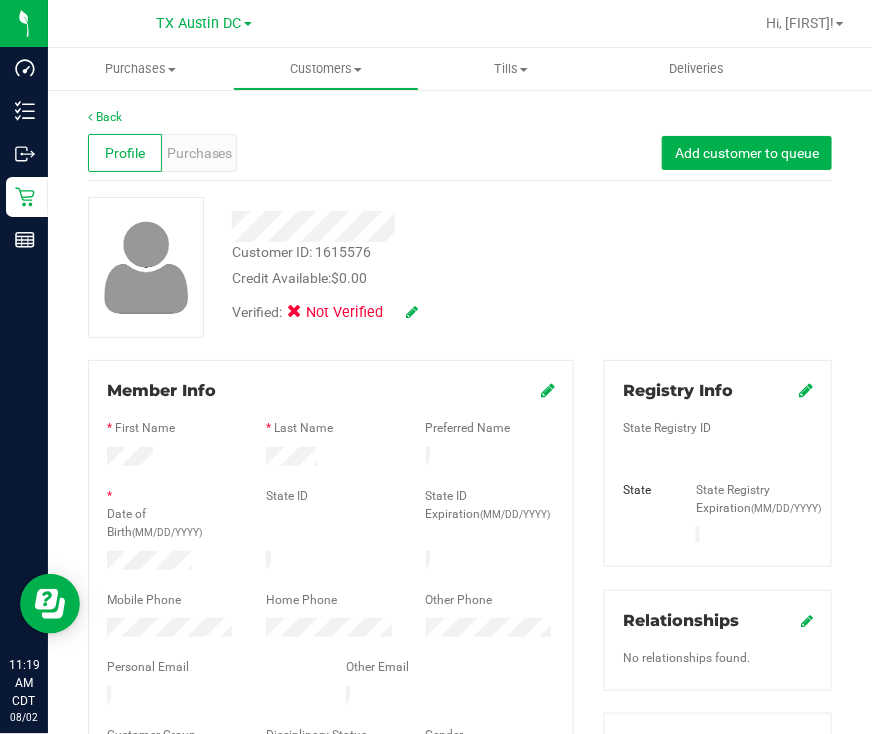 click at bounding box center (410, 219) 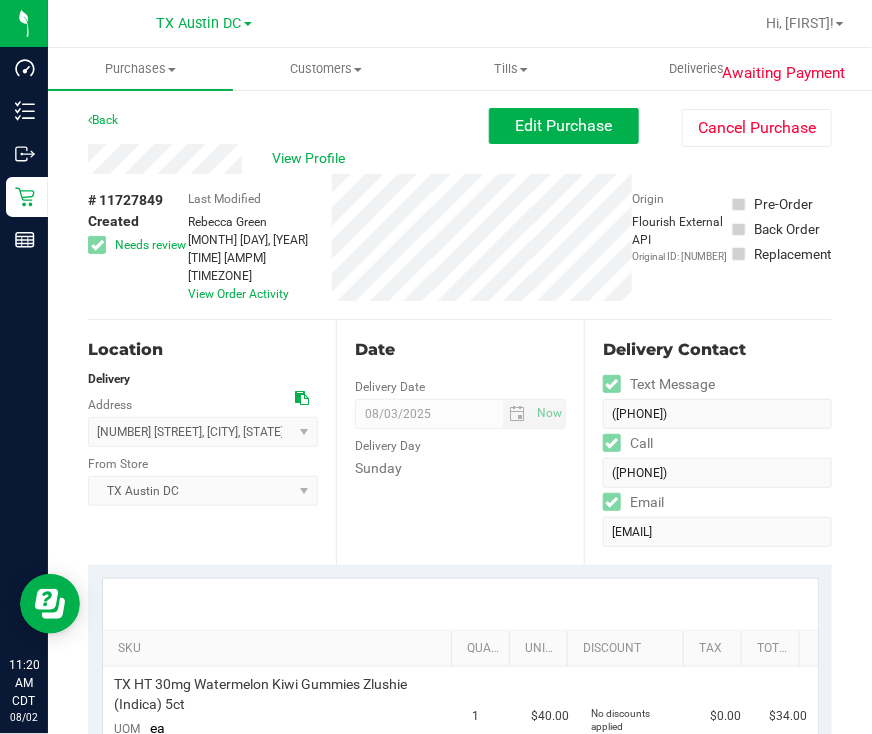 scroll, scrollTop: 0, scrollLeft: 0, axis: both 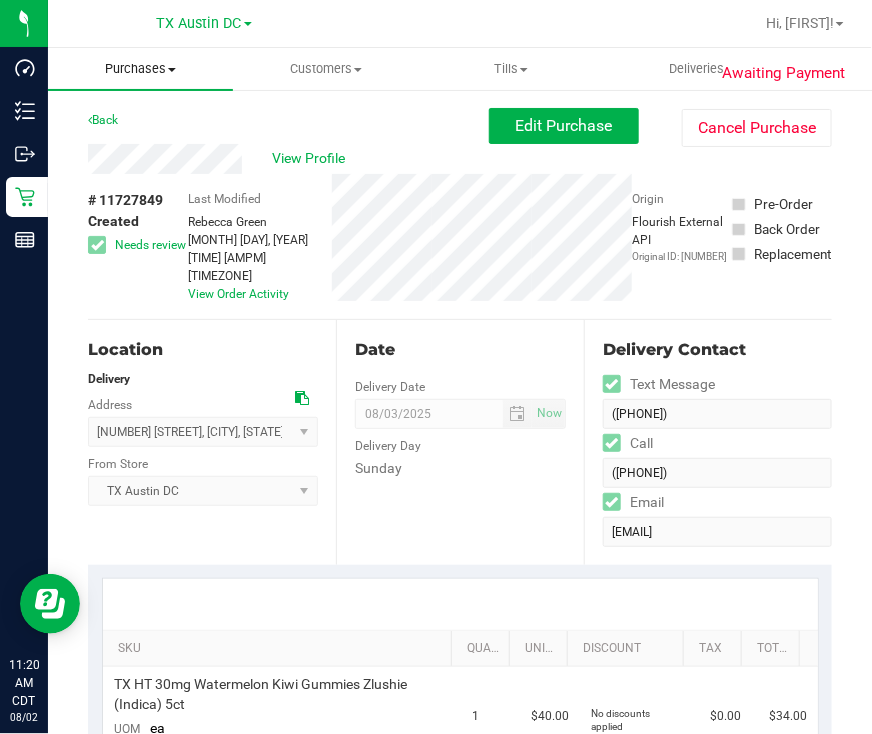 click on "Purchases" at bounding box center [140, 69] 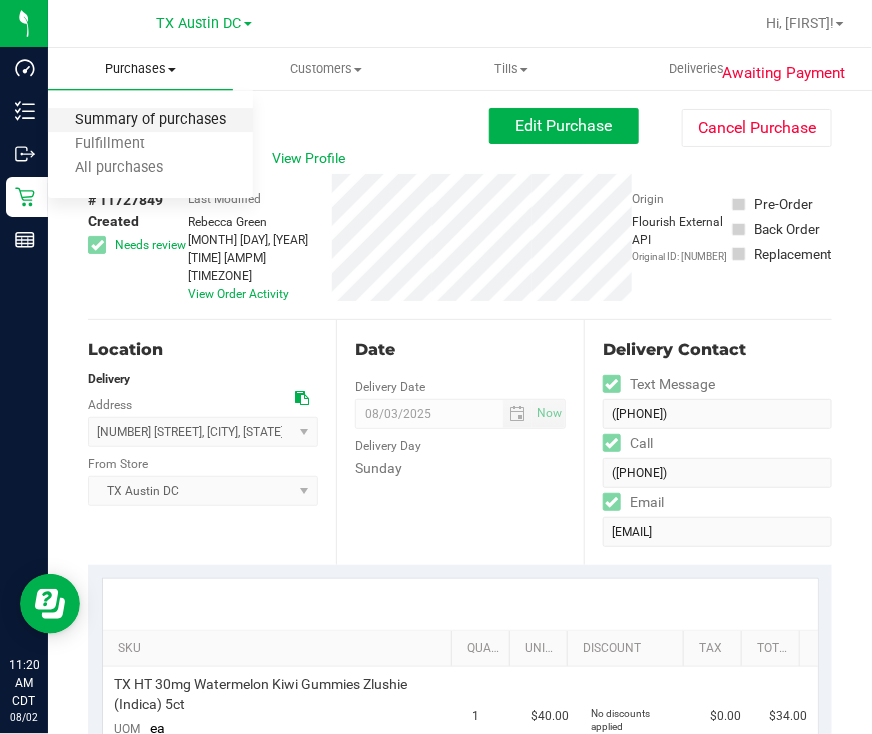 click on "Summary of purchases" at bounding box center (150, 120) 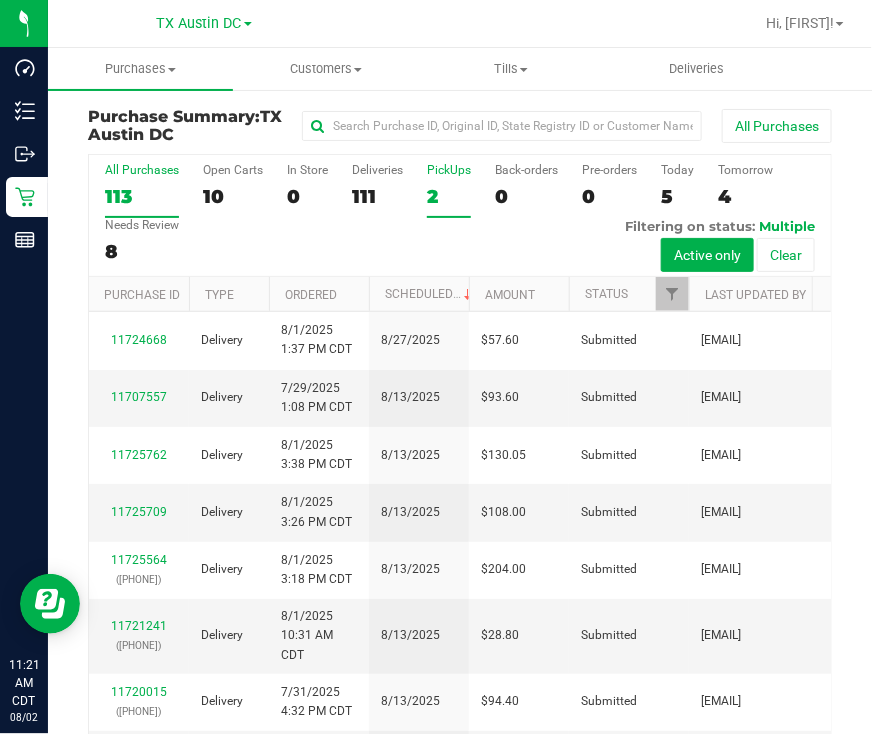 click on "PickUps
2" at bounding box center [449, 190] 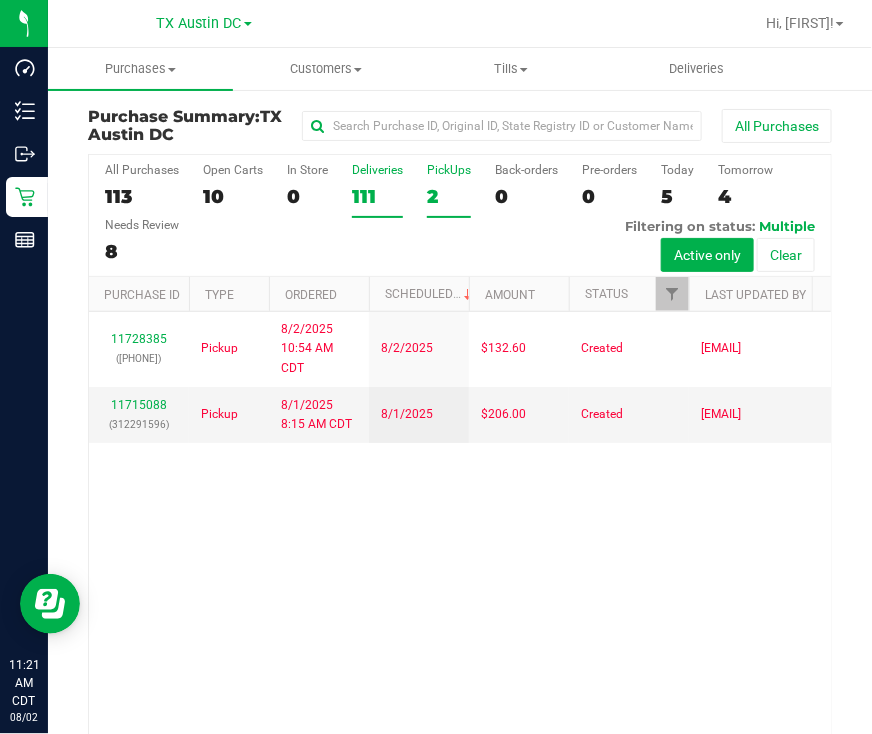 click on "111" at bounding box center (377, 196) 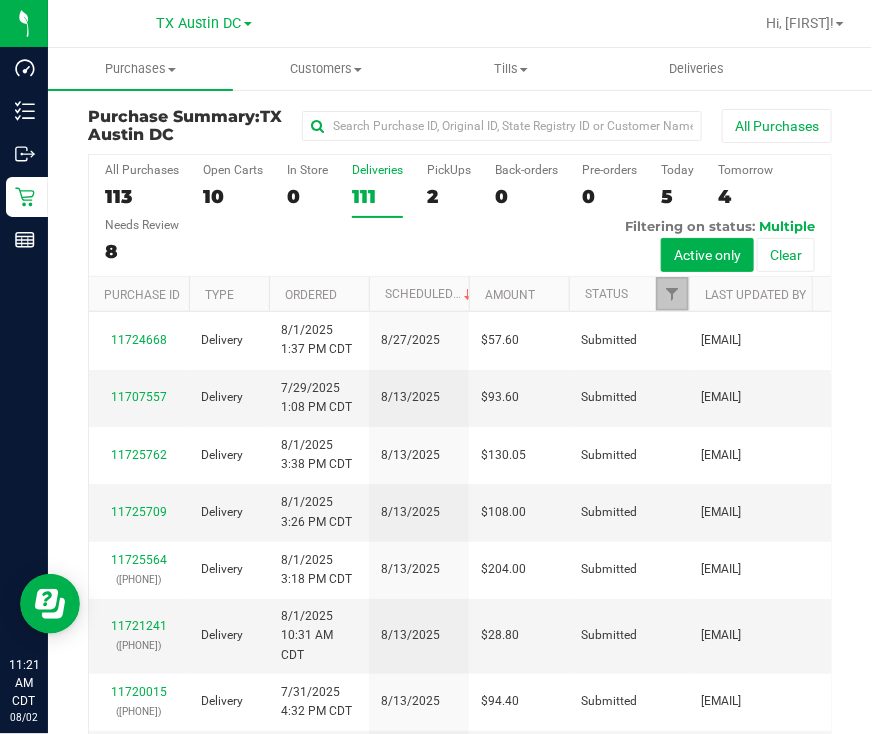 click at bounding box center (672, 294) 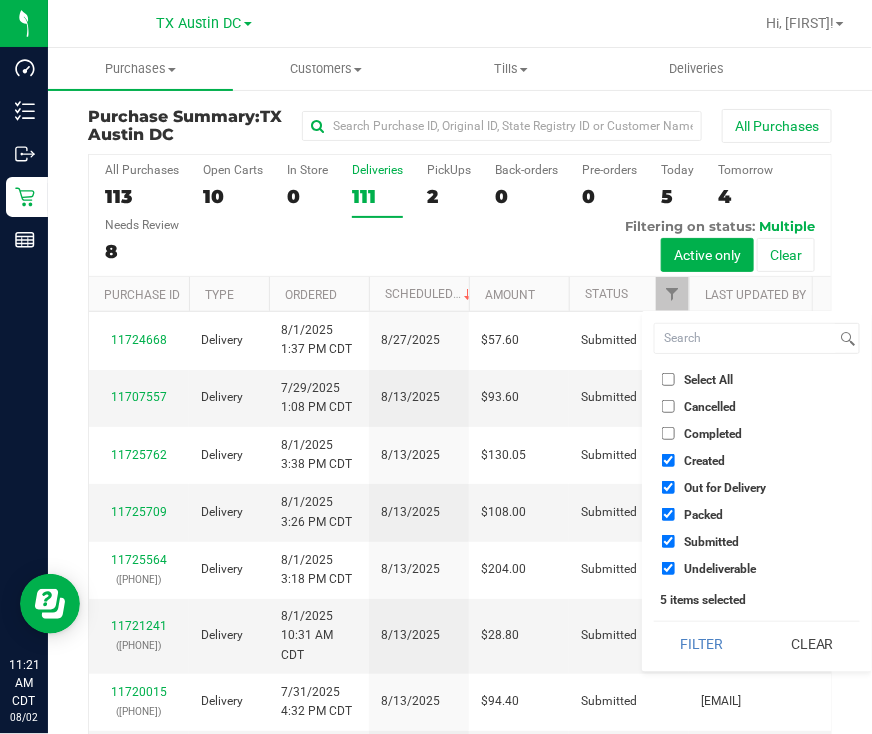 click on "Out for Delivery" at bounding box center (668, 487) 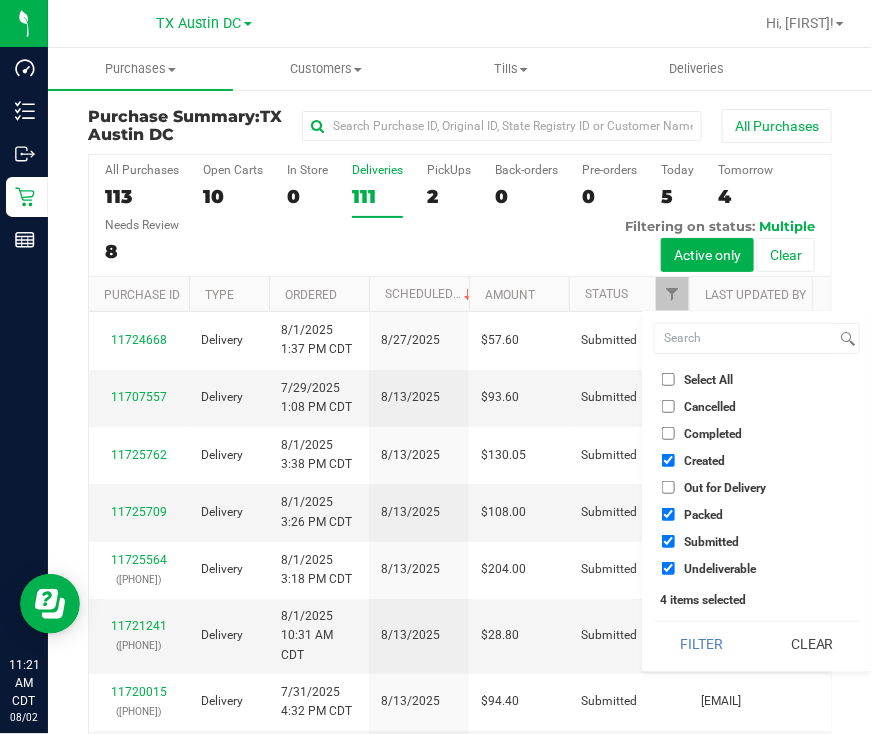 click on "Packed" at bounding box center [757, 514] 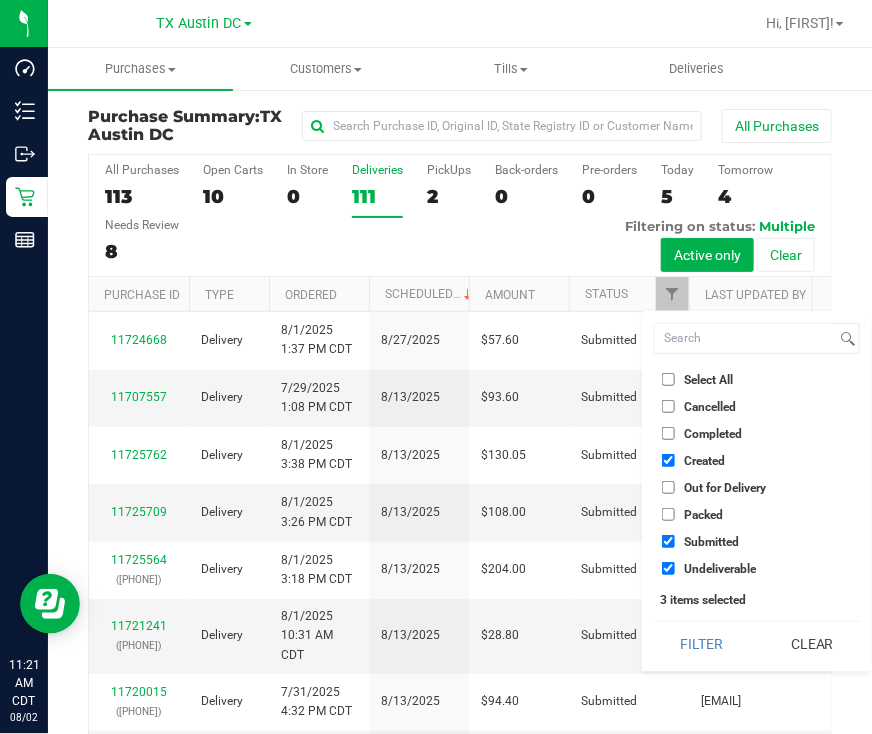click on "Submitted" at bounding box center (700, 541) 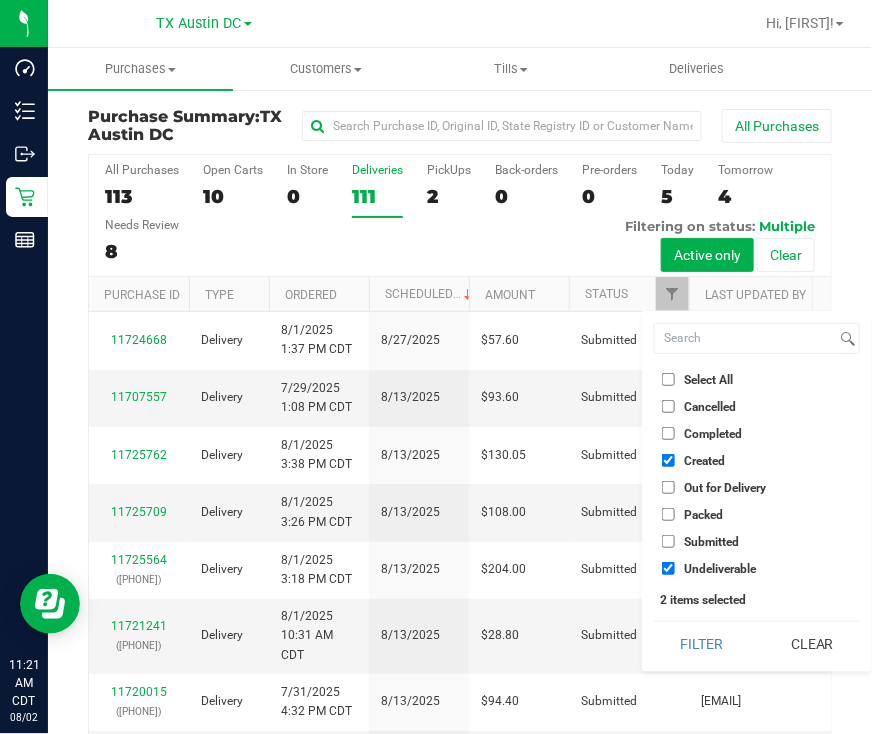 click on "Undeliverable" at bounding box center [720, 569] 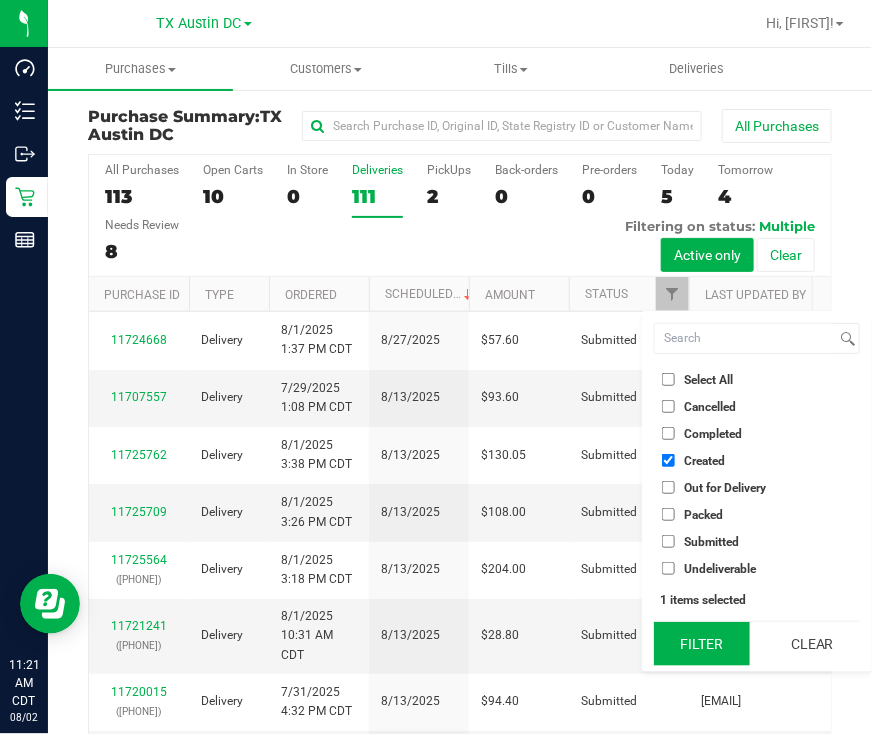 click on "Filter" at bounding box center (702, 644) 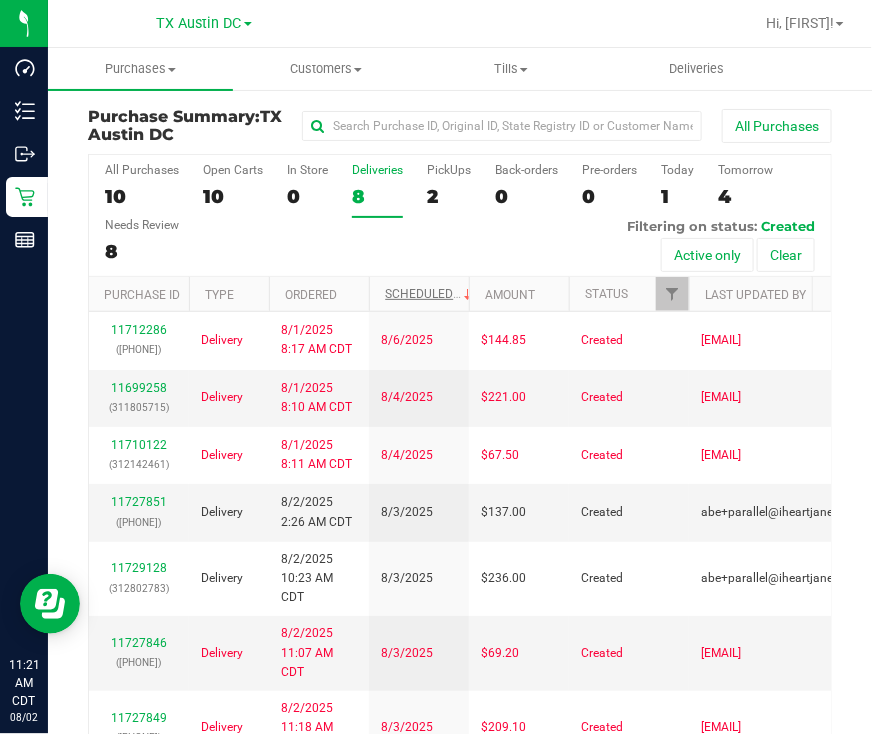 scroll, scrollTop: 113, scrollLeft: 0, axis: vertical 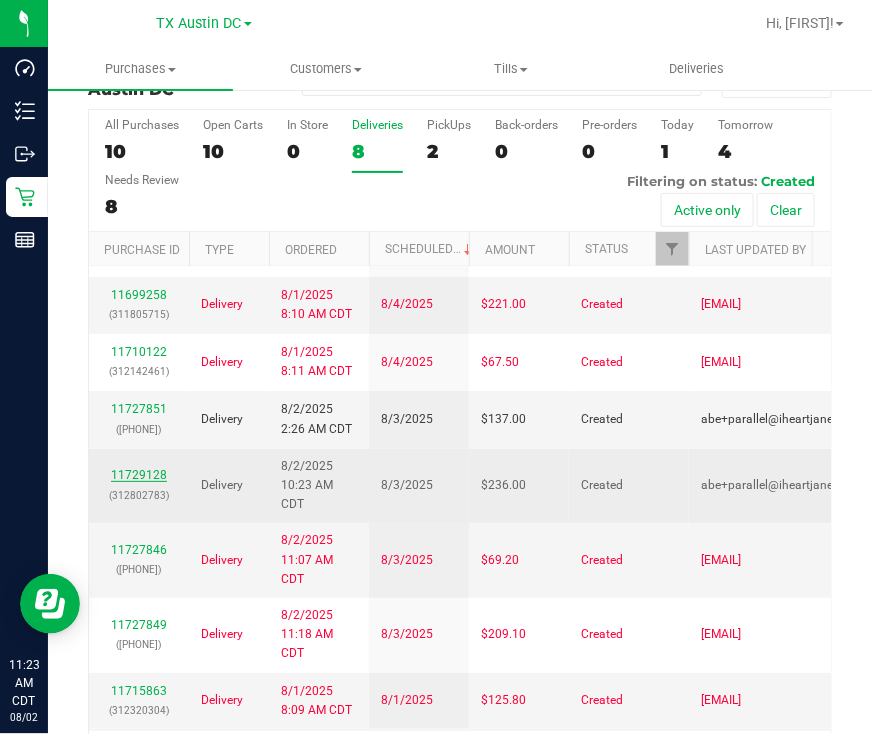 click on "11729128" at bounding box center (139, 475) 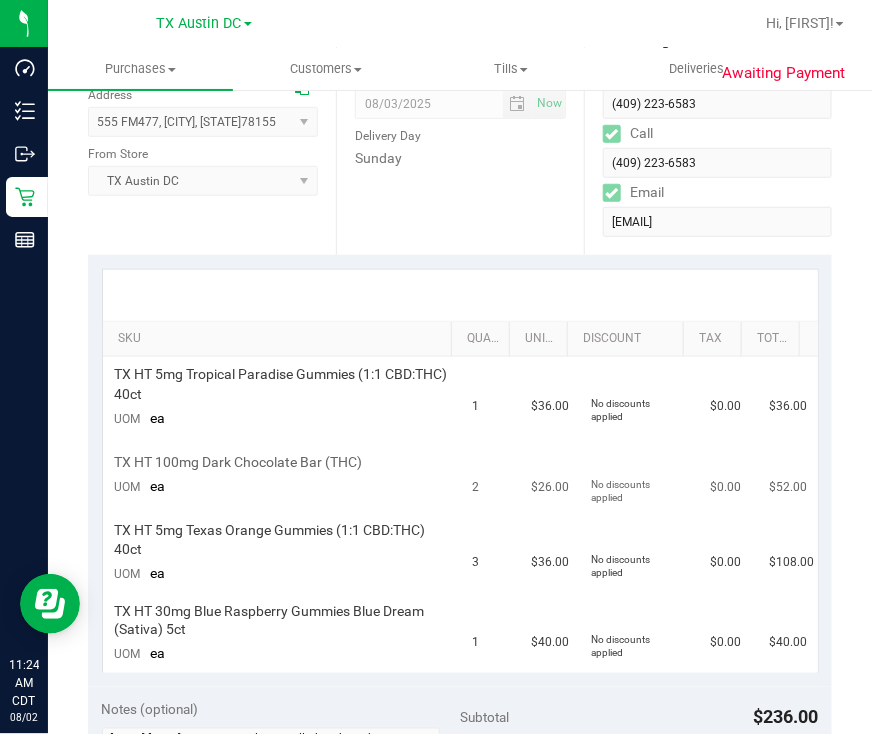 scroll, scrollTop: 0, scrollLeft: 0, axis: both 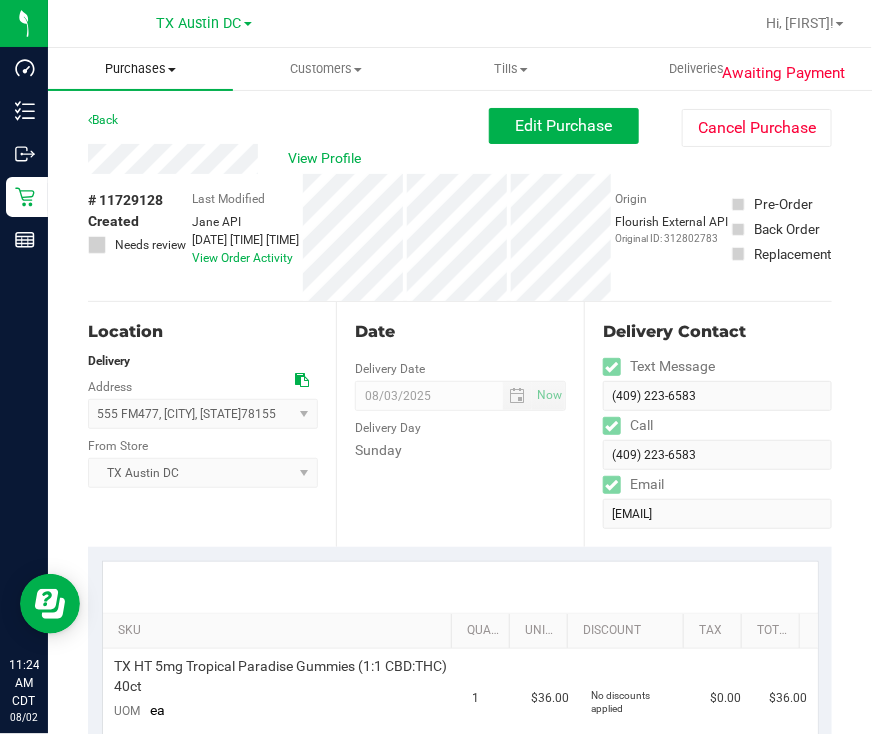 click on "Purchases" at bounding box center [140, 69] 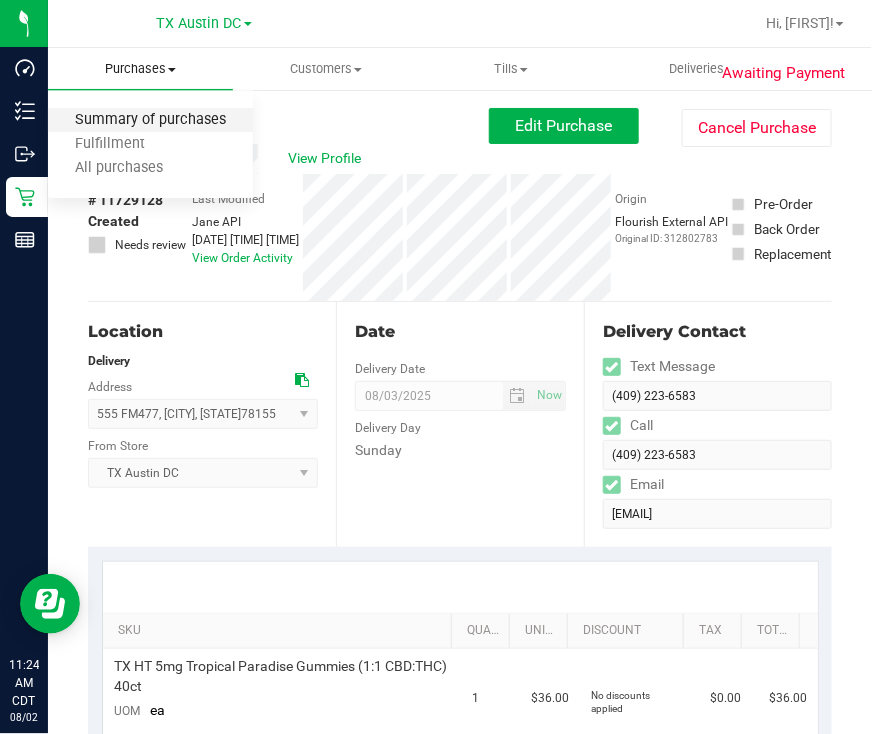 click on "Summary of purchases" at bounding box center (150, 120) 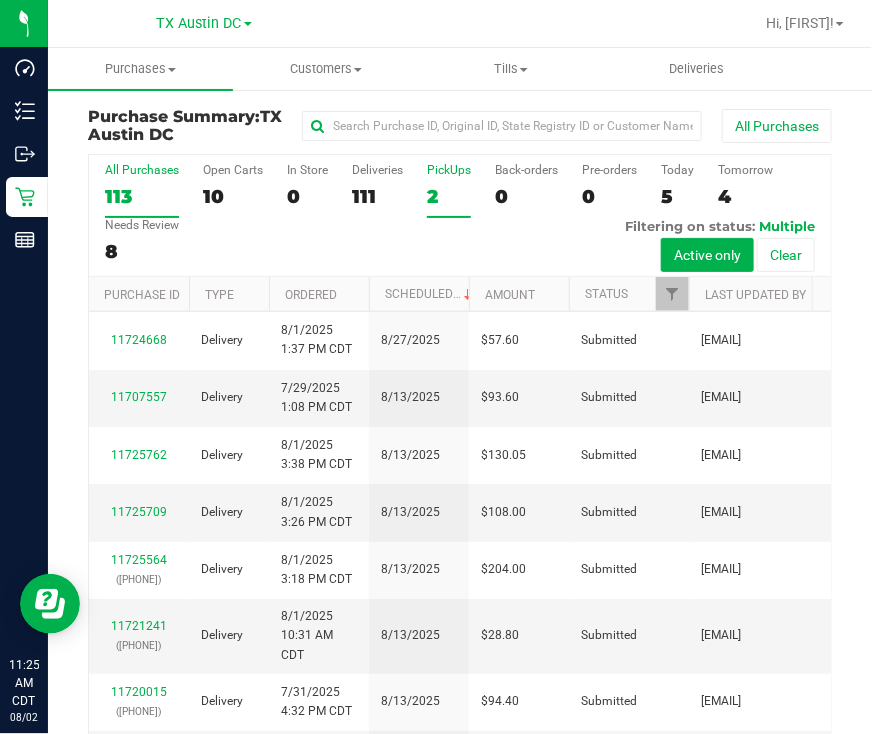 click on "PickUps" at bounding box center [449, 170] 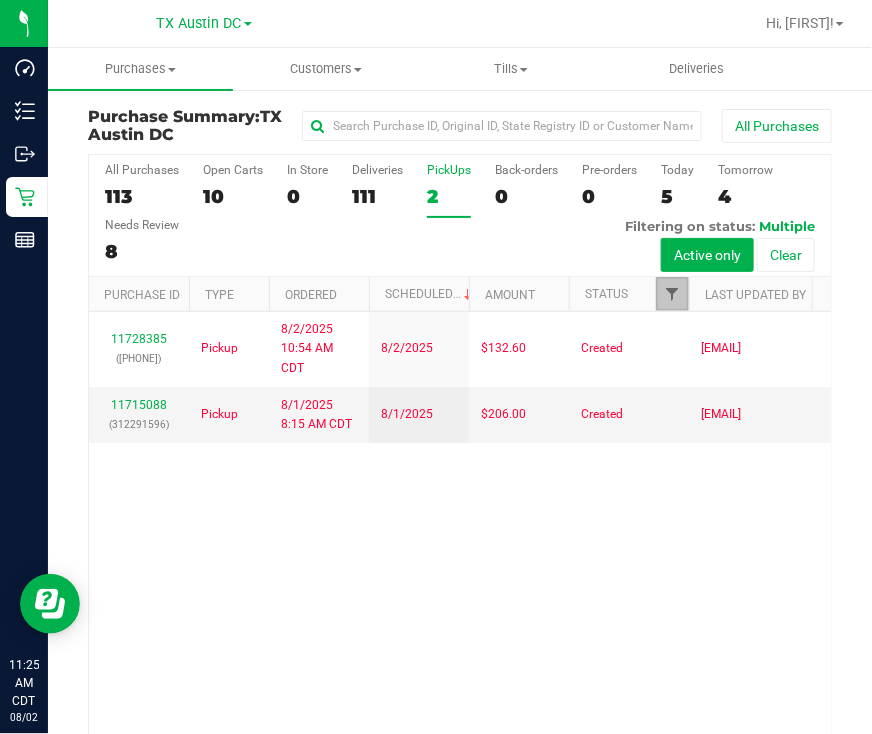 click at bounding box center (672, 294) 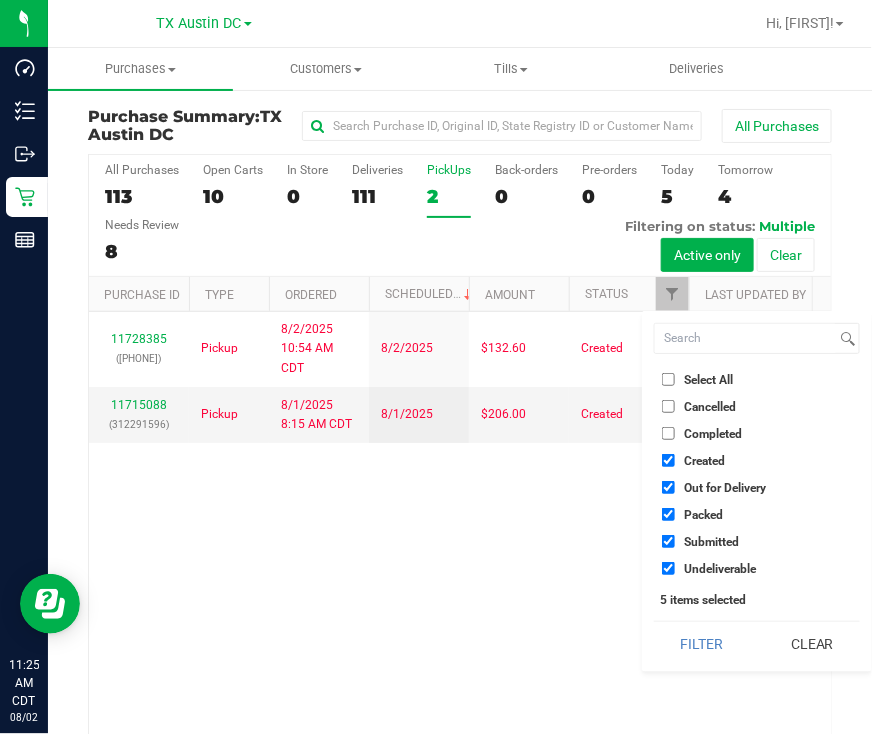click on "Out for Delivery" at bounding box center (725, 488) 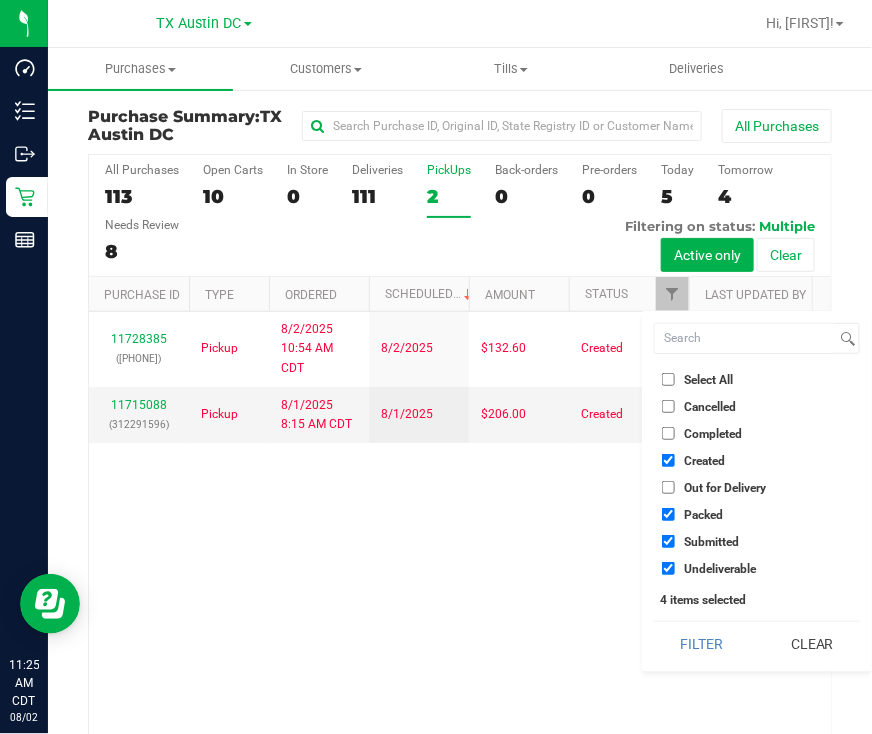 click on "Packed" at bounding box center (703, 515) 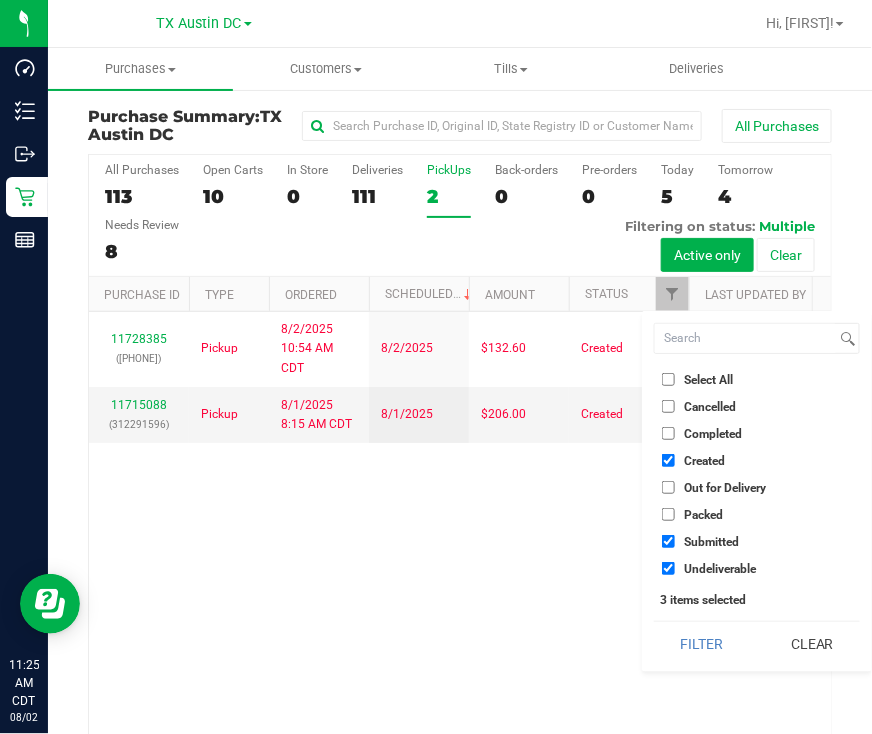 click on "Submitted" at bounding box center [711, 542] 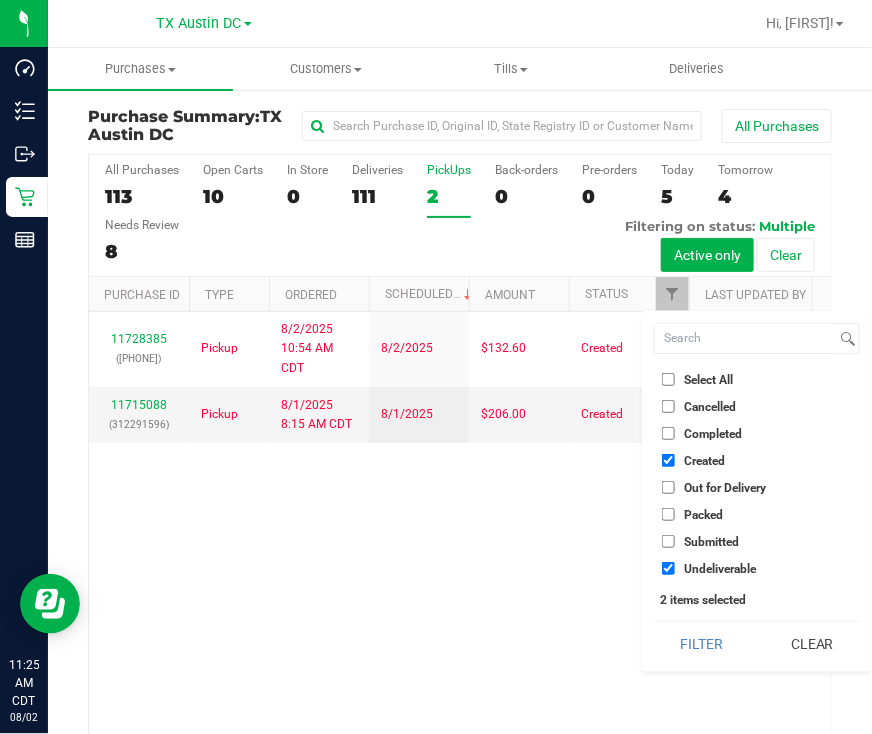 click on "Undeliverable" at bounding box center (720, 569) 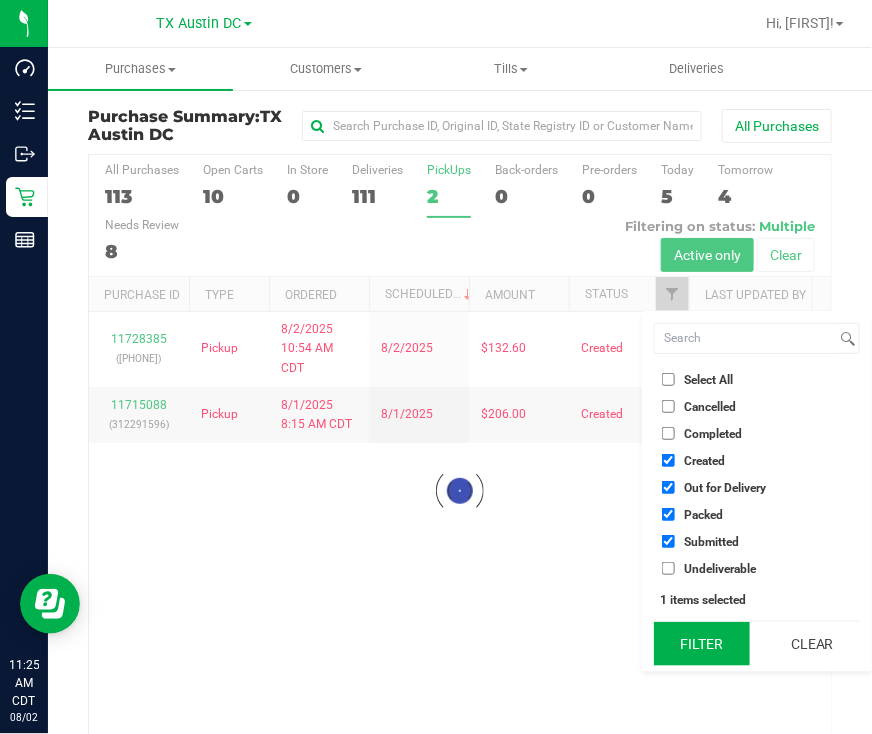 checkbox on "true" 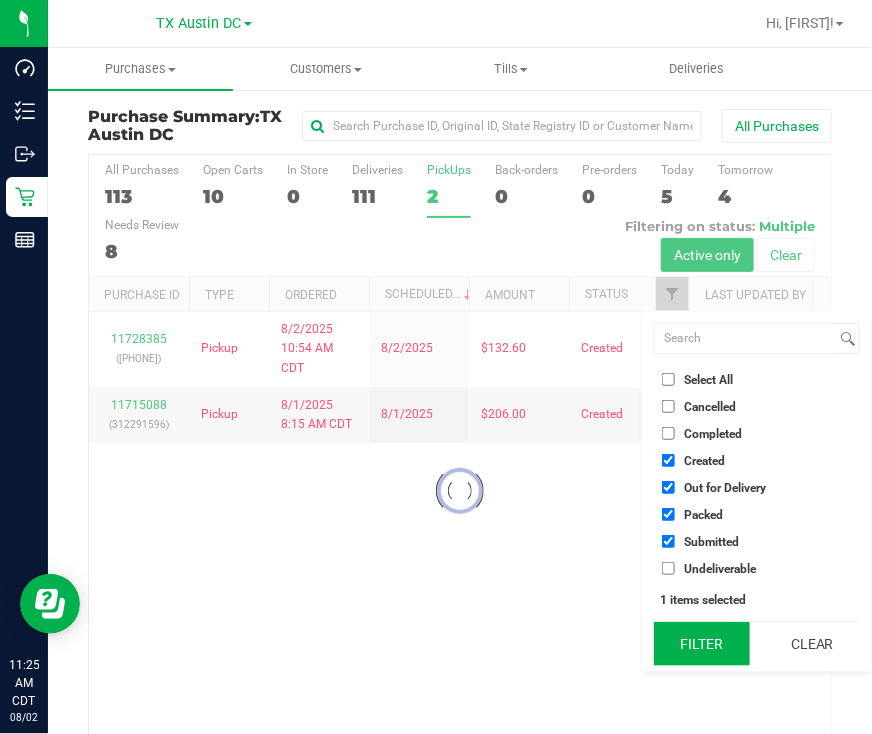 checkbox on "true" 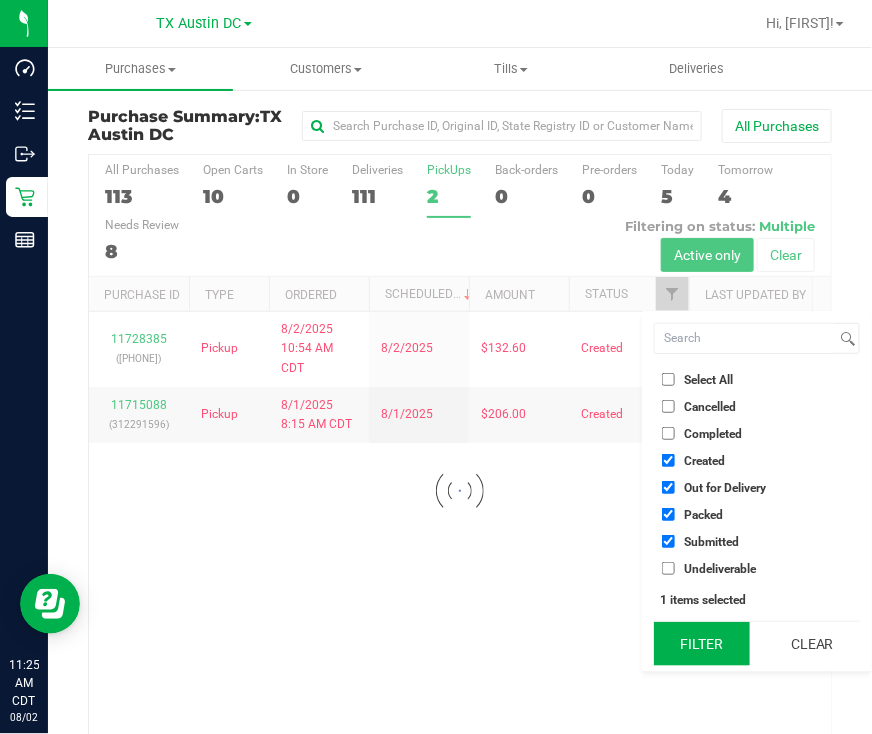 checkbox on "true" 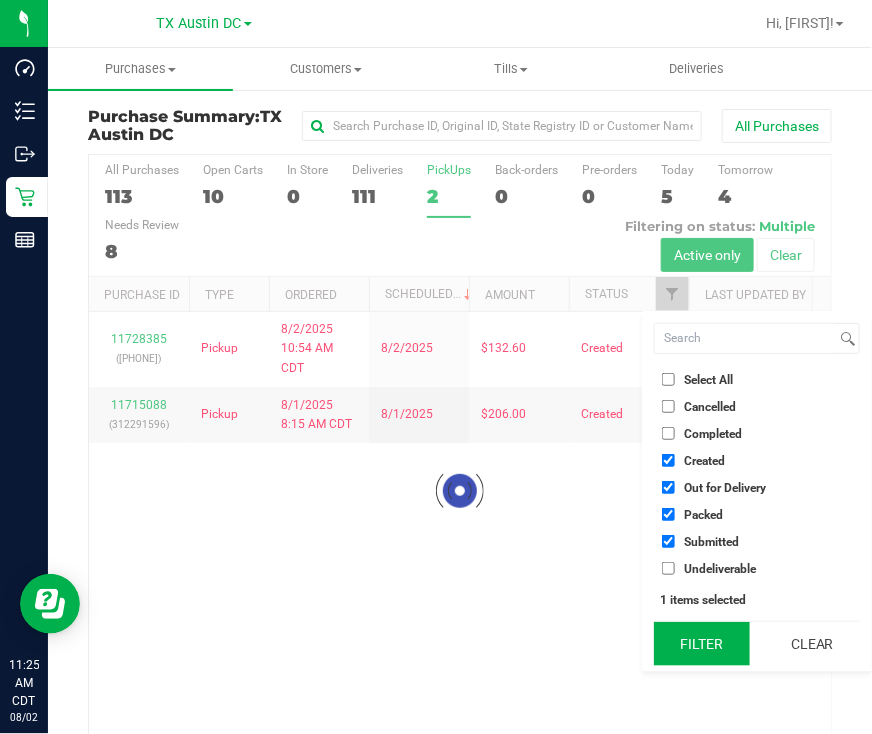 checkbox on "true" 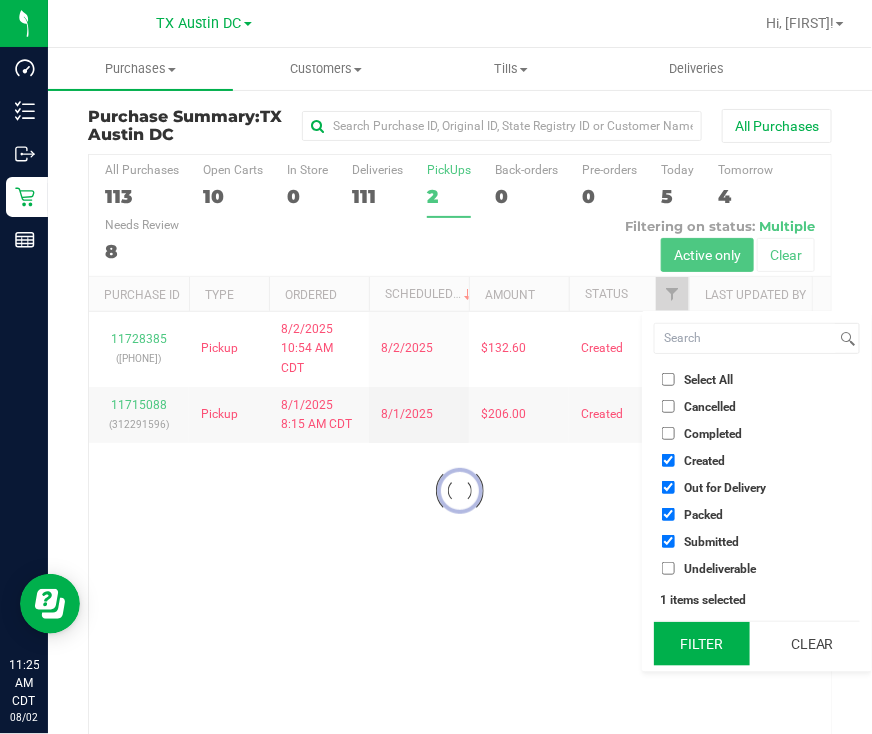 checkbox on "true" 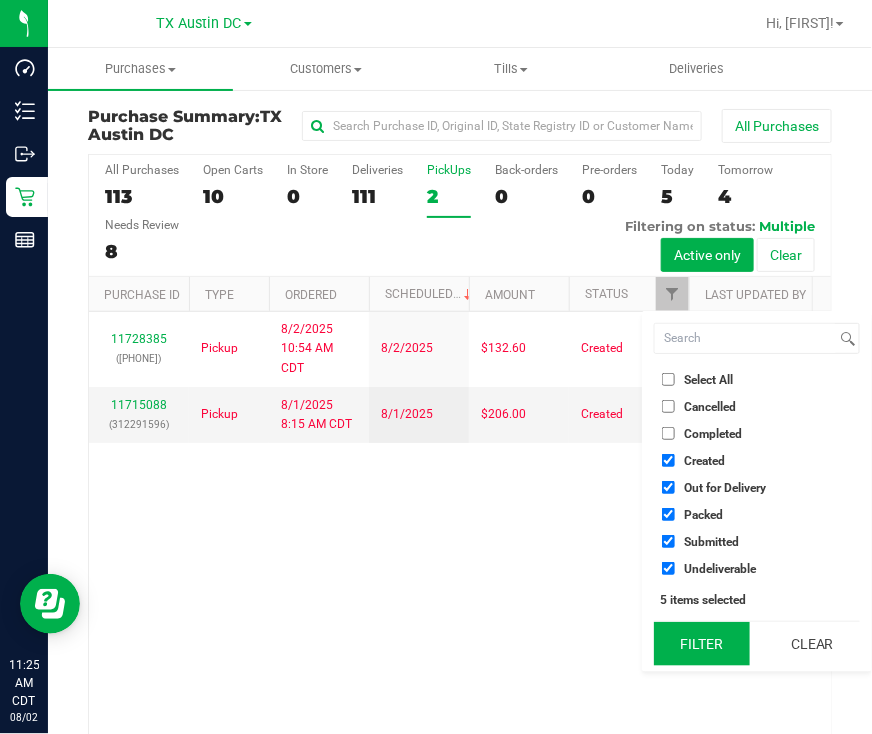 click on "Filter" at bounding box center (702, 644) 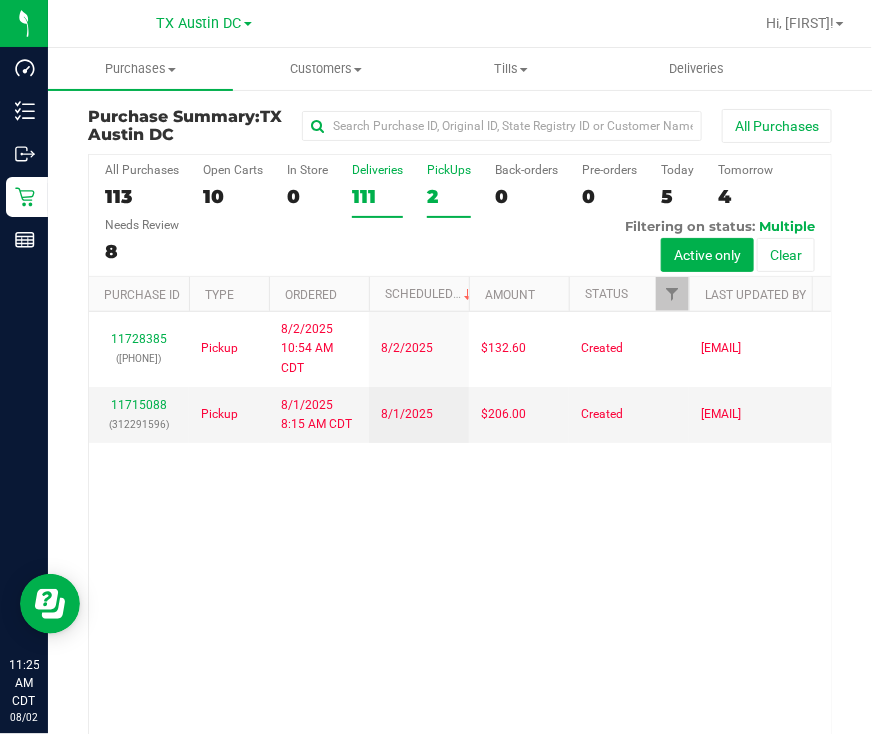 click on "111" at bounding box center [377, 196] 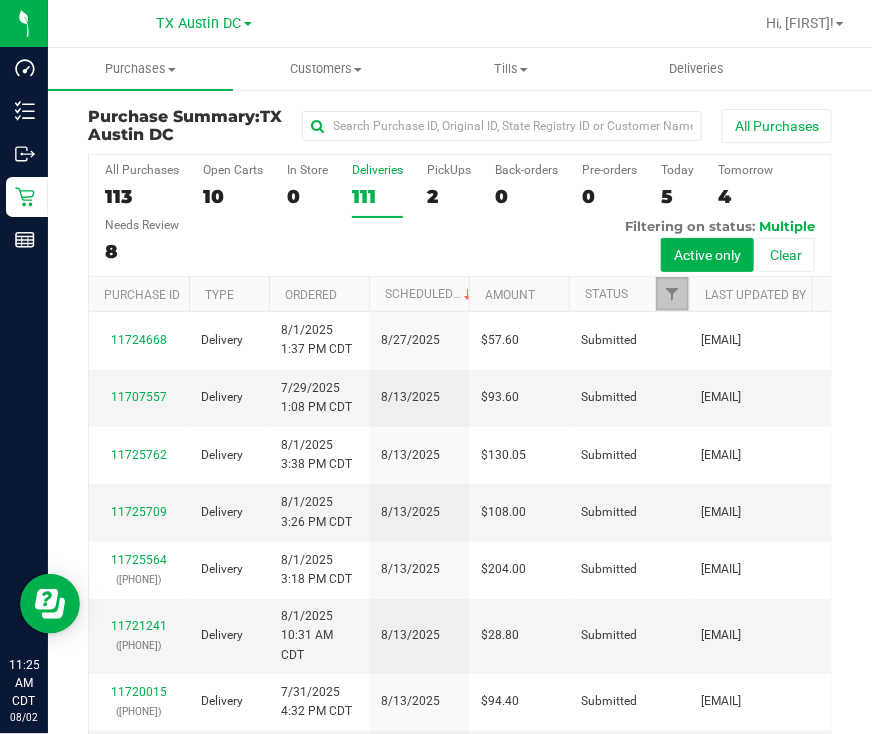 click at bounding box center (672, 294) 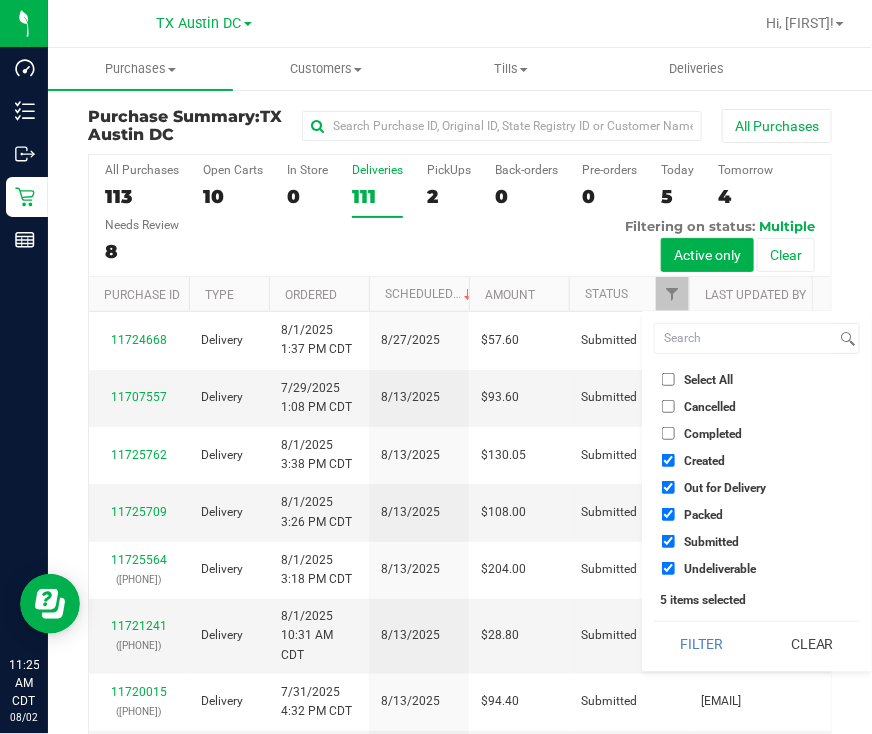 click on "Out for Delivery" at bounding box center [725, 488] 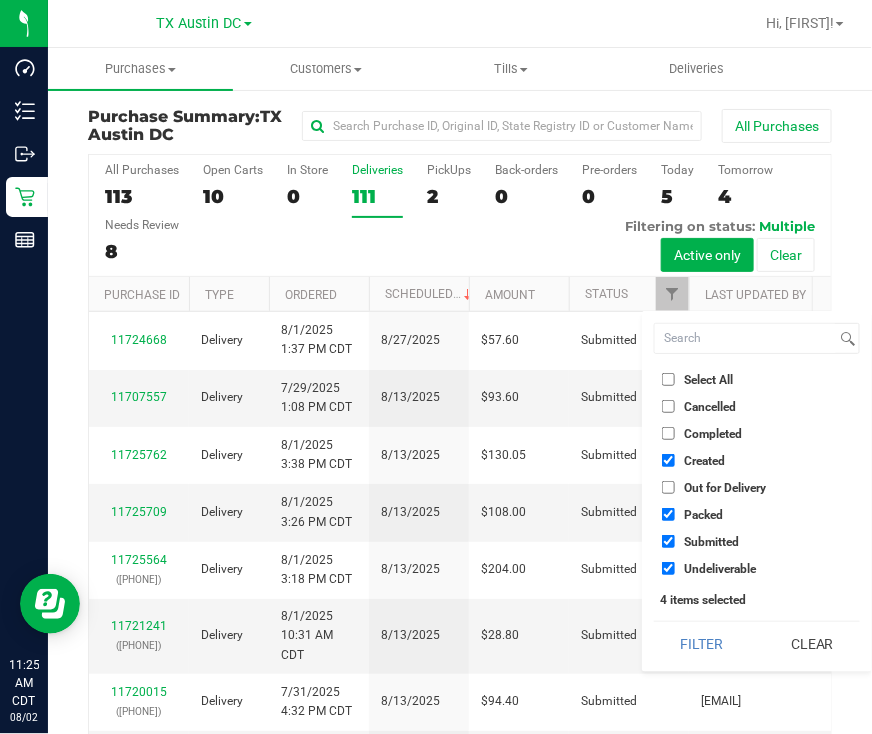 click on "Packed" at bounding box center [703, 515] 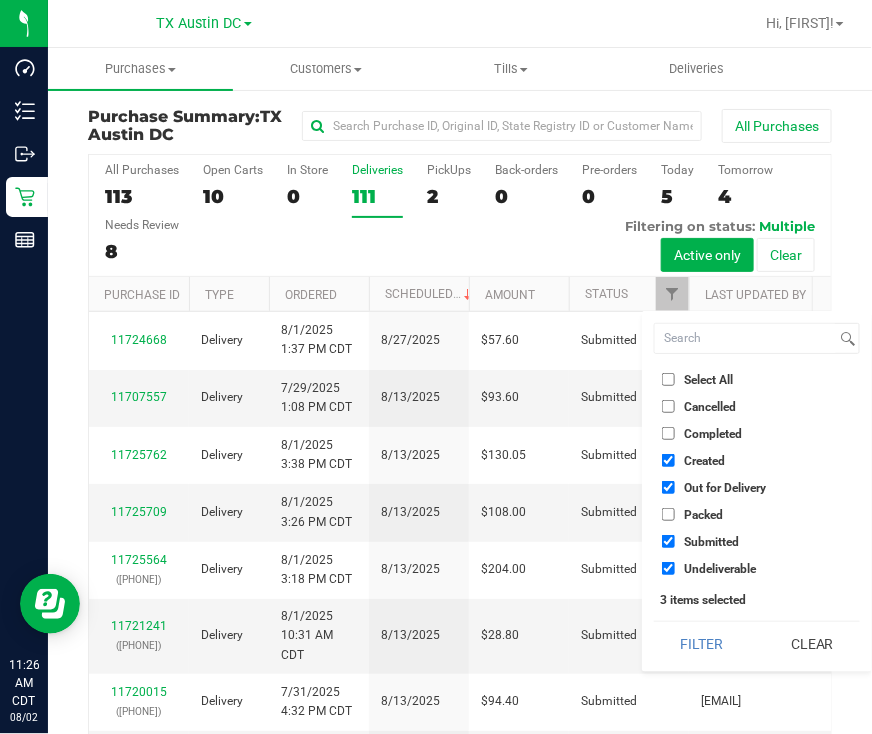 checkbox on "true" 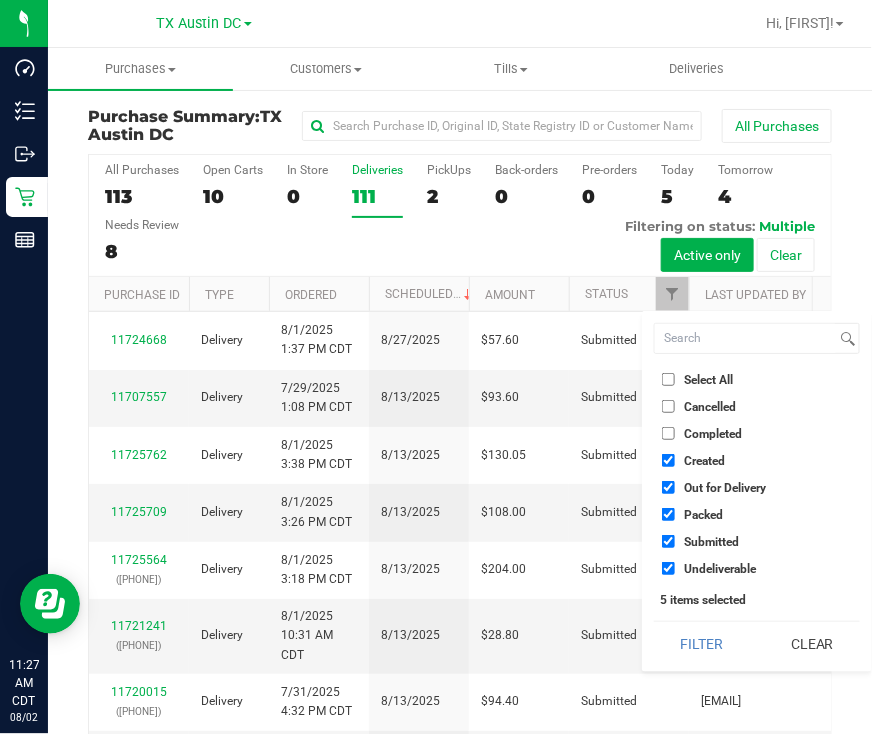 checkbox on "true" 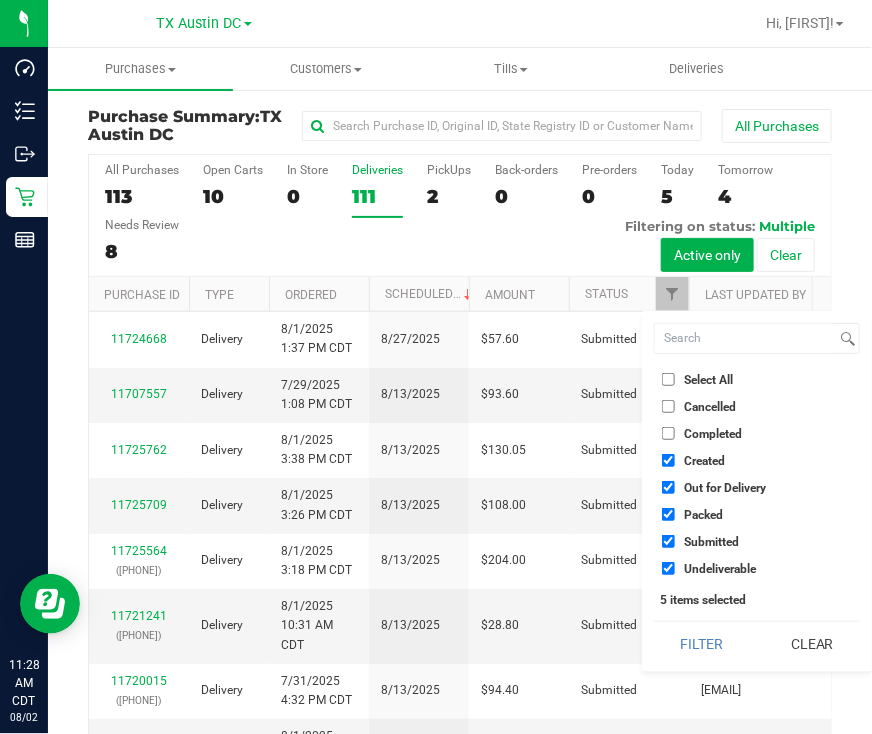 checkbox on "true" 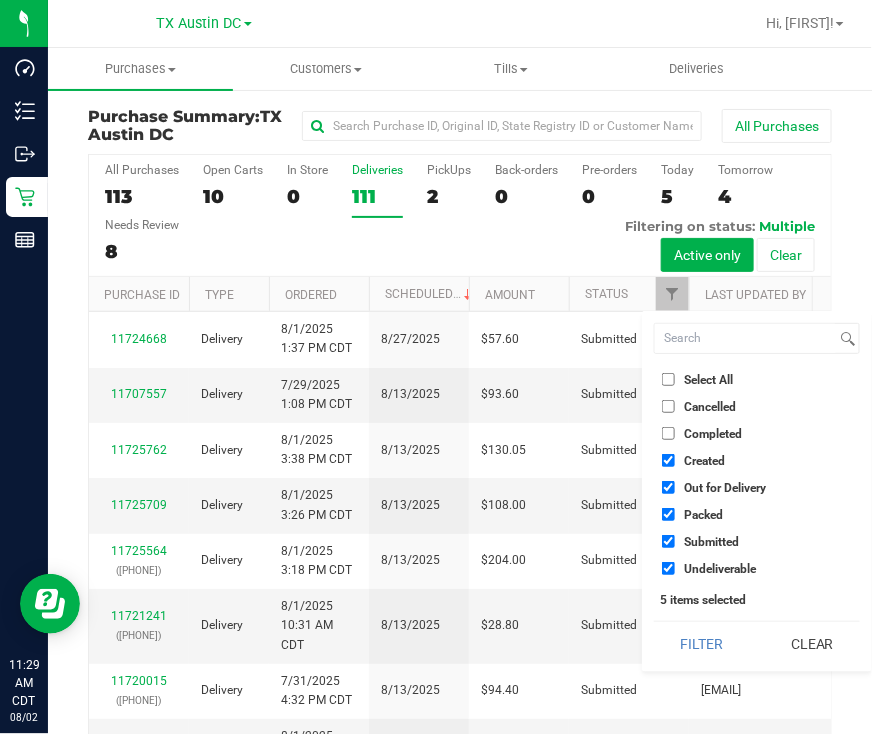 checkbox on "true" 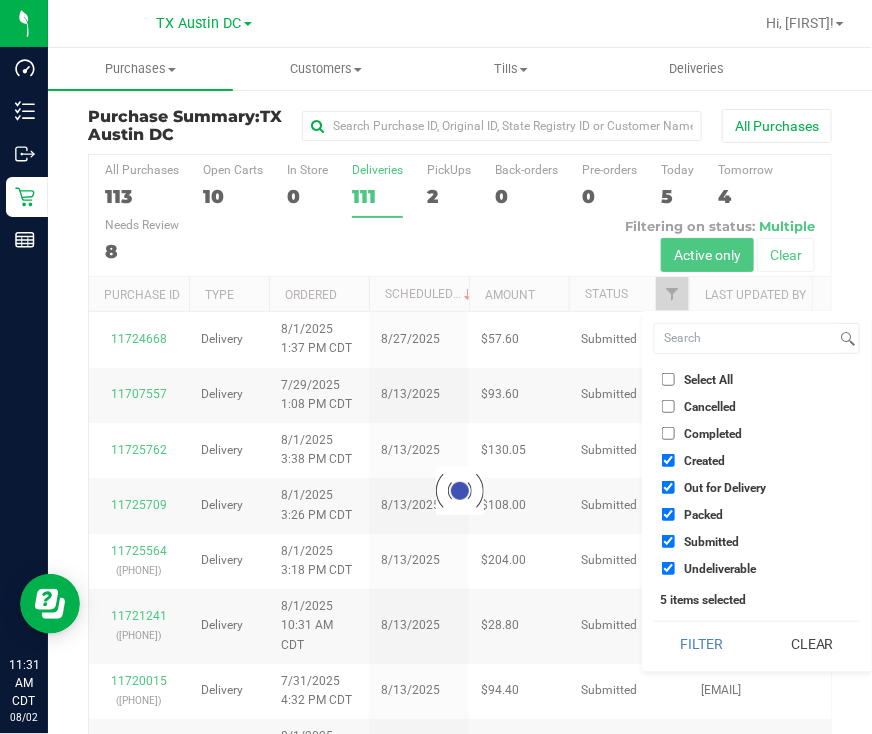 checkbox on "true" 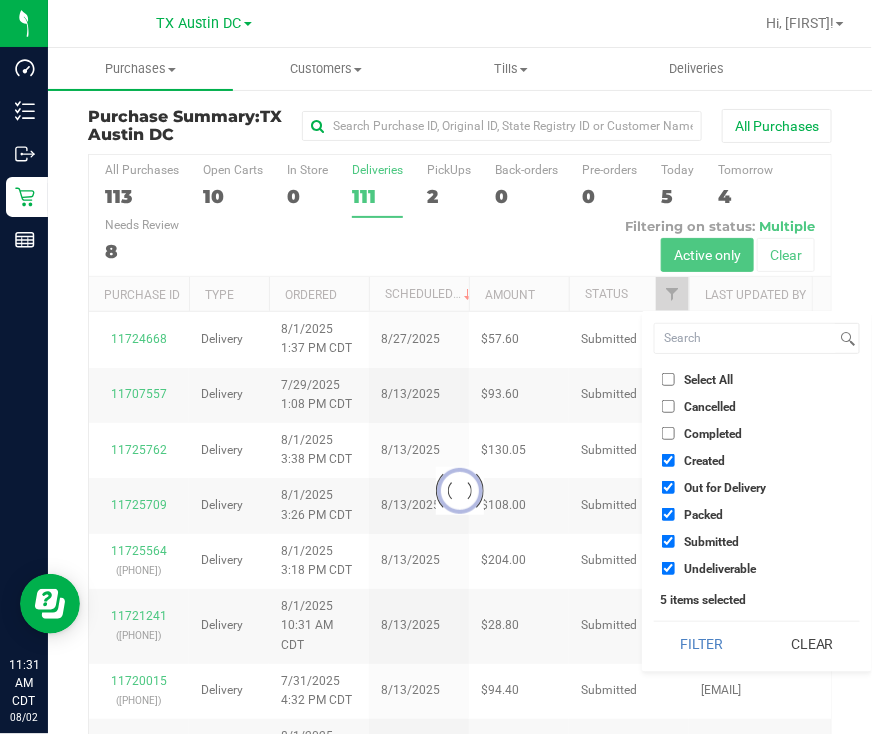 checkbox on "true" 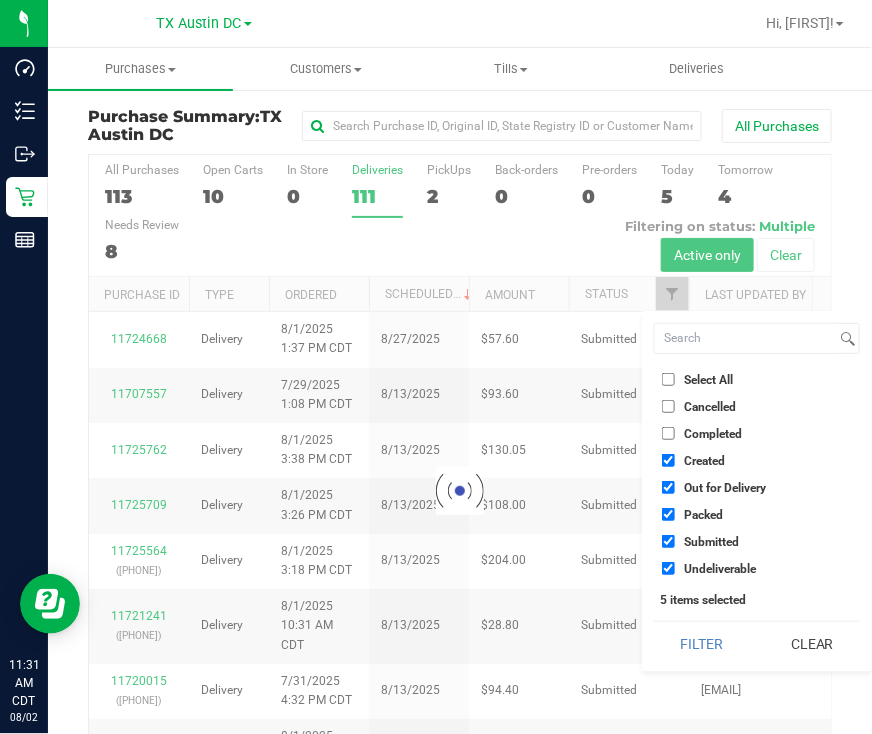 checkbox on "true" 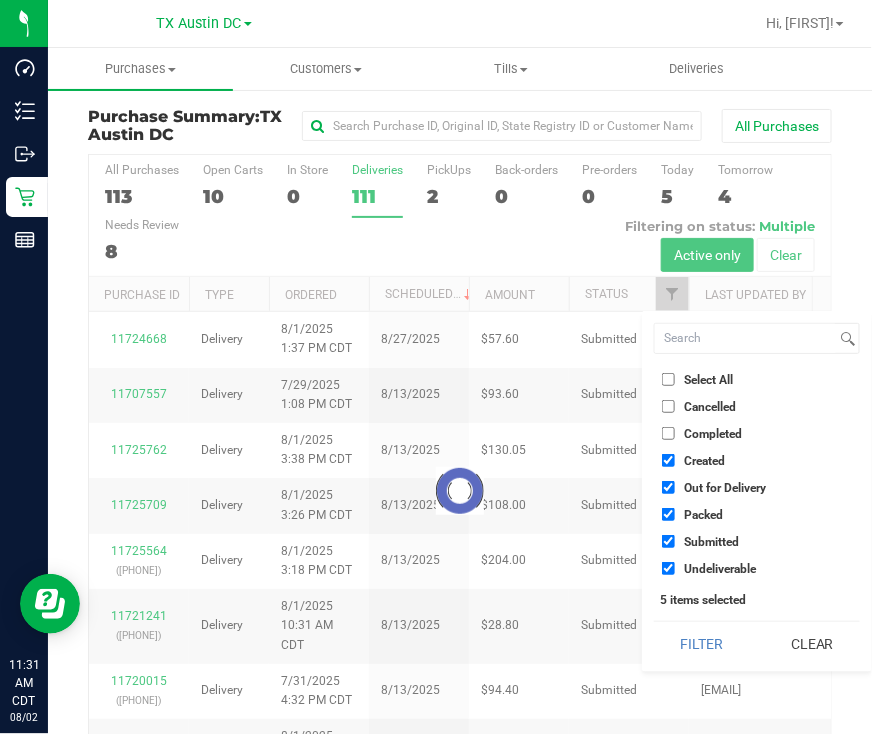 checkbox on "true" 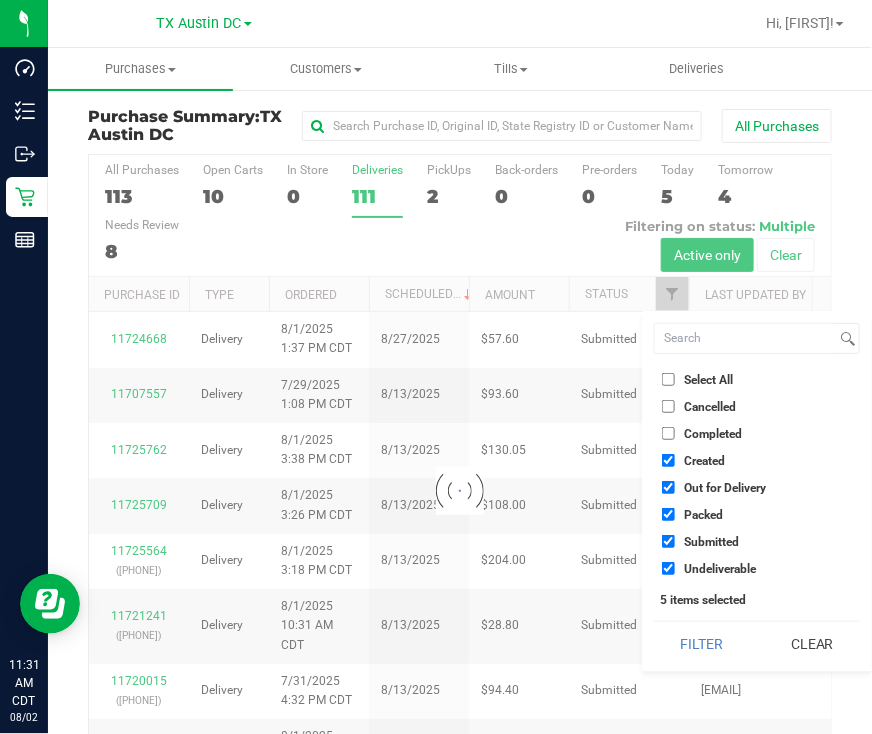checkbox on "true" 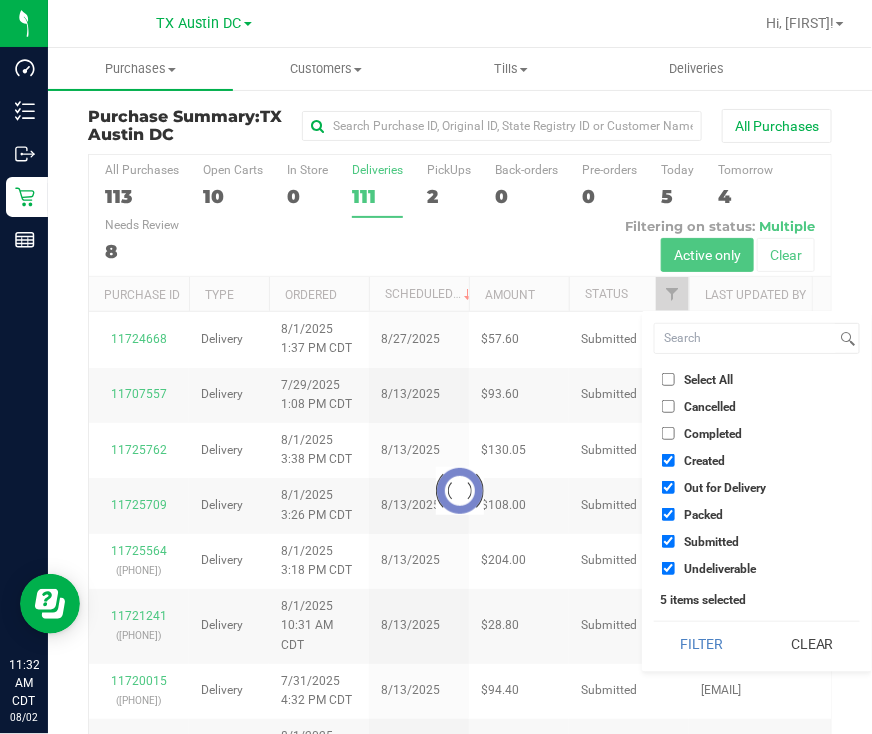checkbox on "true" 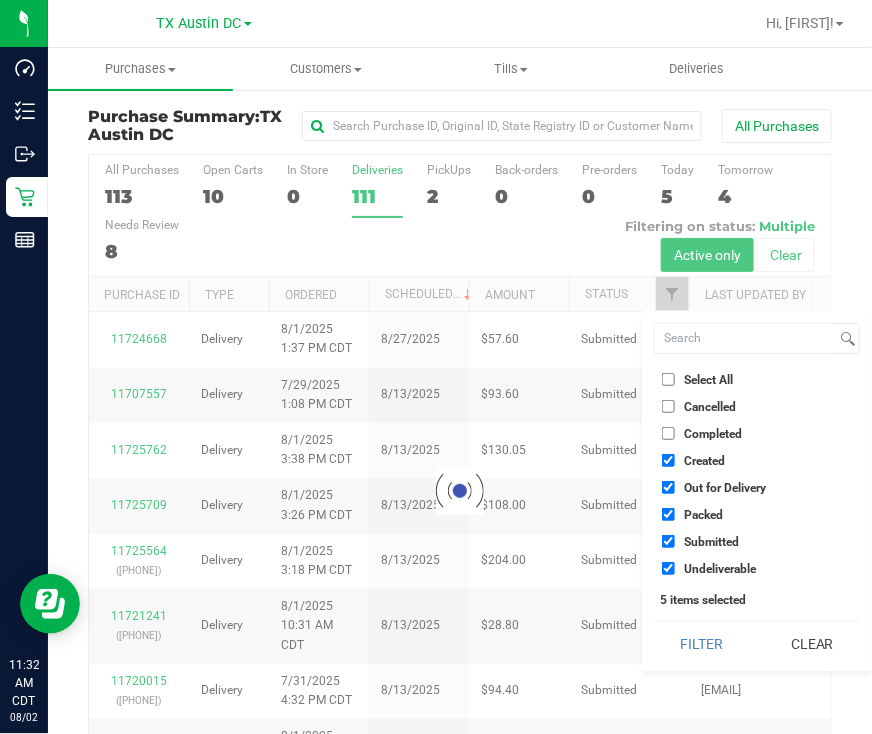checkbox on "true" 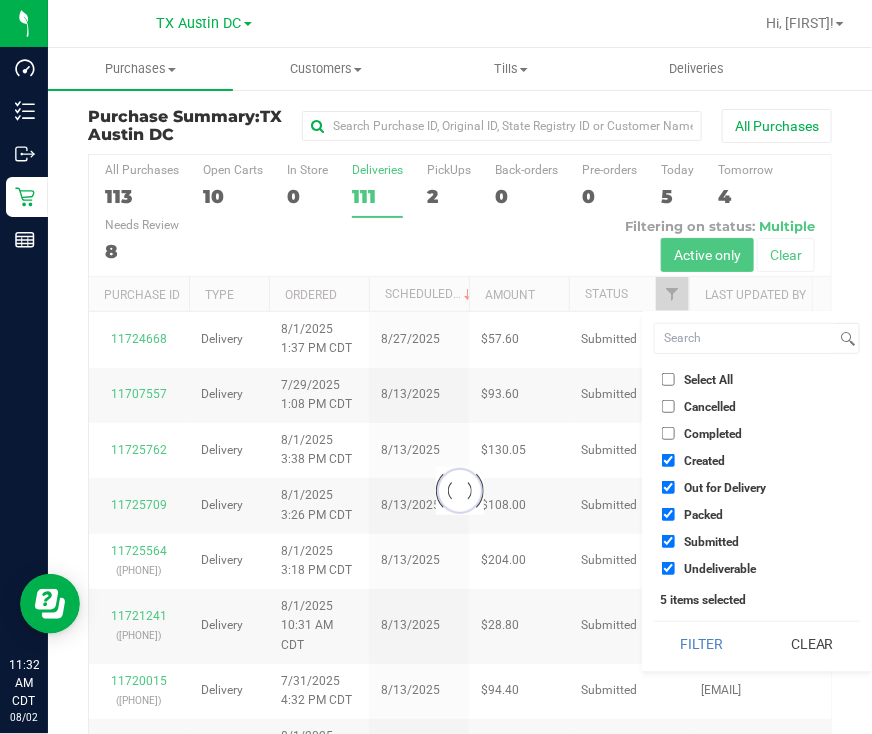 checkbox on "true" 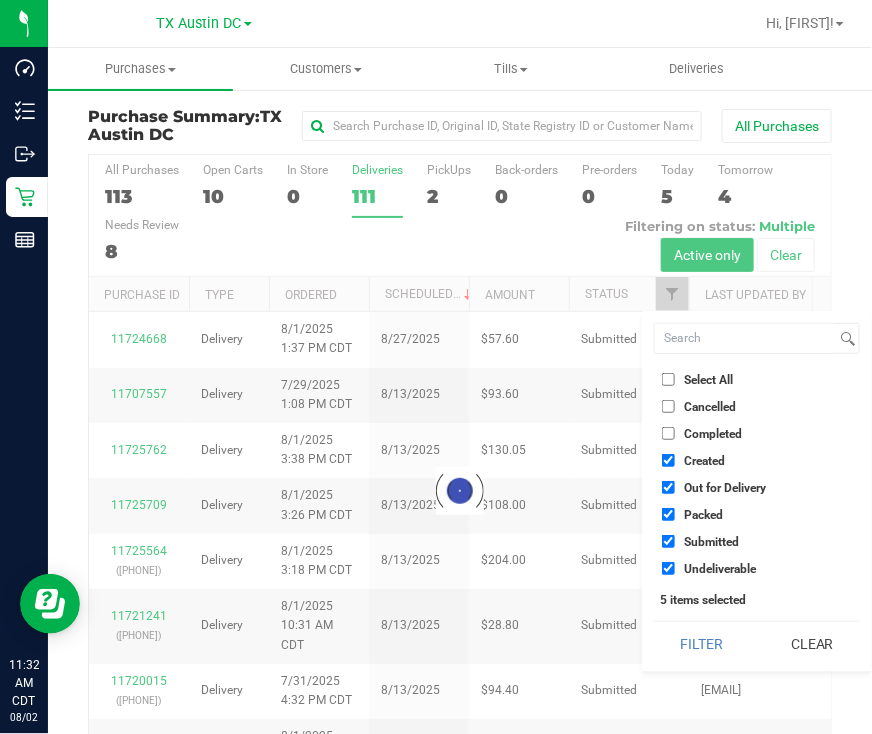 checkbox on "true" 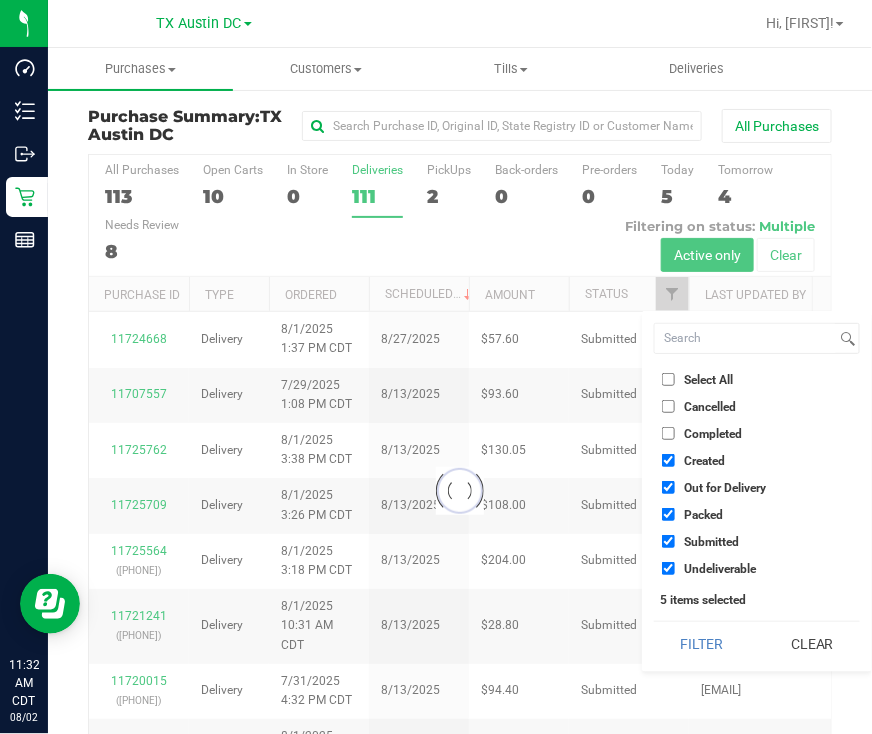 checkbox on "true" 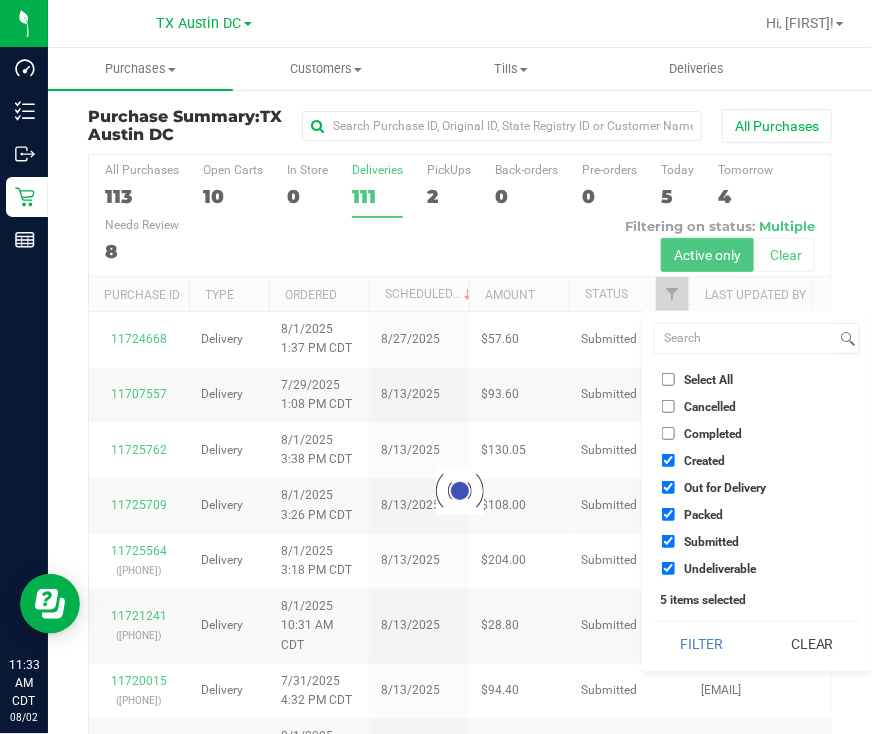 checkbox on "true" 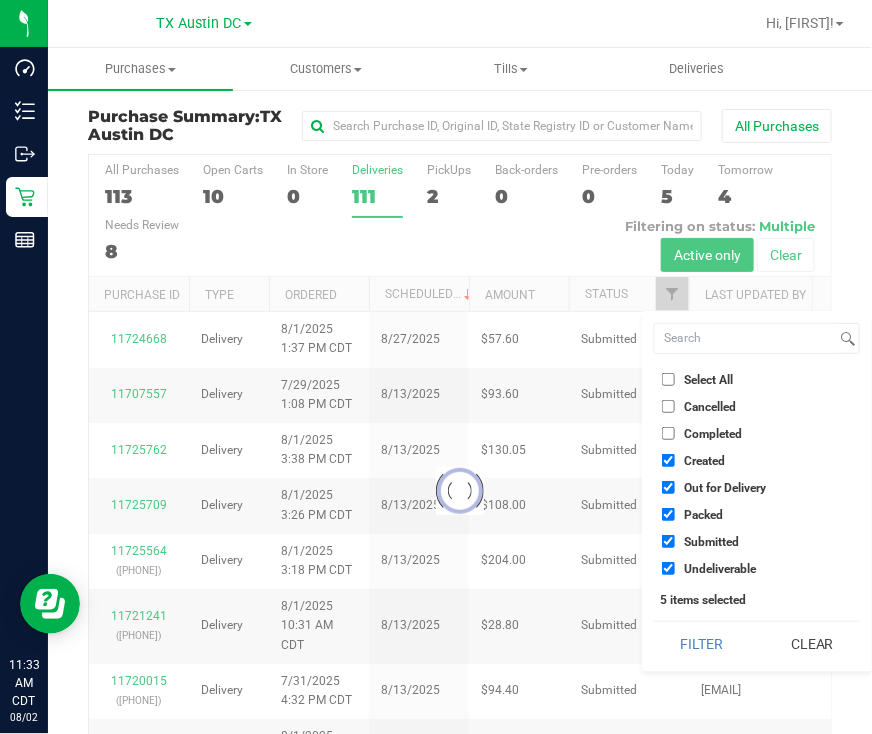 checkbox on "true" 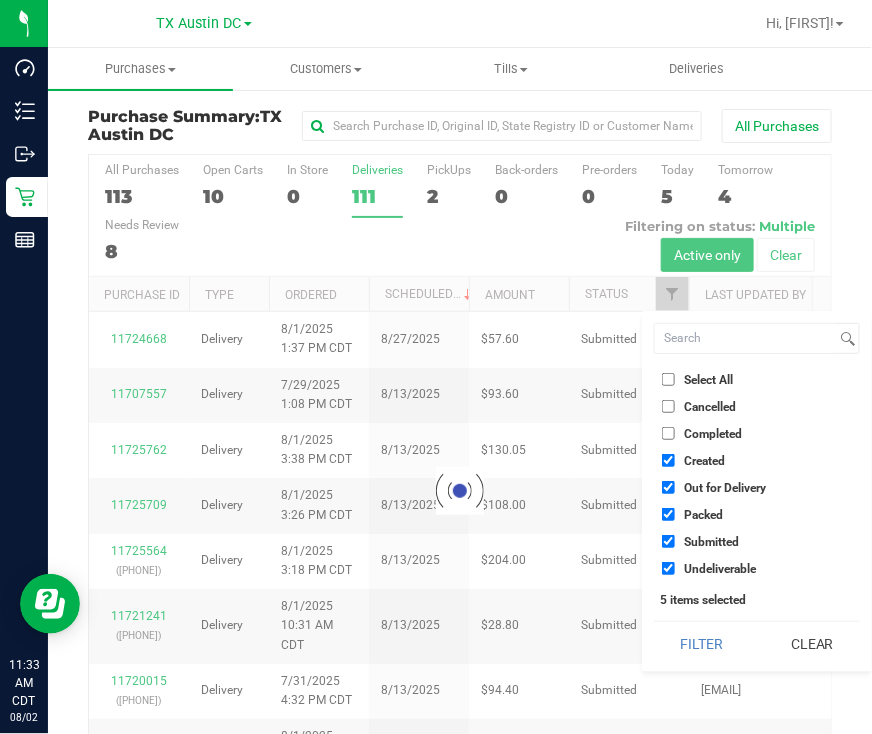 checkbox on "true" 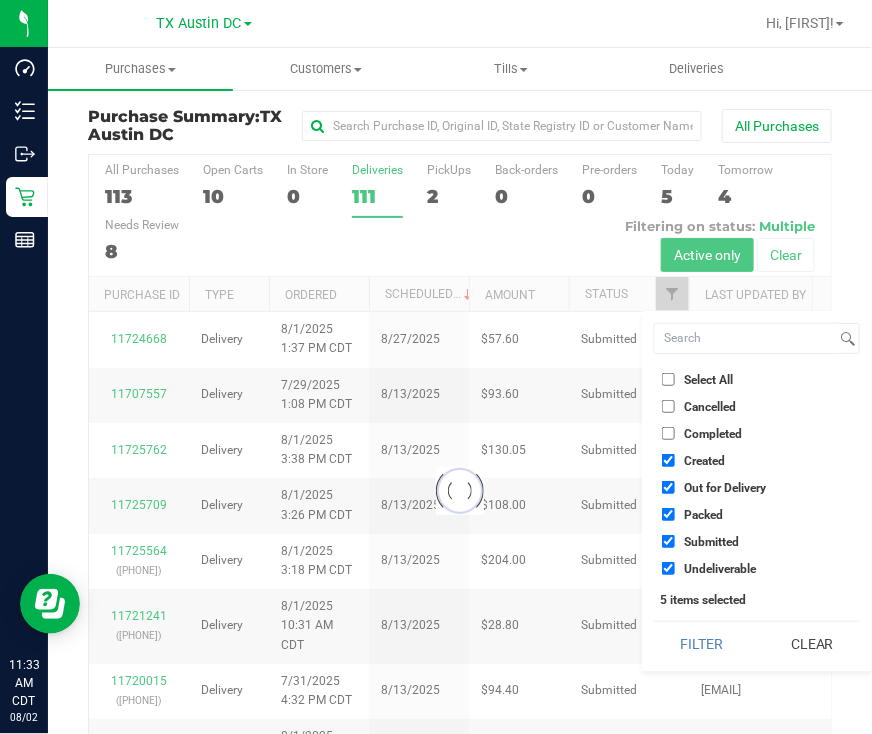 checkbox on "true" 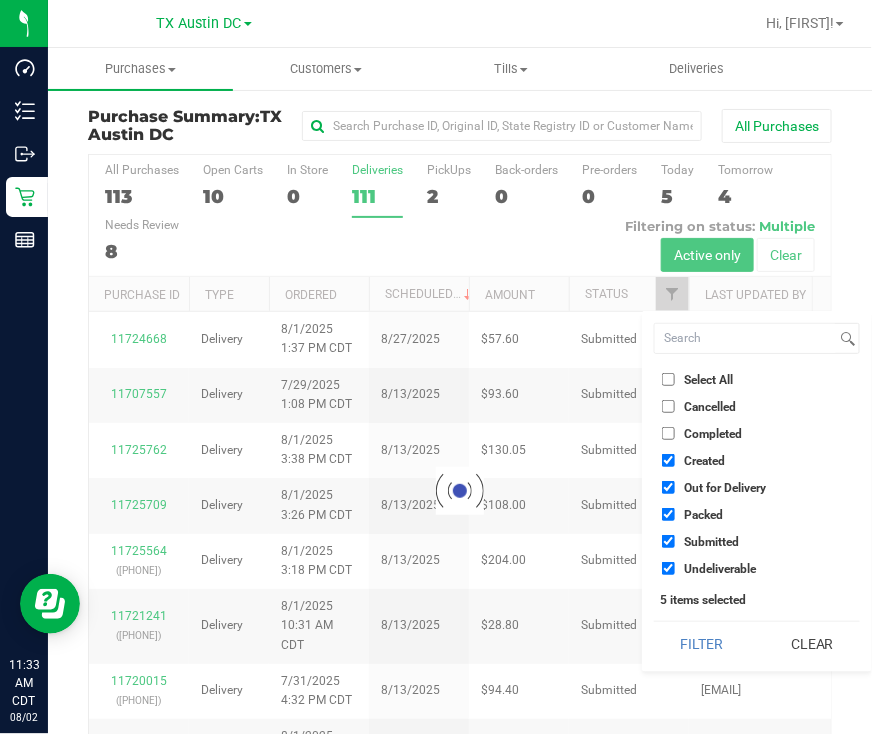 checkbox on "true" 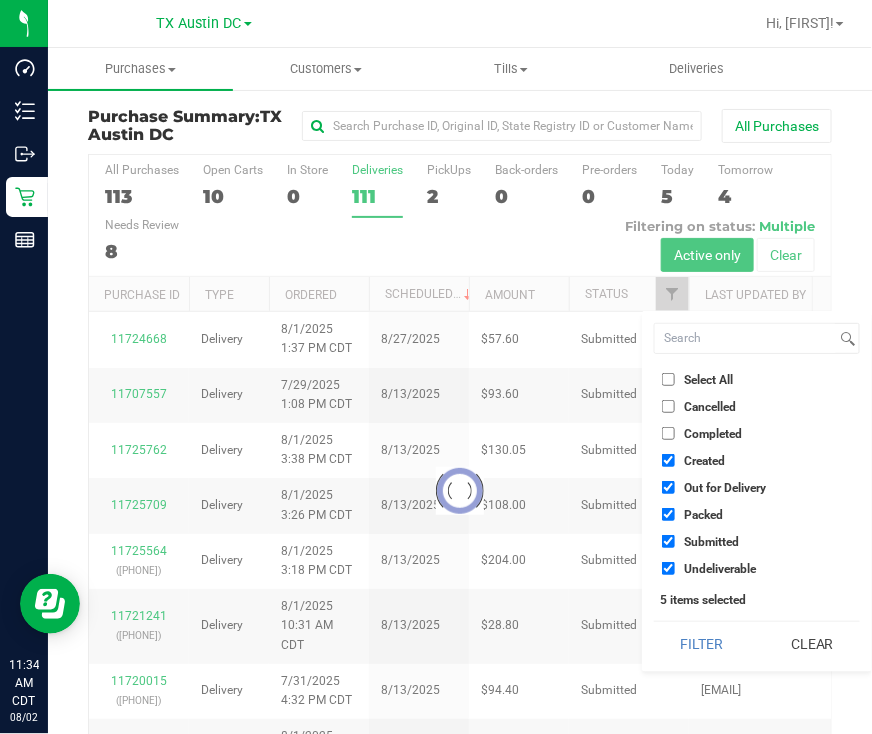 checkbox on "true" 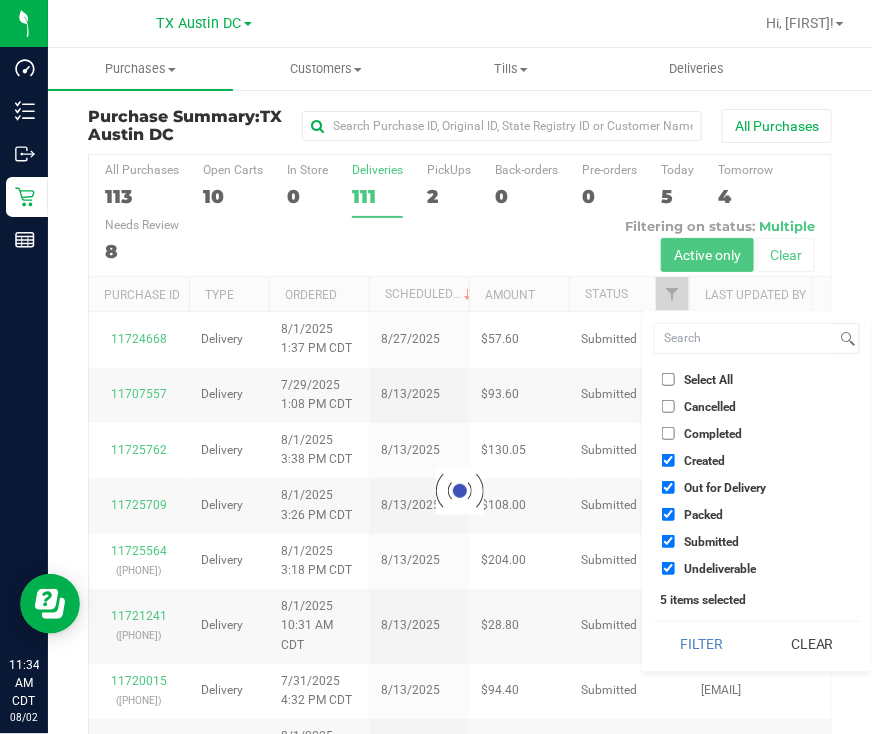 checkbox on "true" 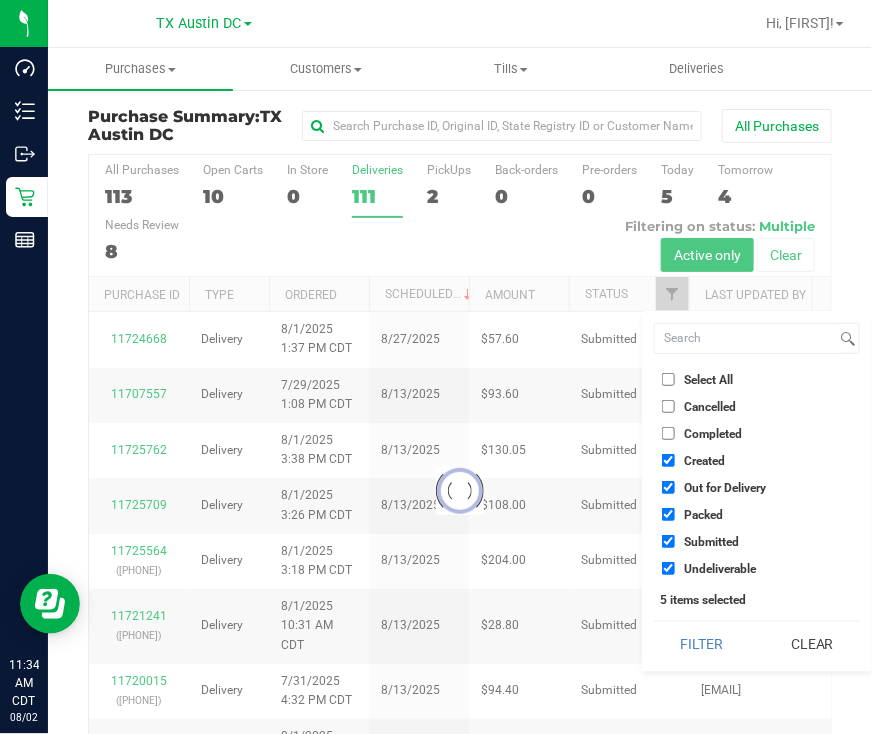 checkbox on "true" 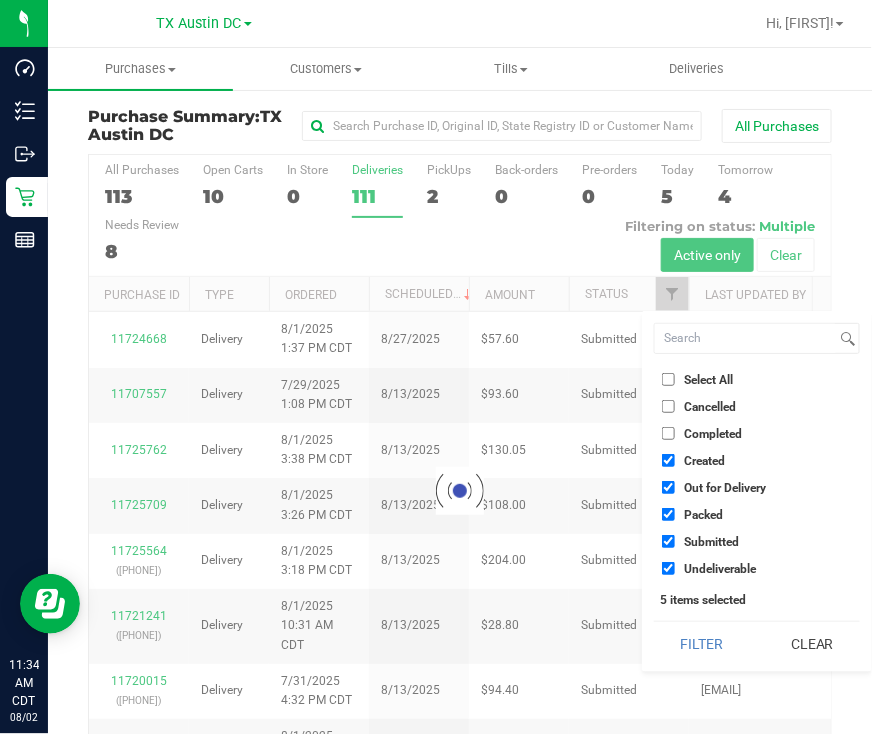 checkbox on "true" 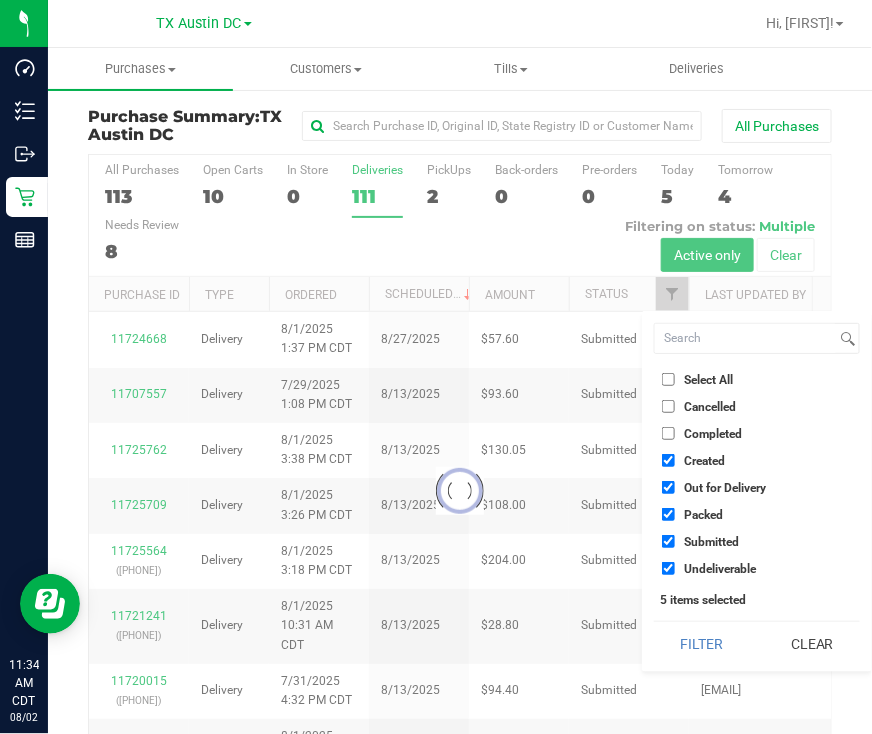 checkbox on "true" 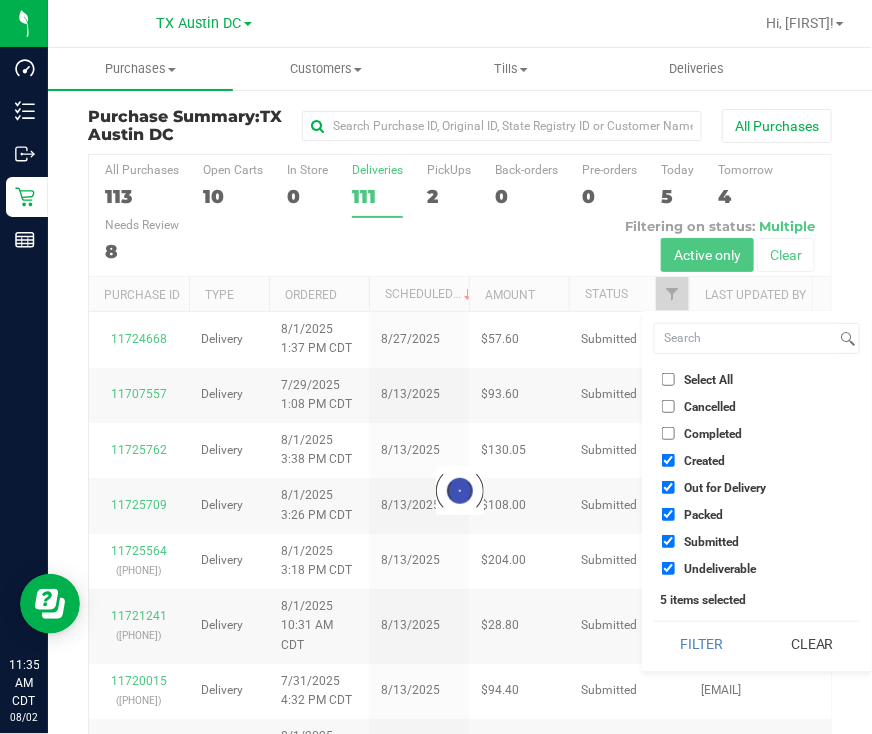 checkbox on "true" 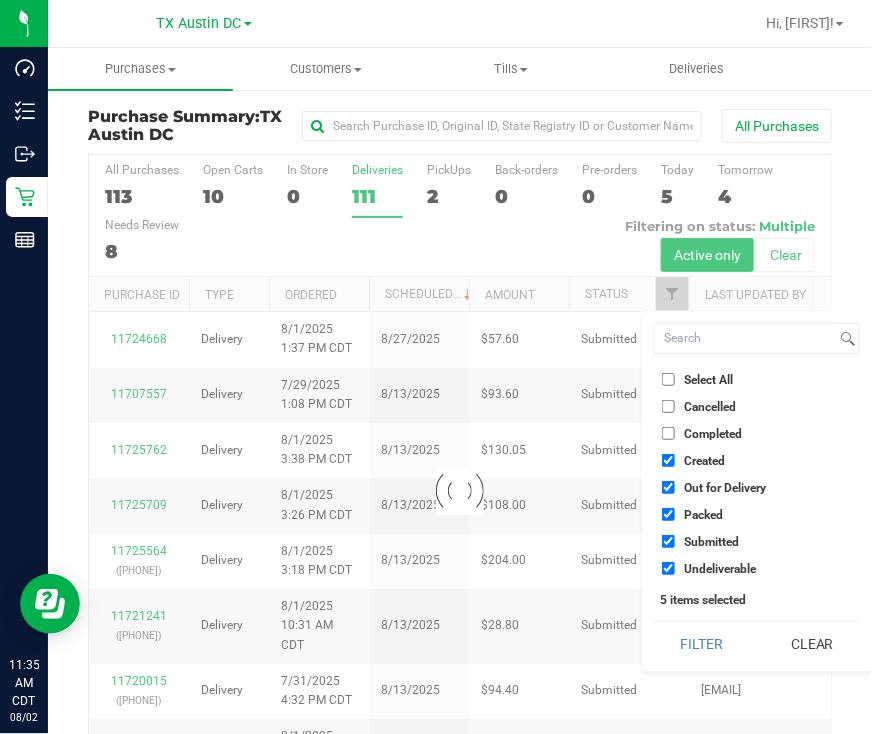 checkbox on "true" 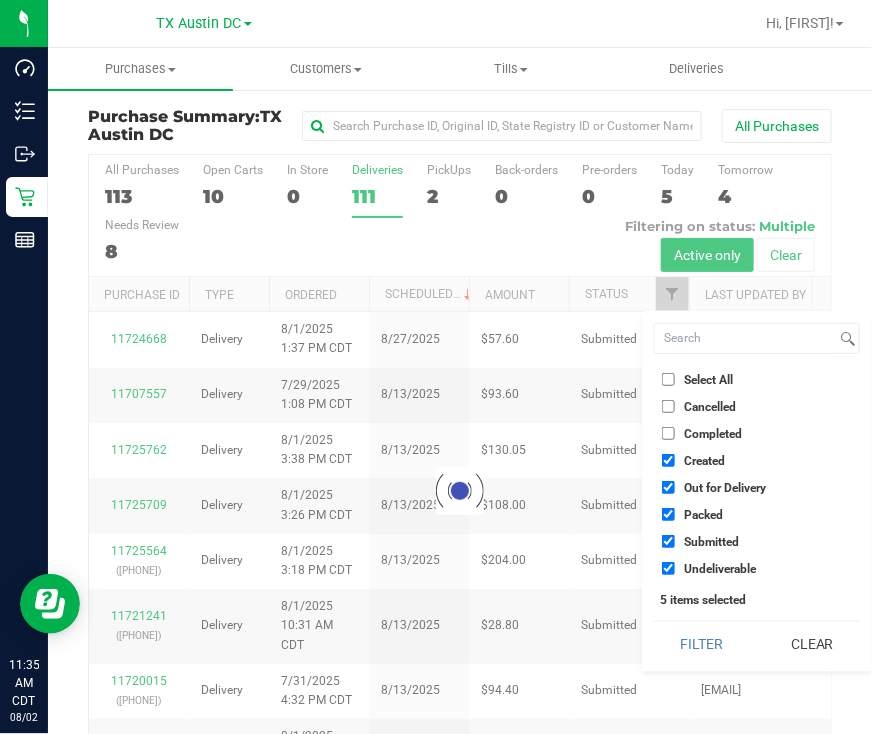 checkbox on "true" 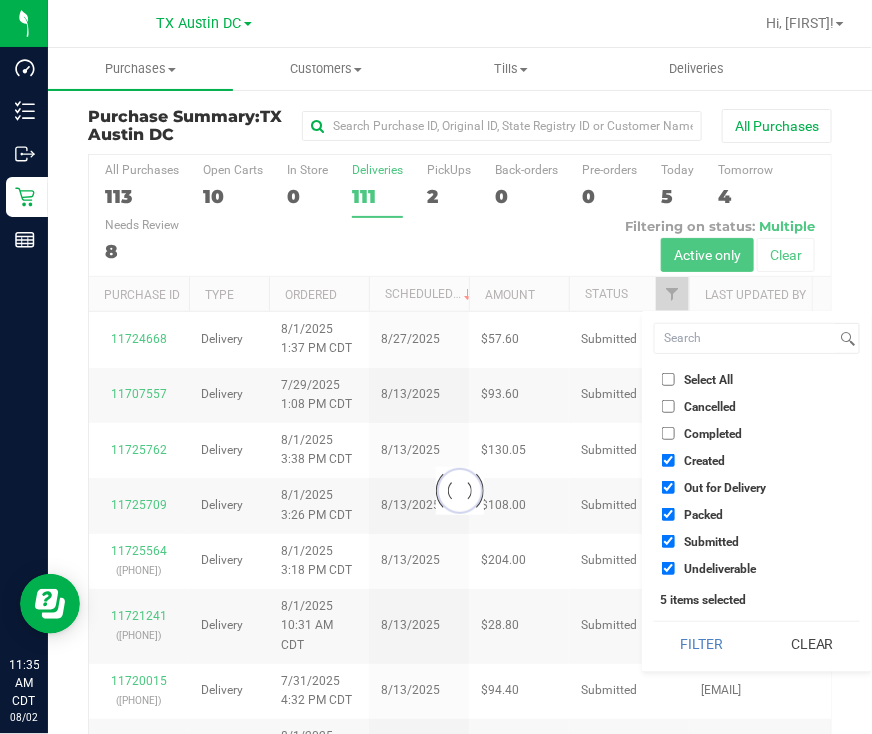 checkbox on "true" 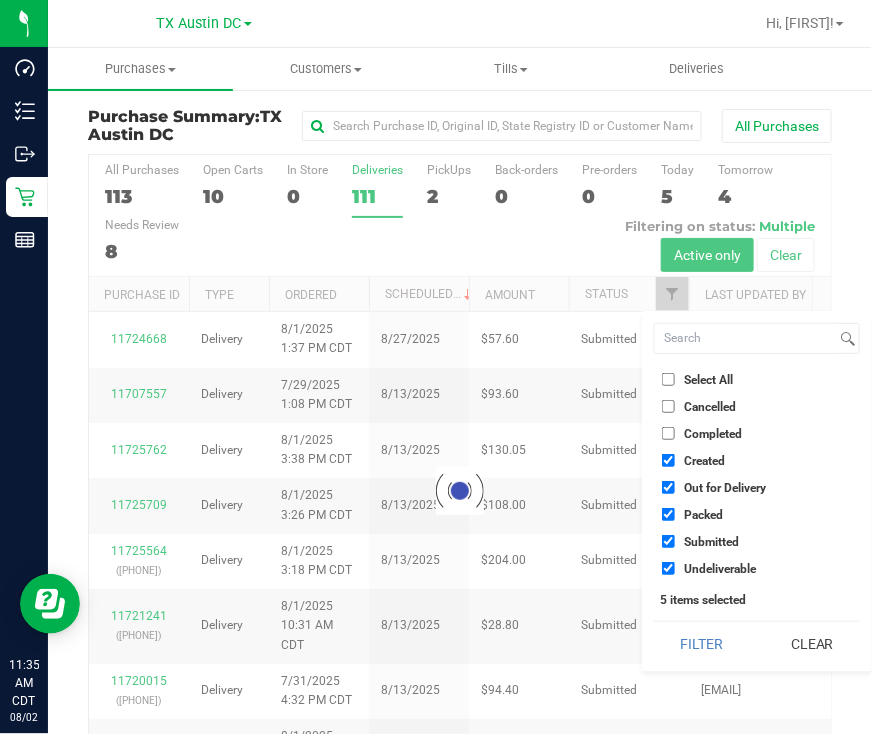checkbox on "true" 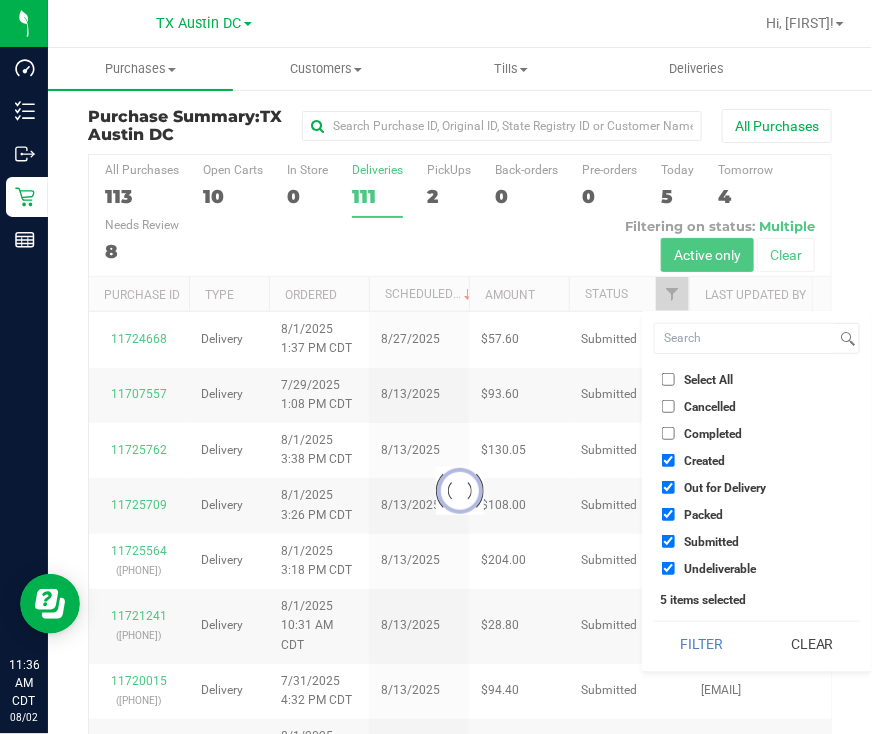 checkbox on "true" 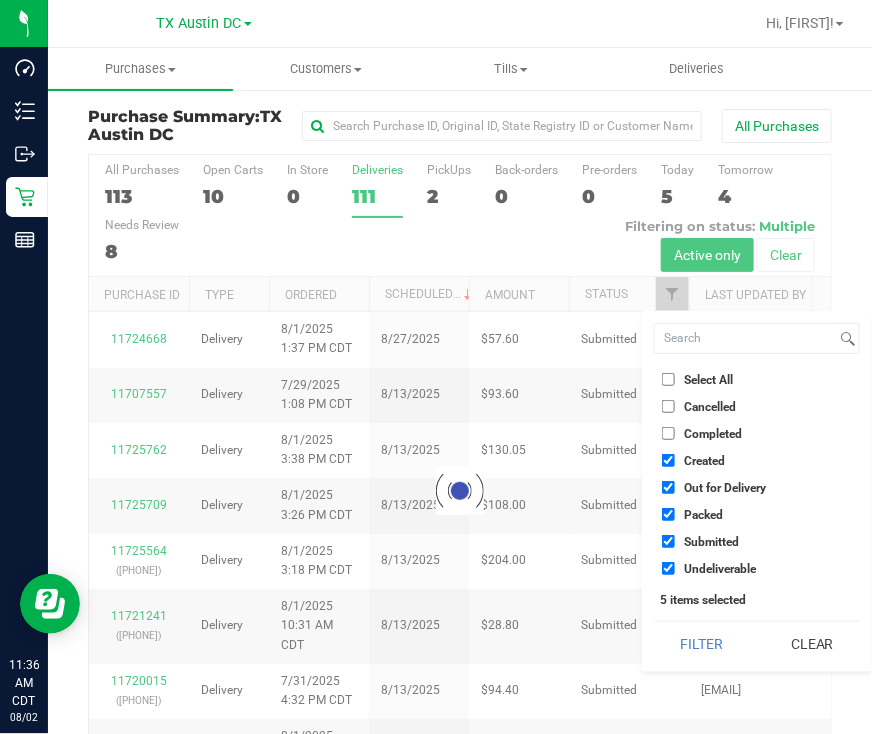 checkbox on "true" 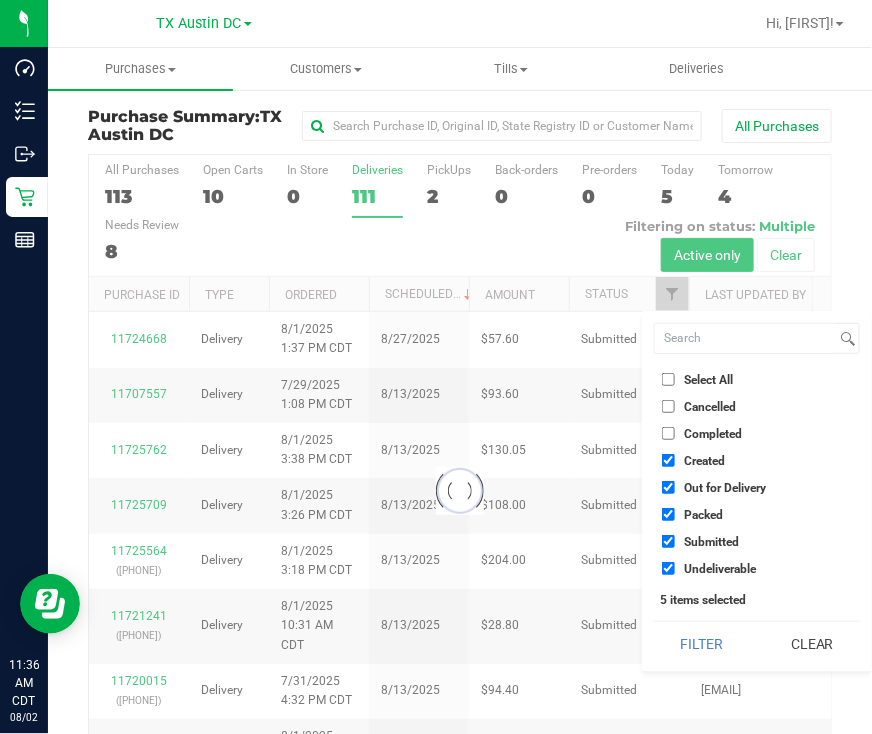 checkbox on "true" 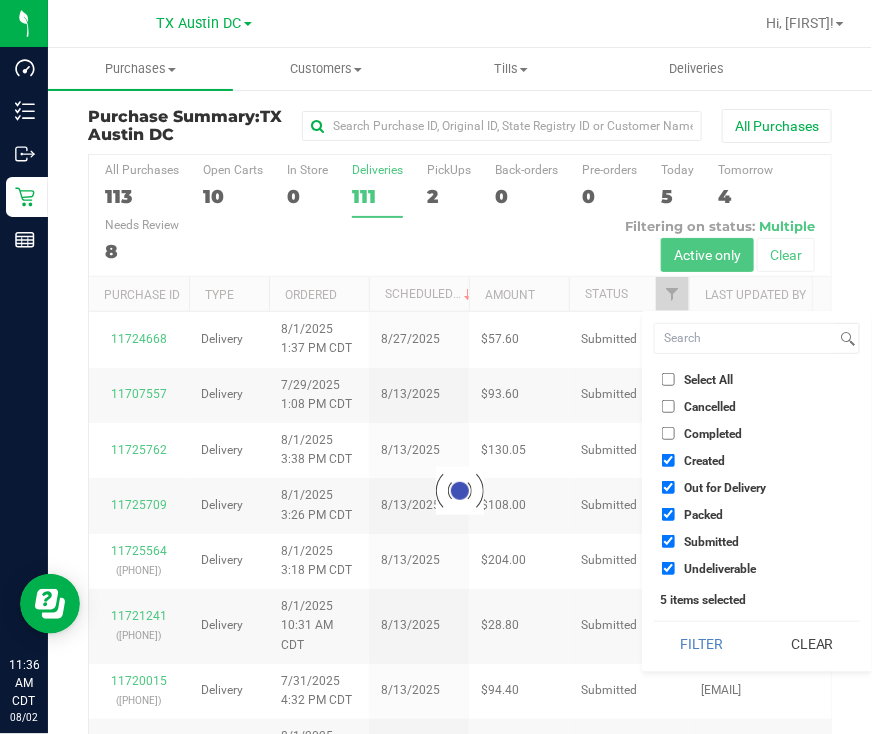checkbox on "true" 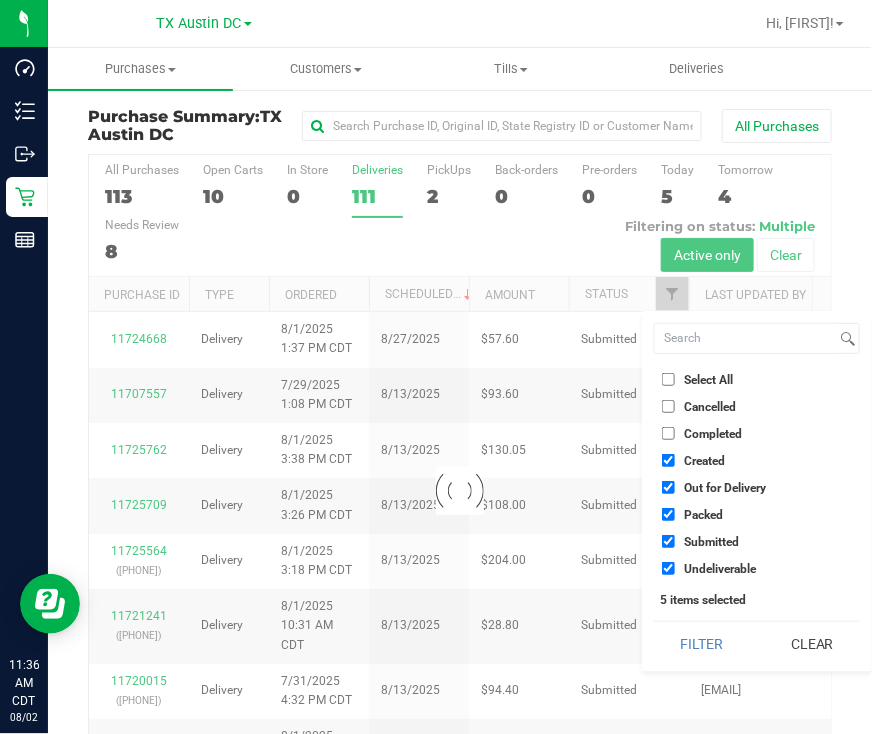 checkbox on "true" 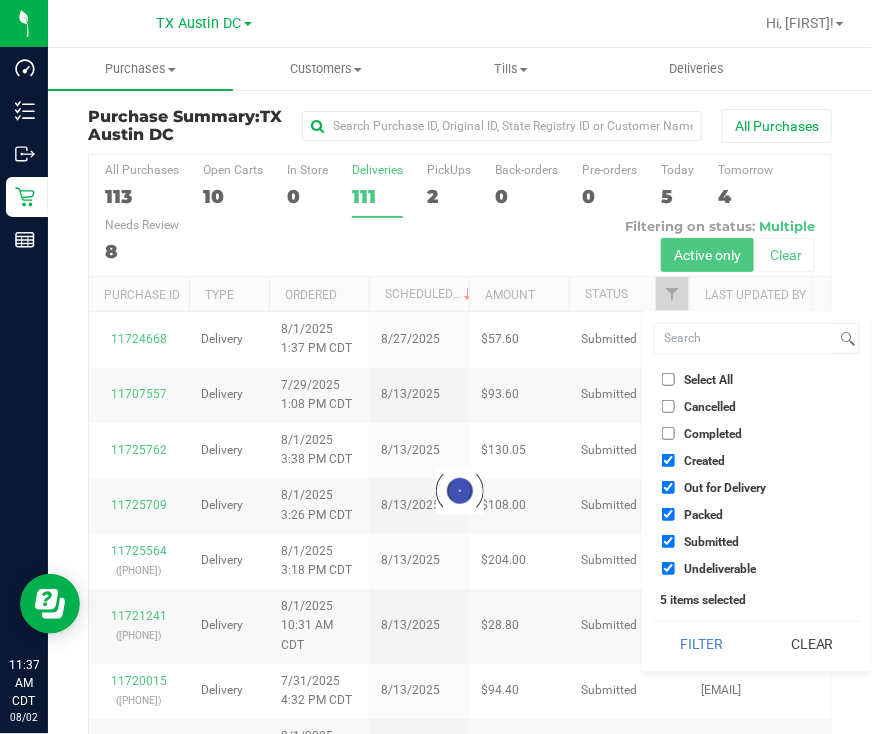 checkbox on "true" 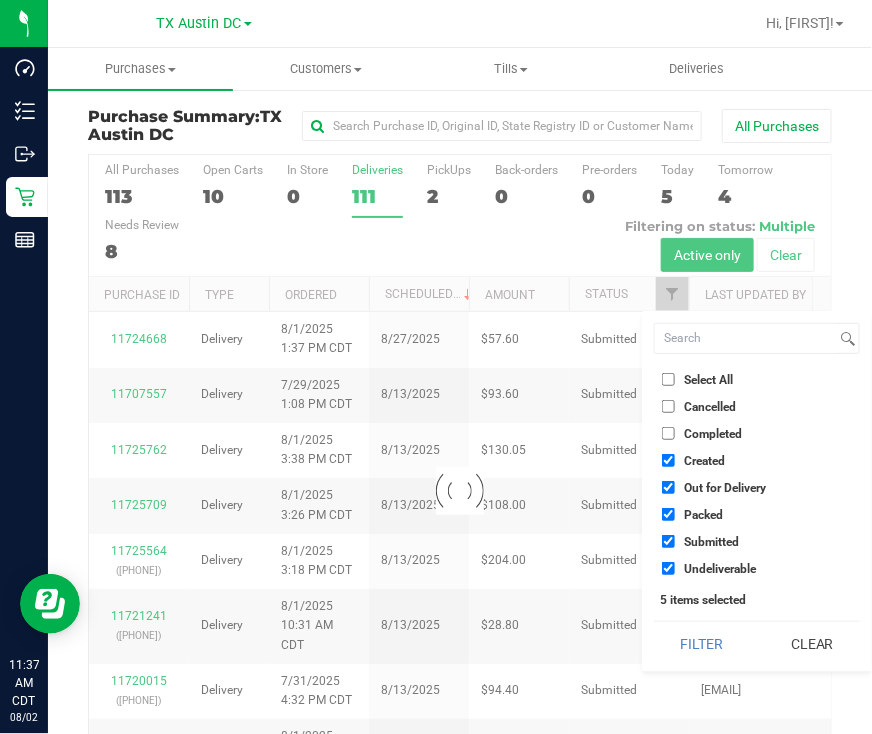 checkbox on "true" 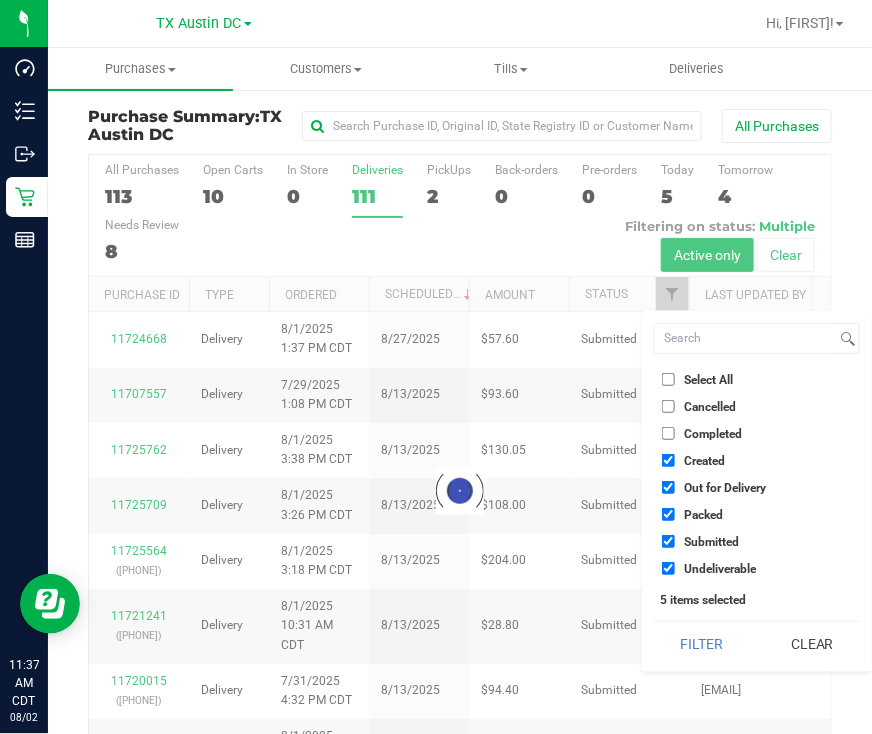checkbox on "true" 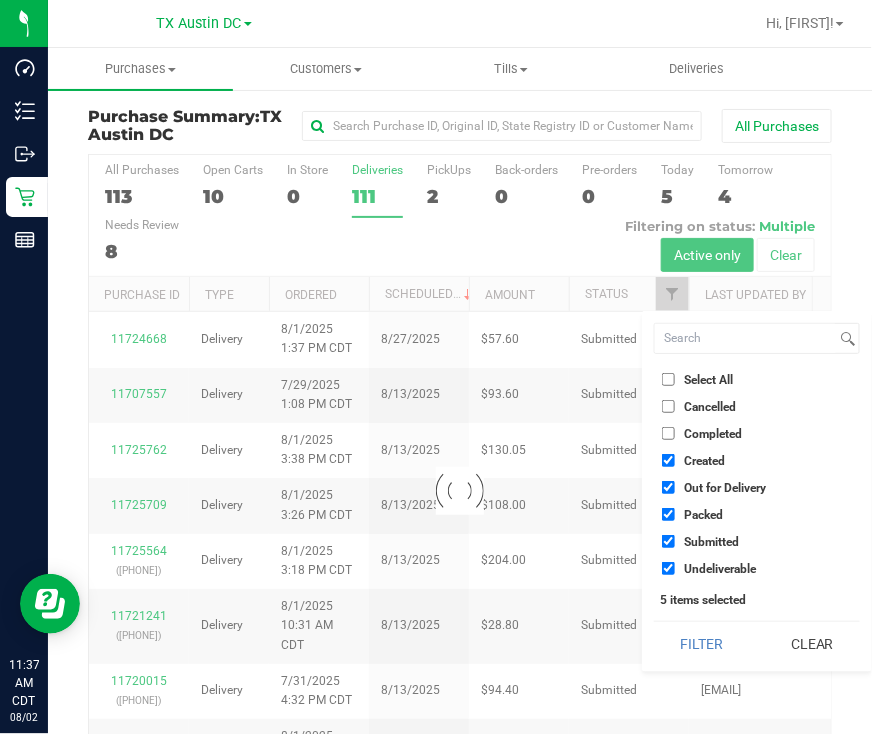 checkbox on "true" 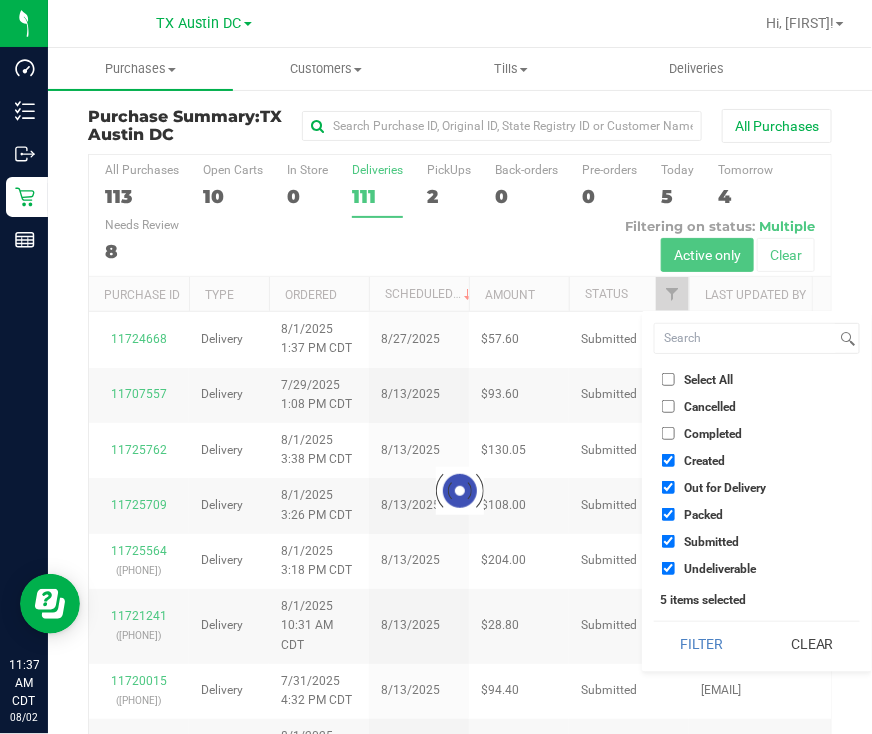 checkbox on "true" 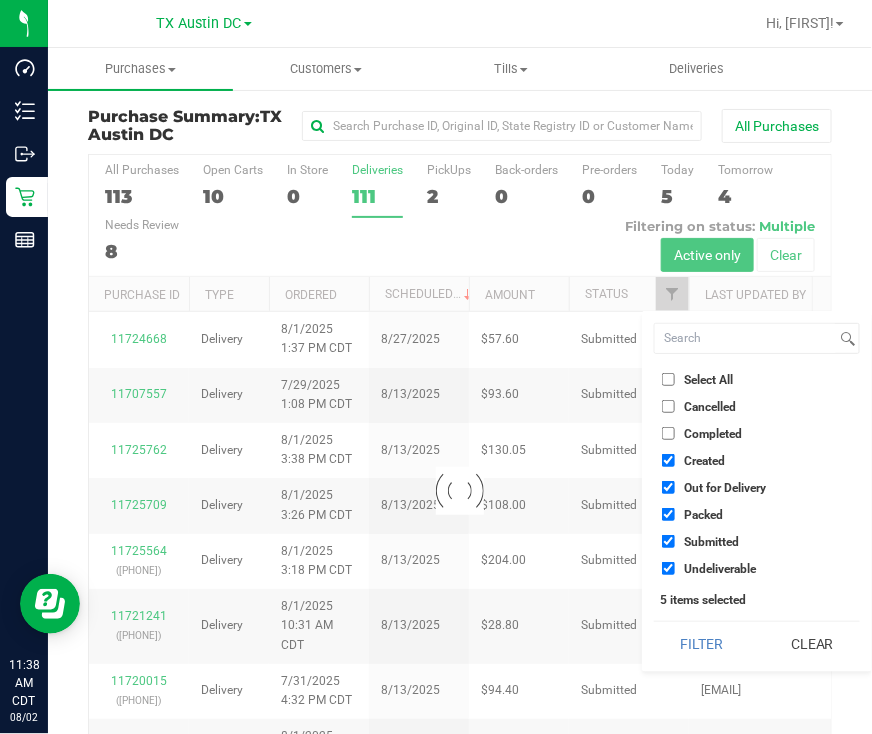checkbox on "true" 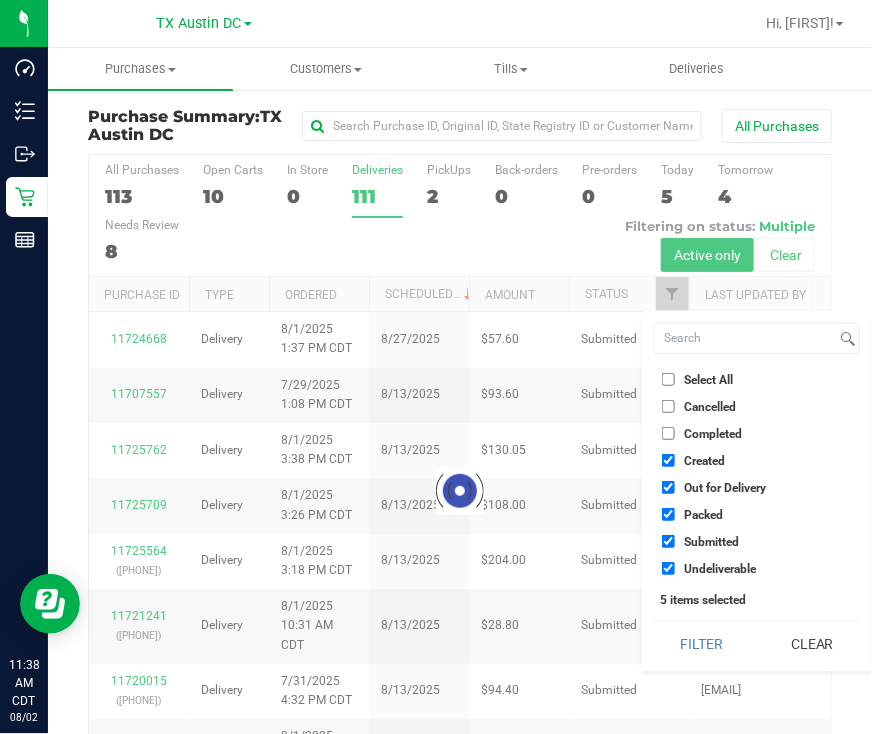 checkbox on "true" 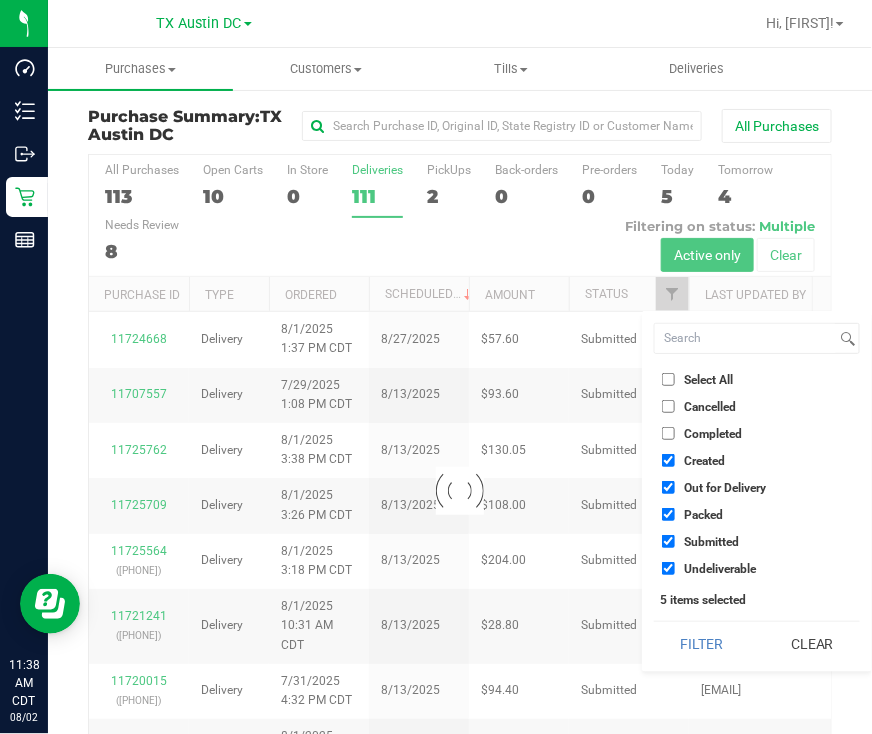 checkbox on "true" 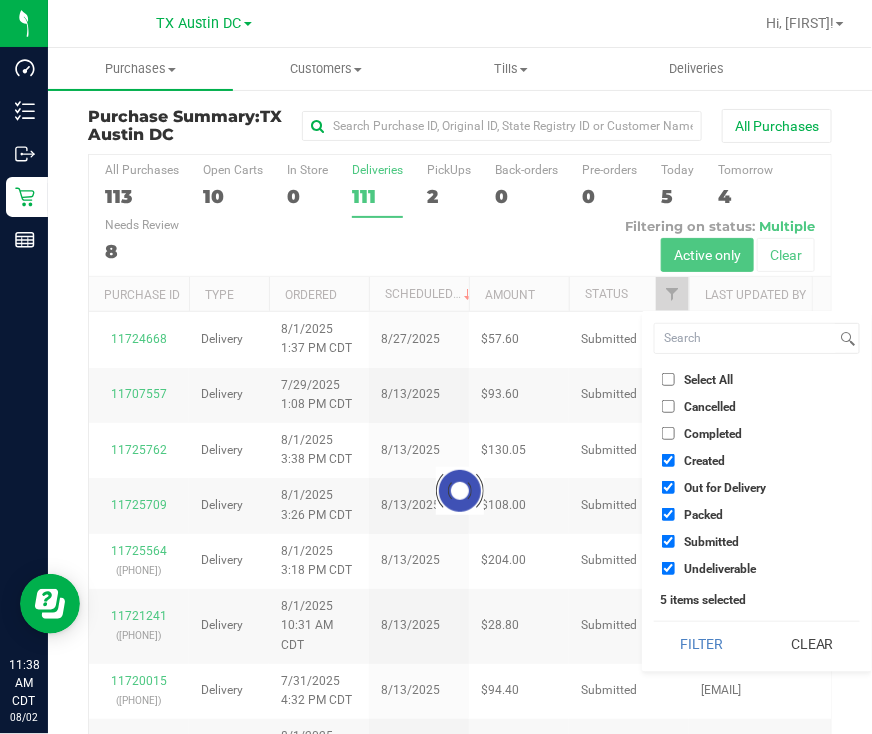checkbox on "true" 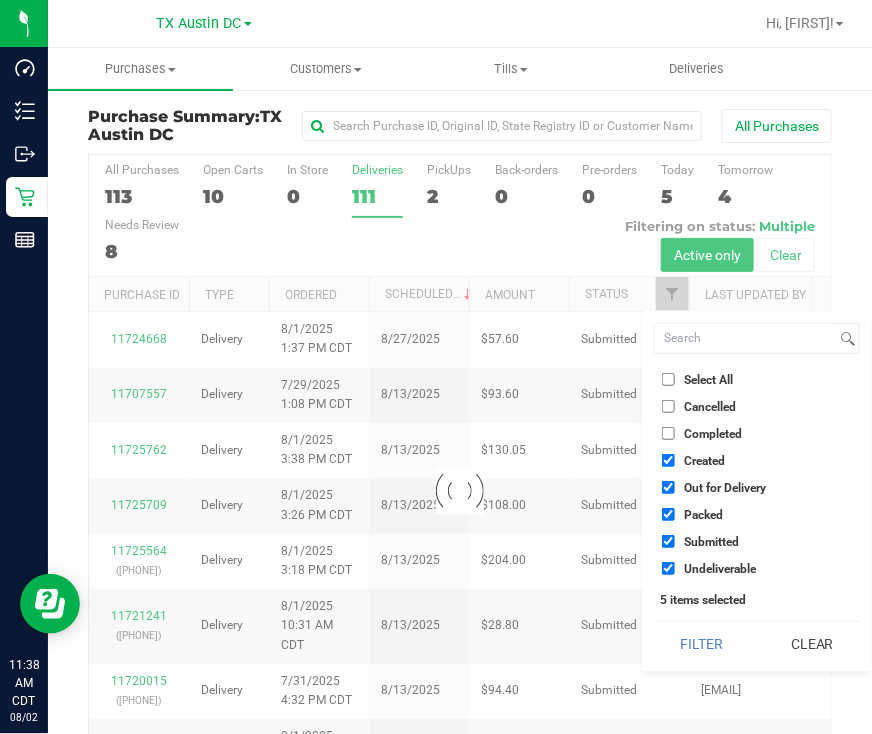 checkbox on "true" 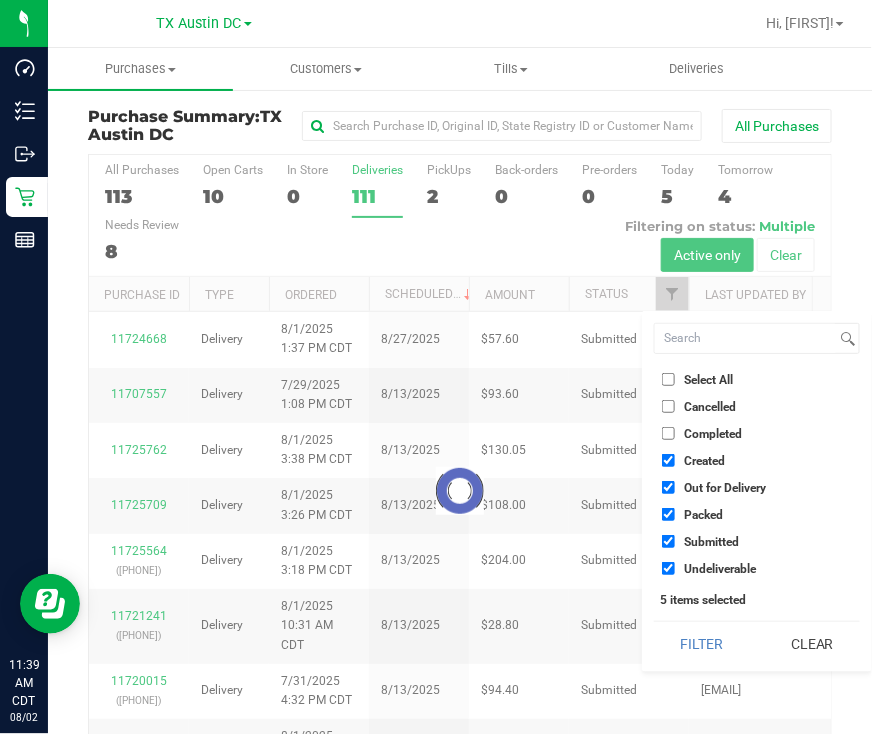 checkbox on "true" 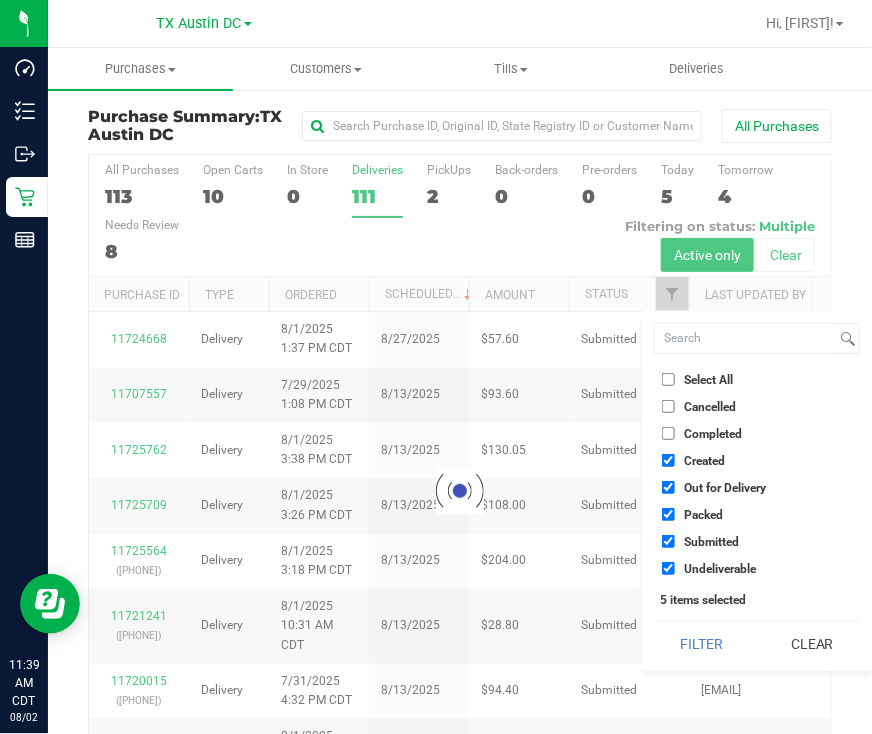 checkbox on "true" 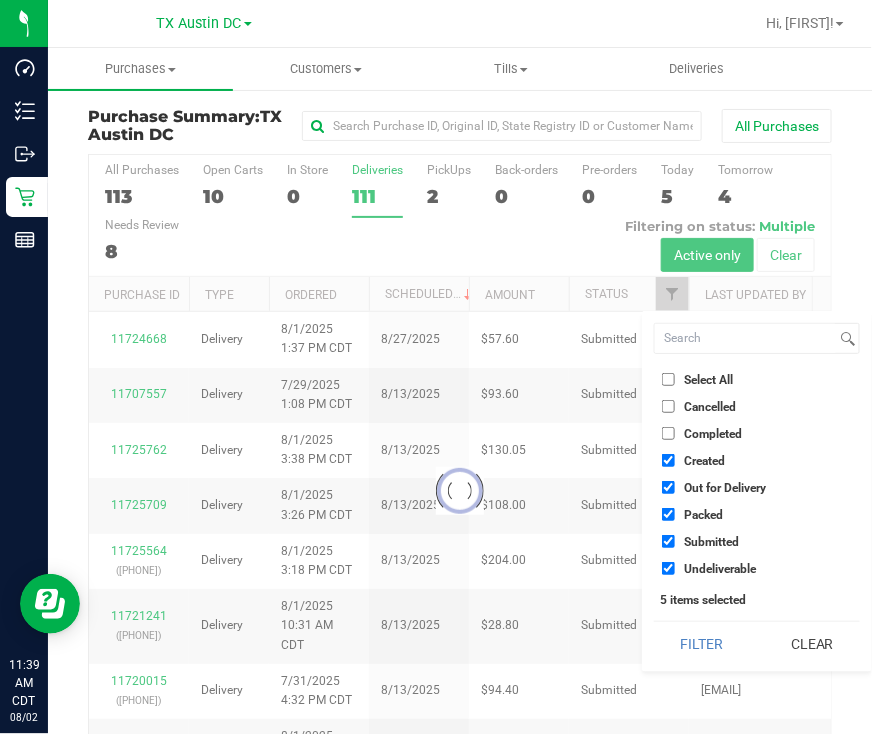 checkbox on "true" 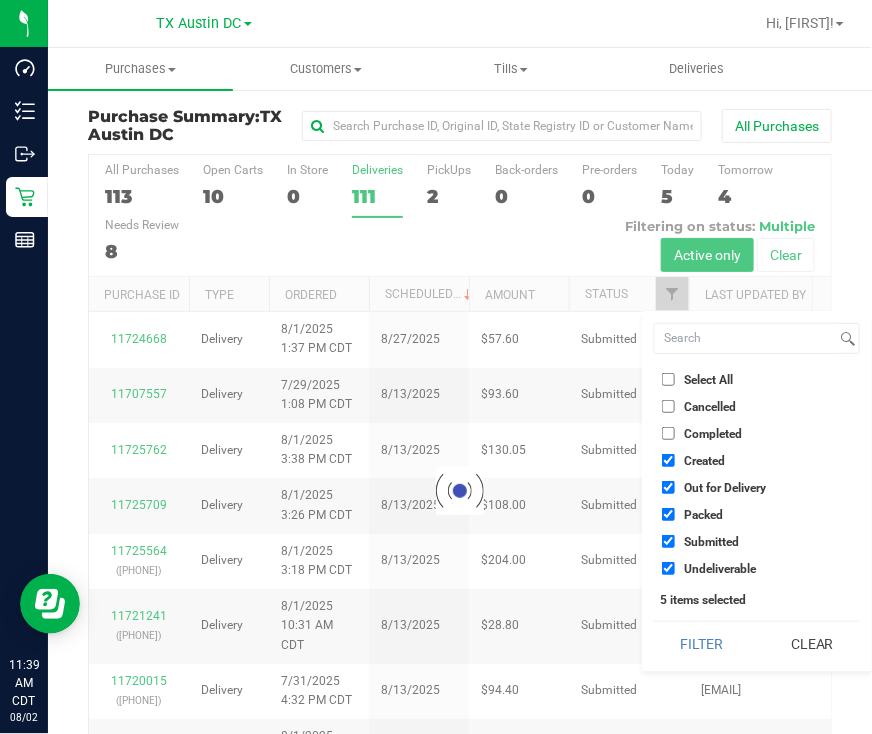 checkbox on "true" 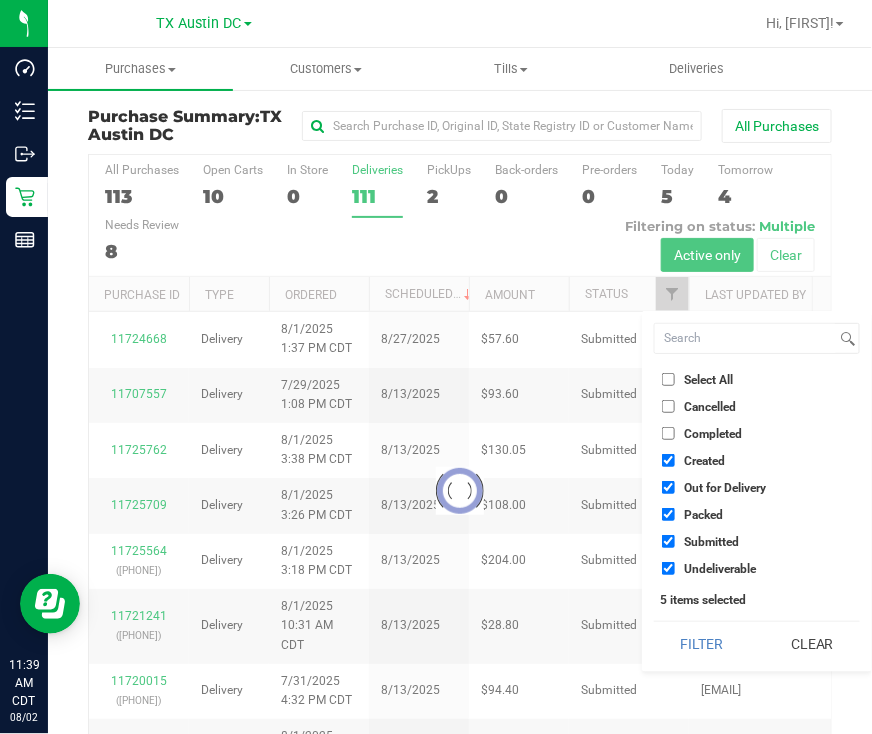 checkbox on "true" 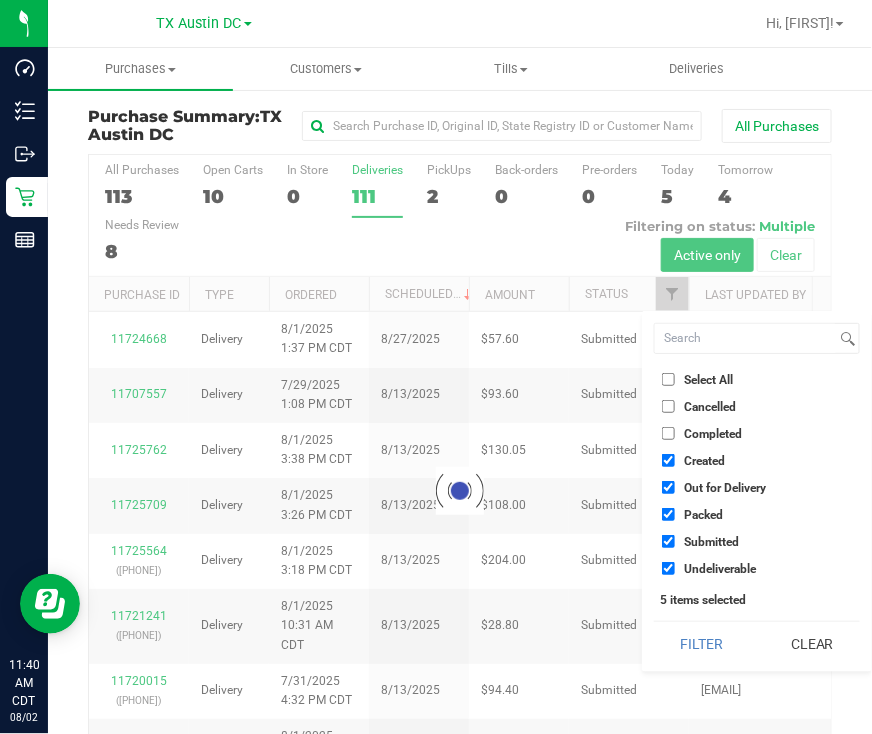 checkbox on "true" 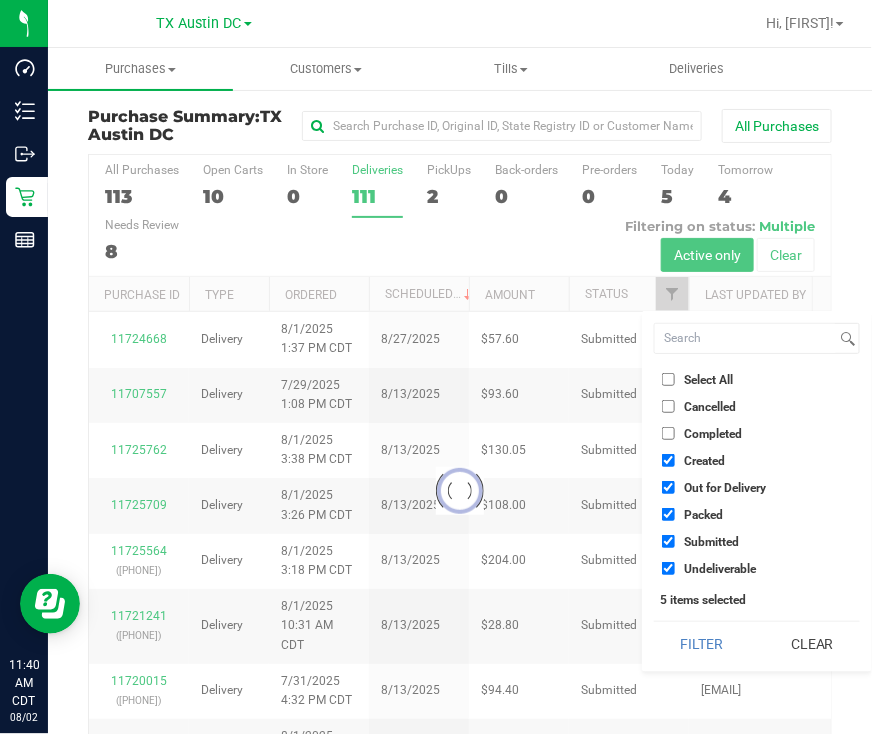 checkbox on "true" 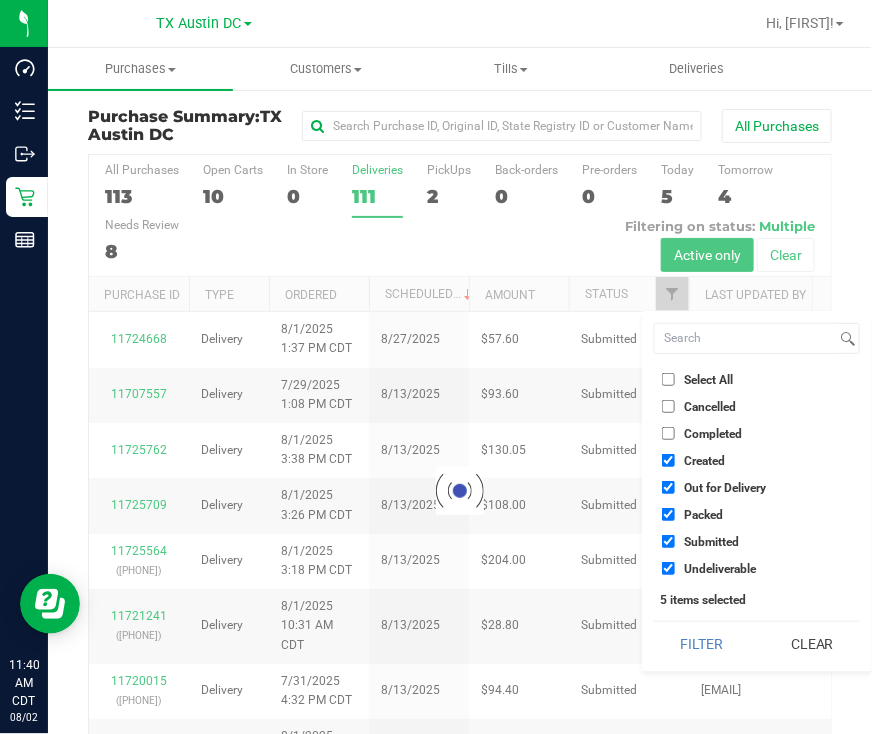 checkbox on "true" 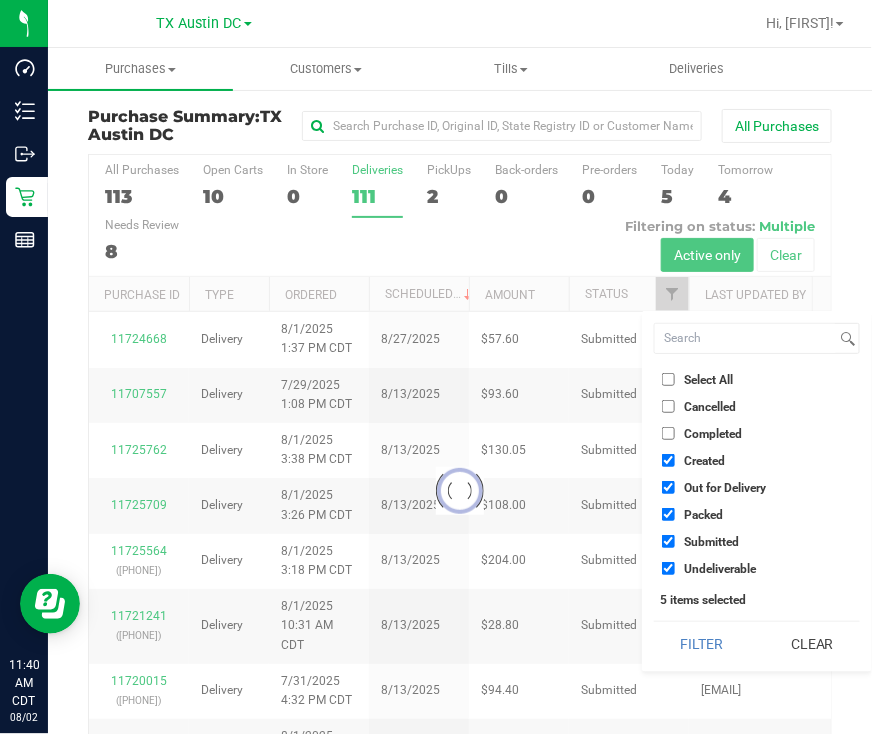 checkbox on "true" 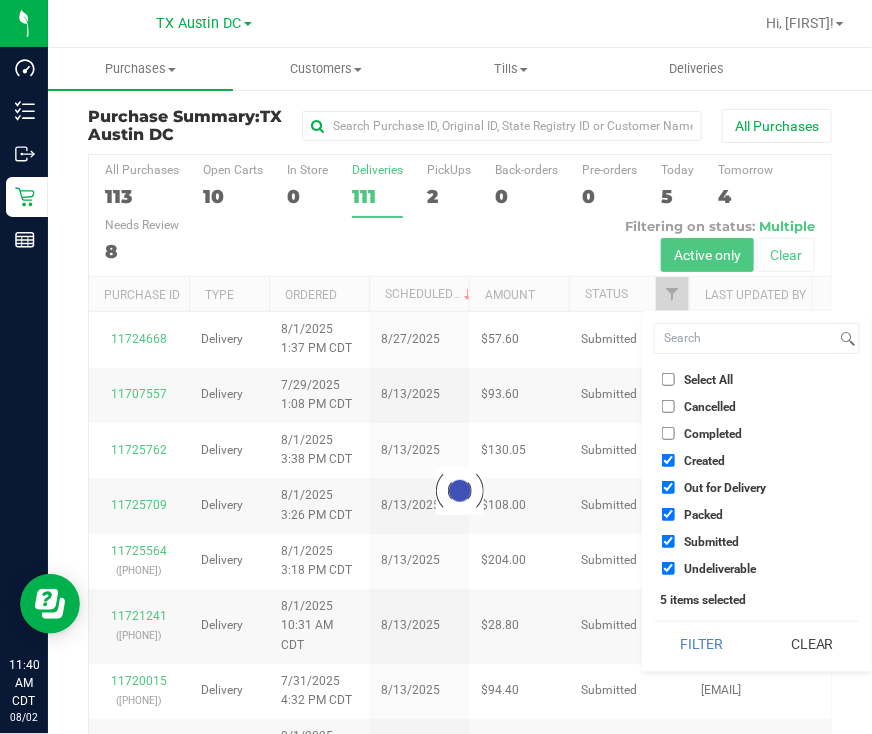 checkbox on "true" 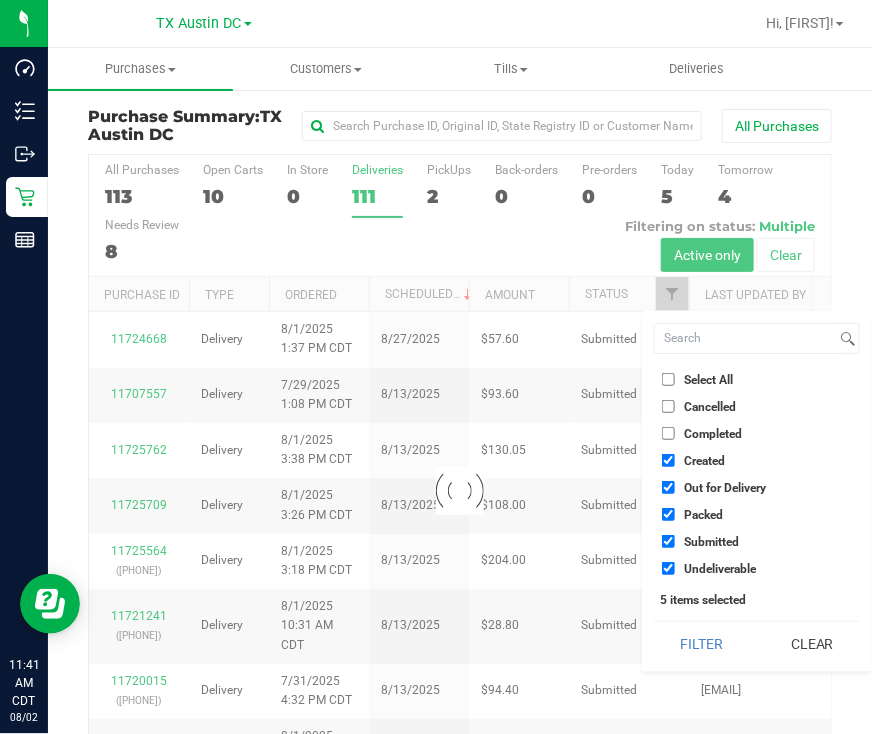 checkbox on "true" 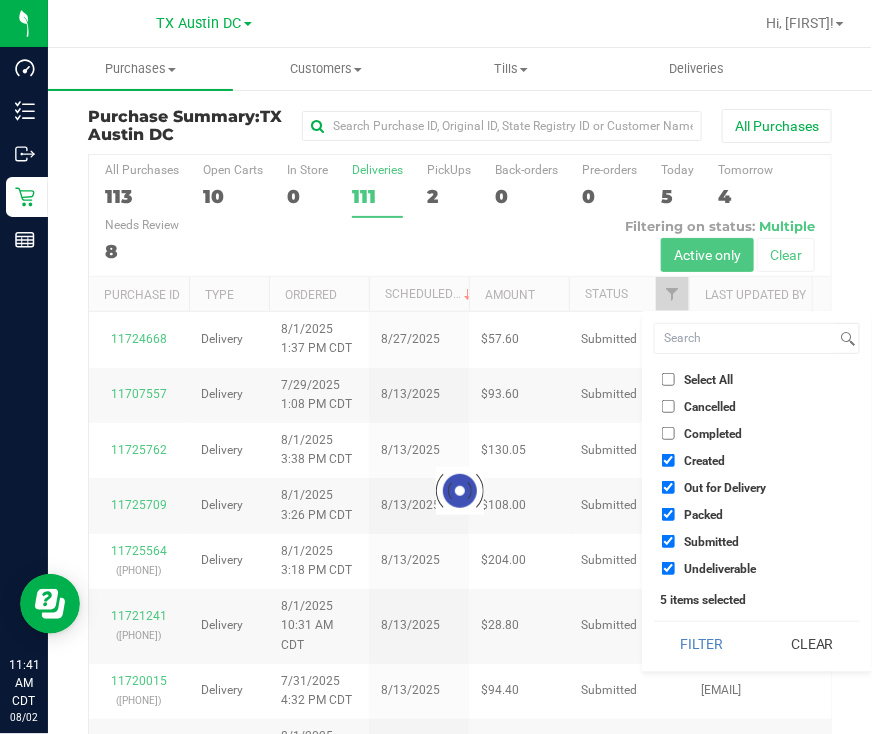 checkbox on "true" 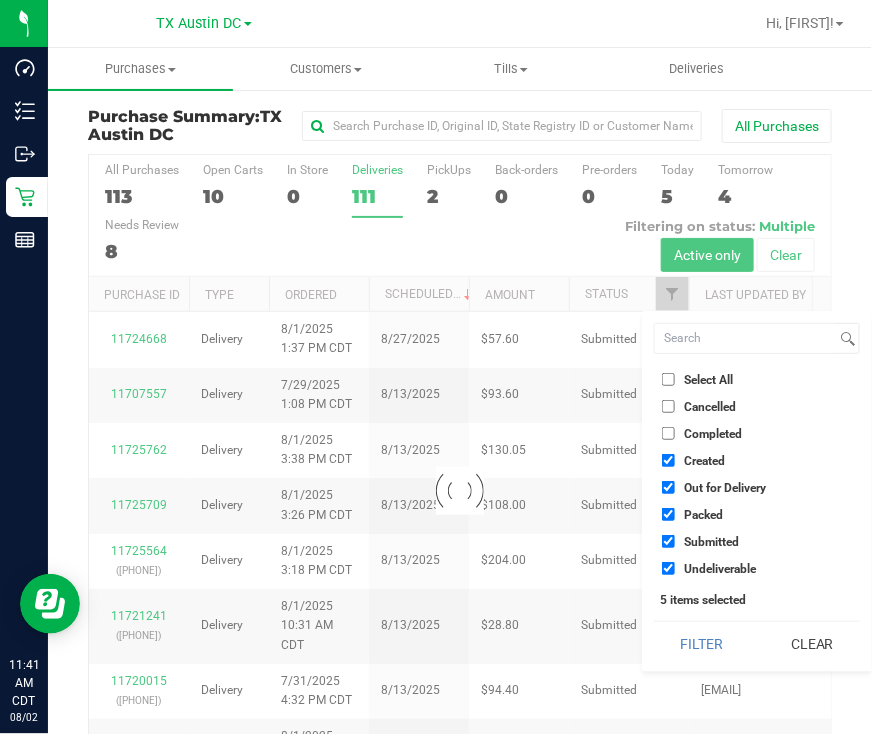 checkbox on "true" 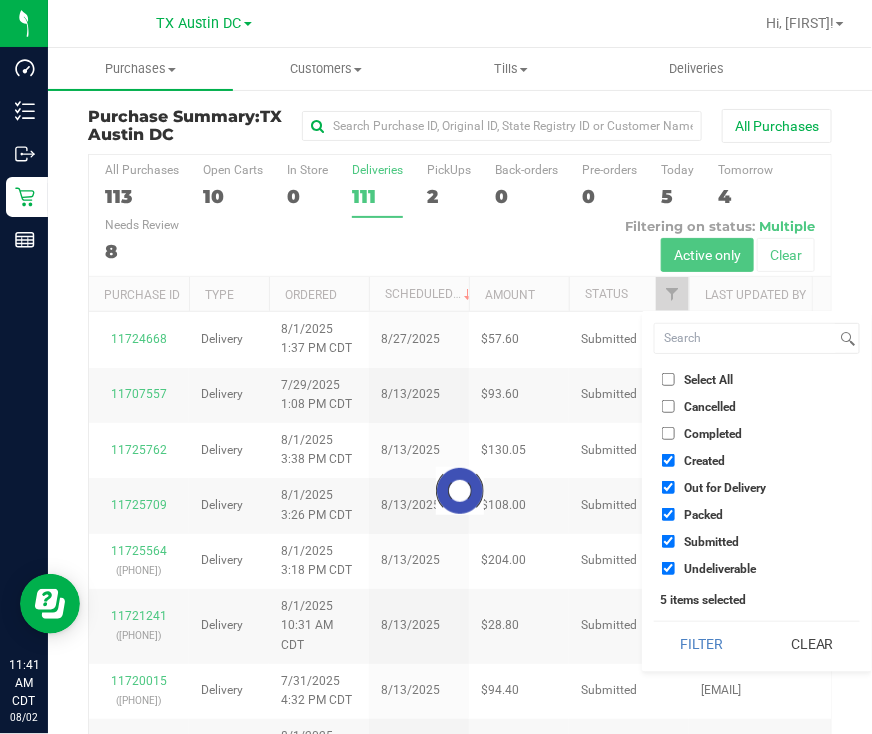 checkbox on "true" 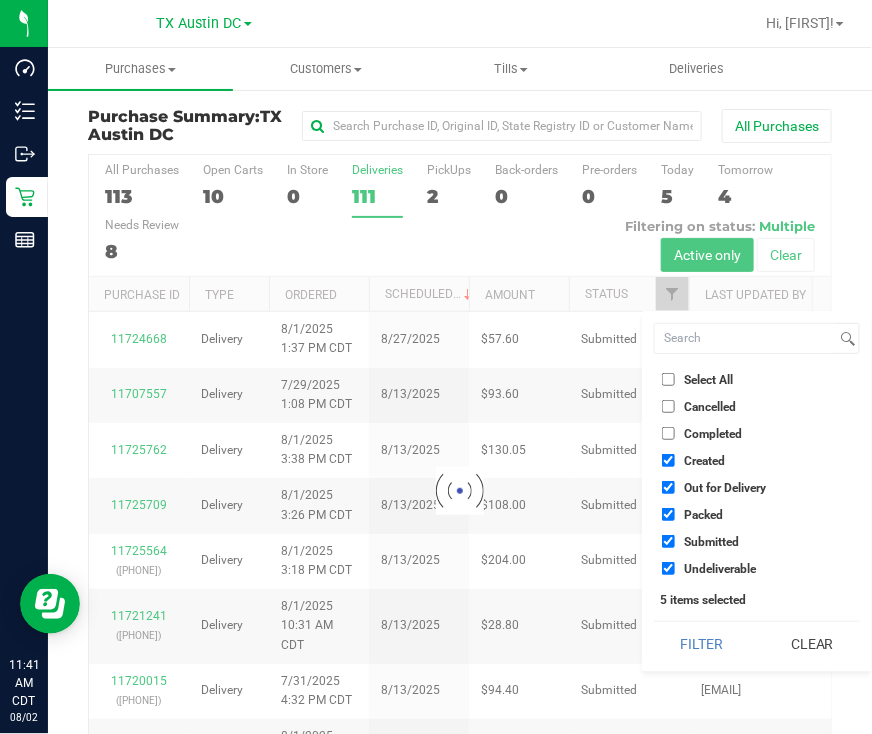 checkbox on "true" 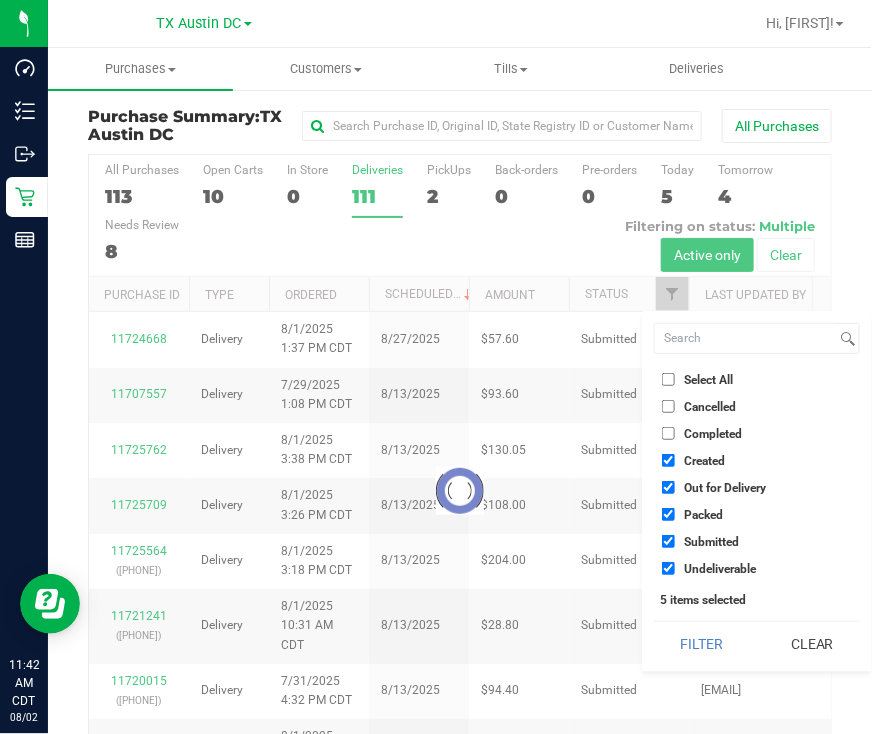 checkbox on "true" 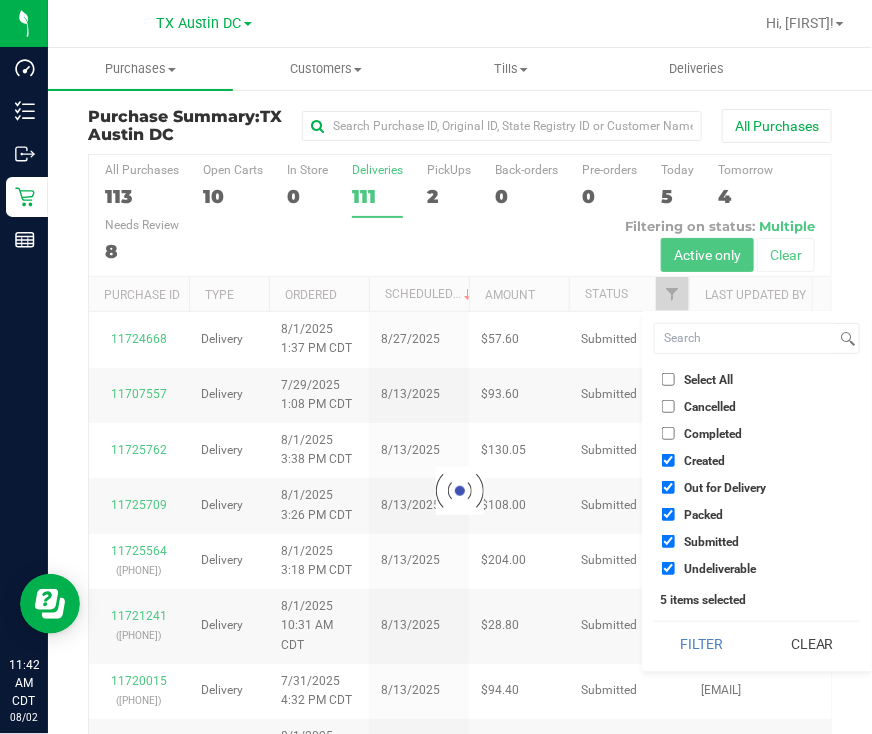 checkbox on "true" 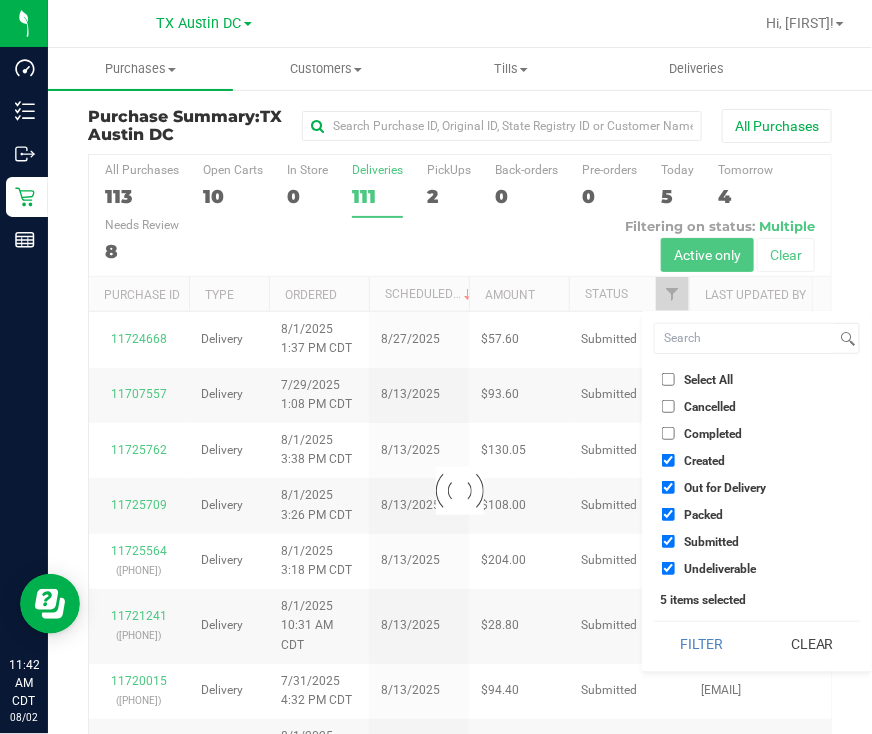 checkbox on "true" 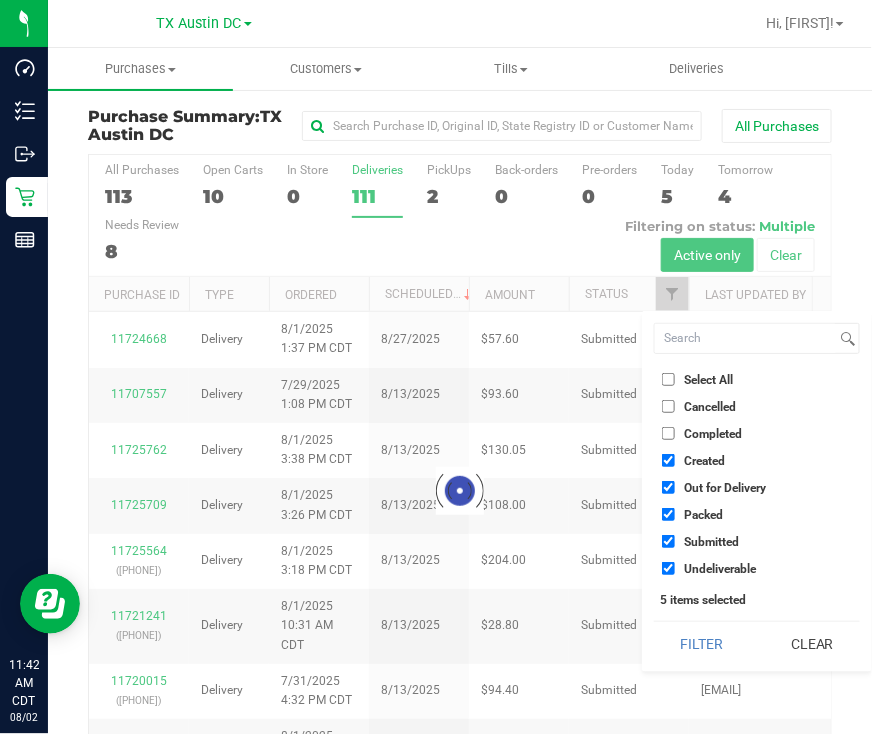 checkbox on "true" 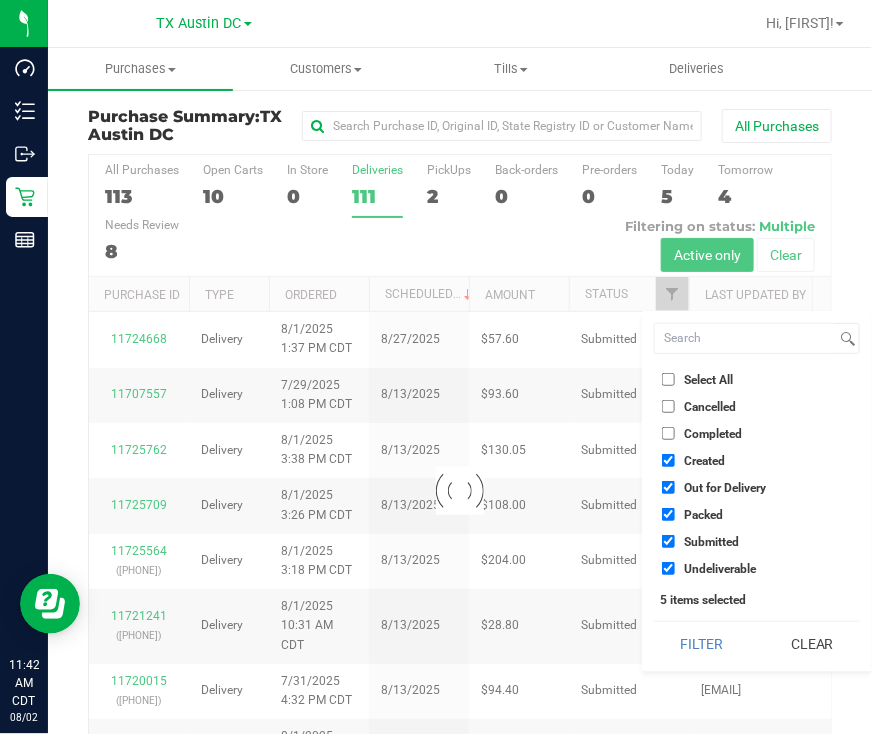 checkbox on "true" 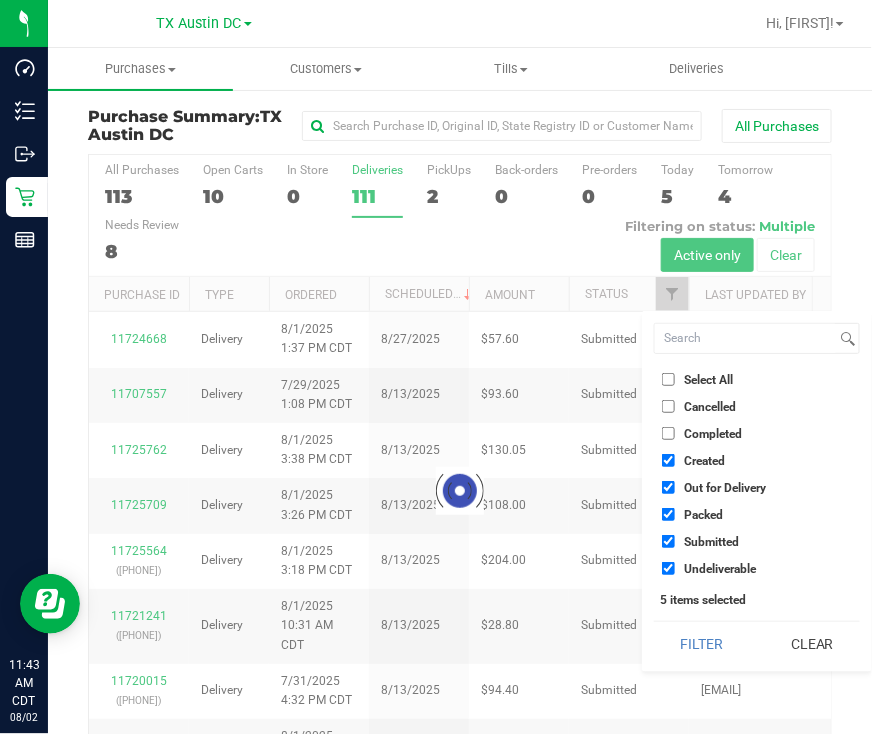 checkbox on "true" 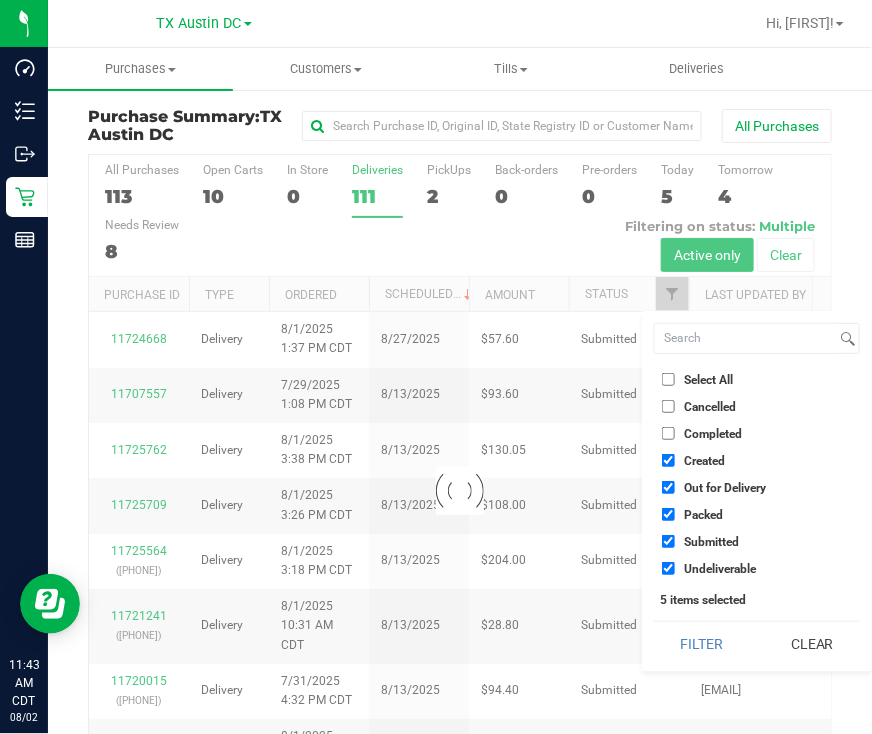 checkbox on "true" 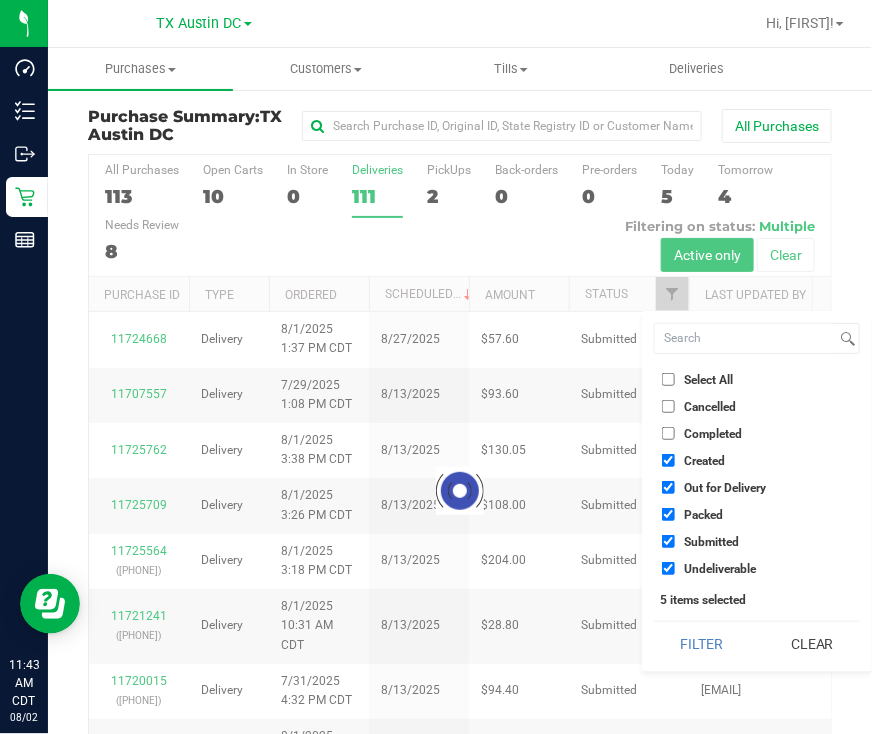 checkbox on "true" 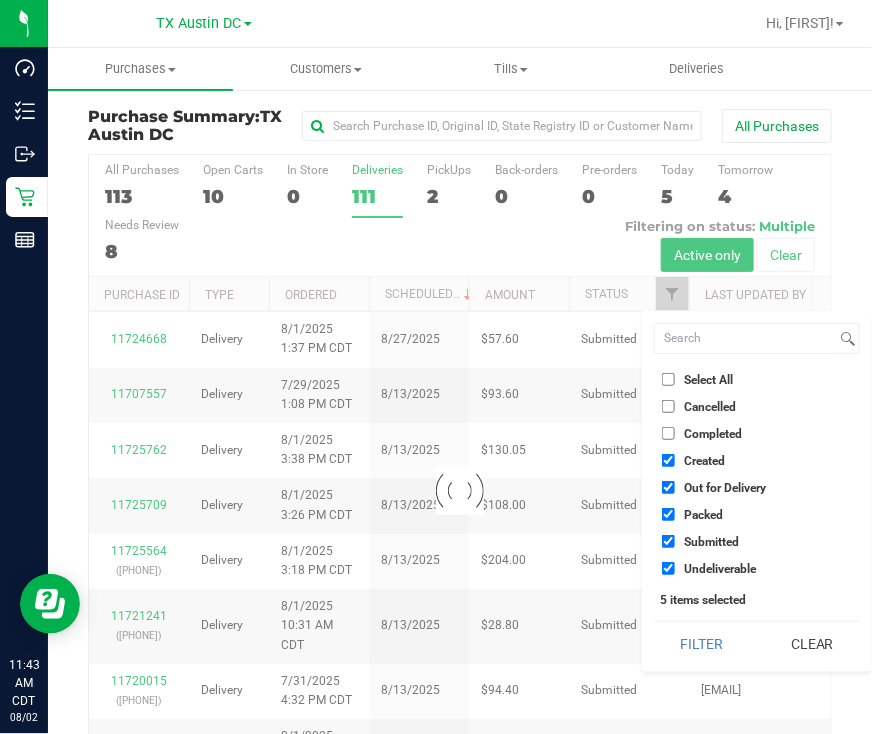 checkbox on "true" 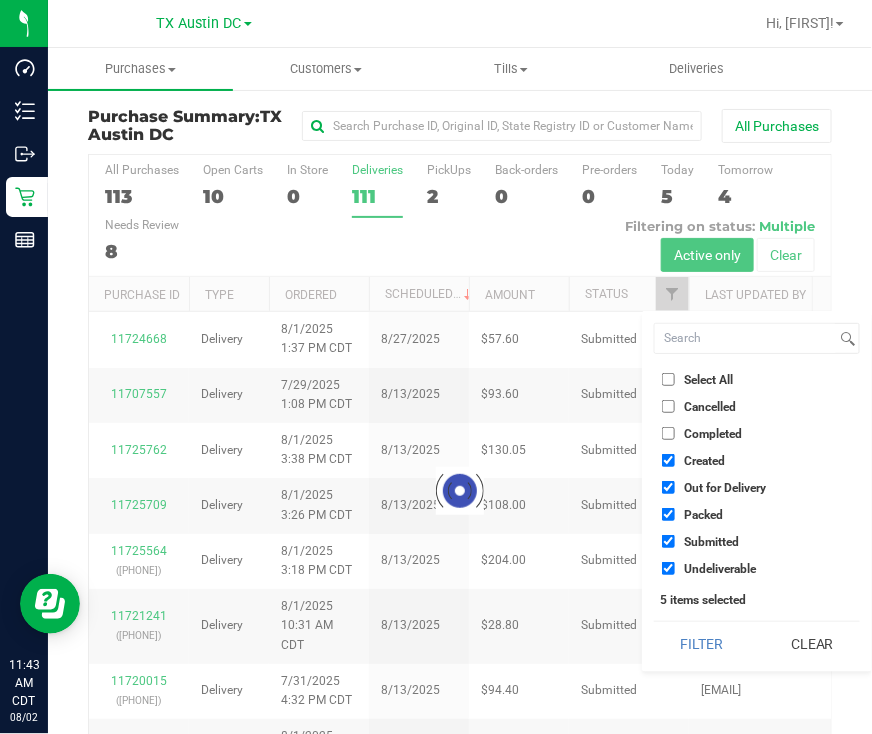 checkbox on "true" 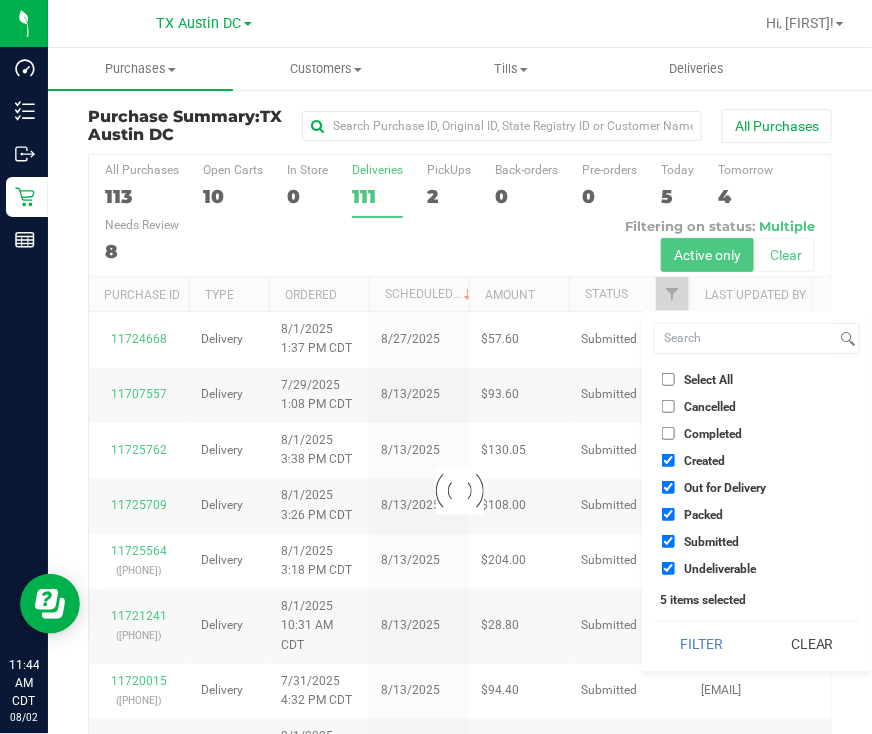 checkbox on "true" 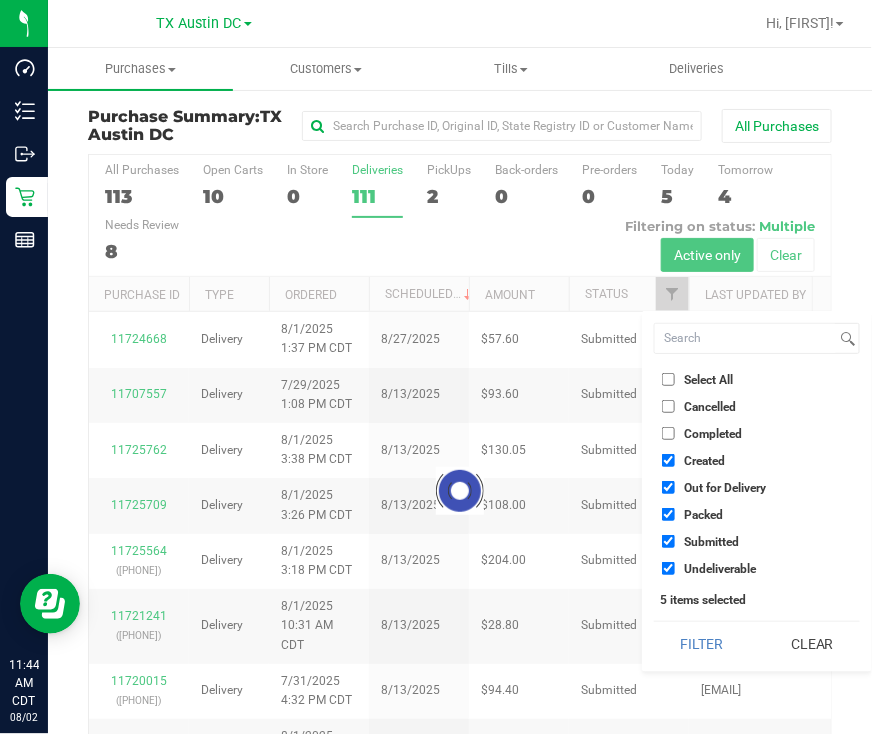 checkbox on "true" 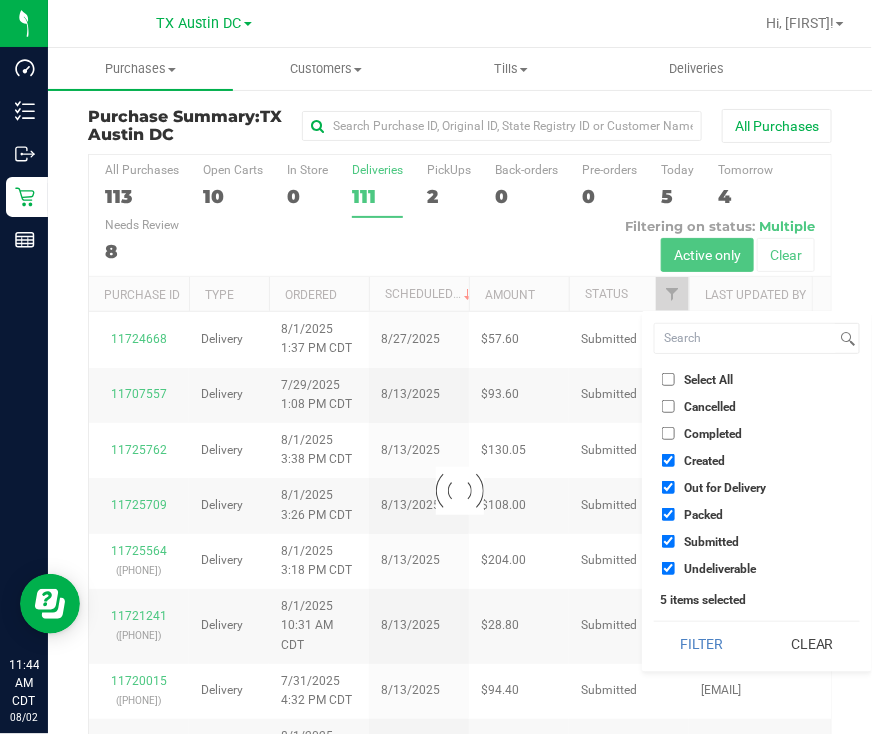 checkbox on "true" 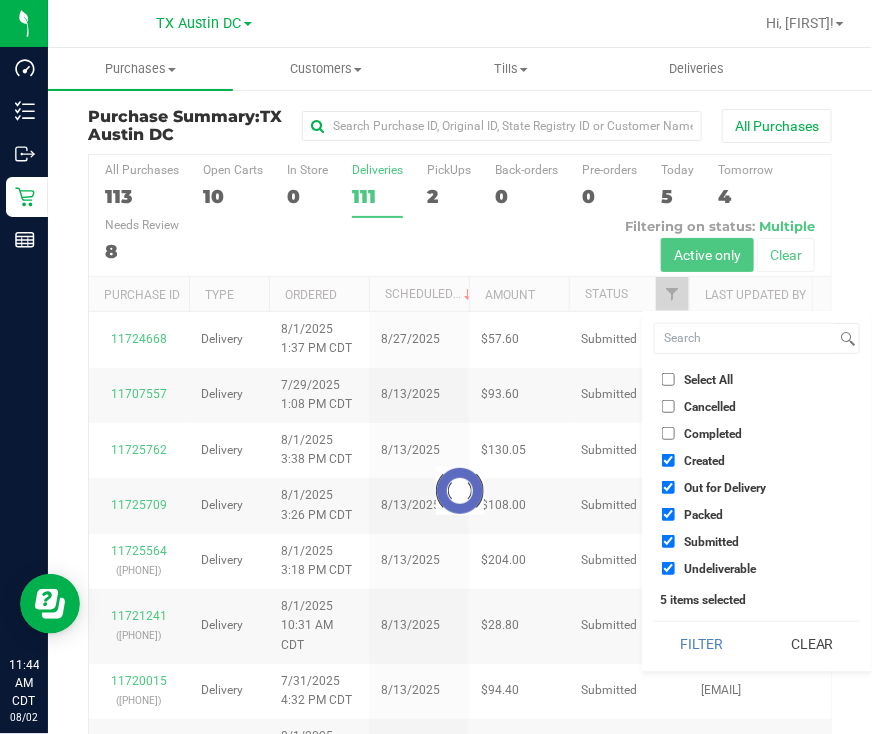 checkbox on "true" 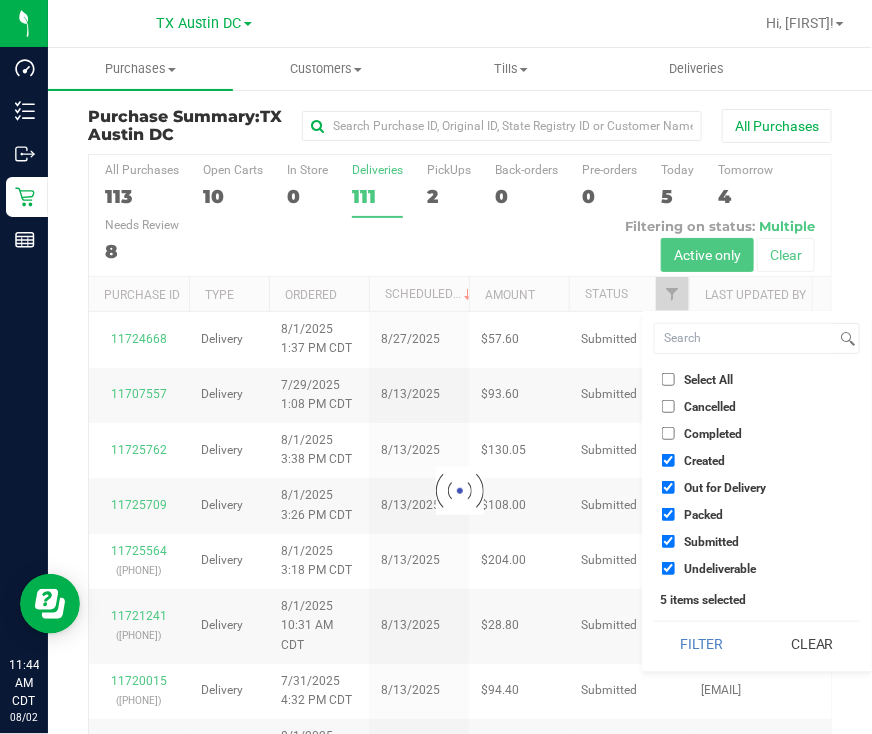 checkbox on "true" 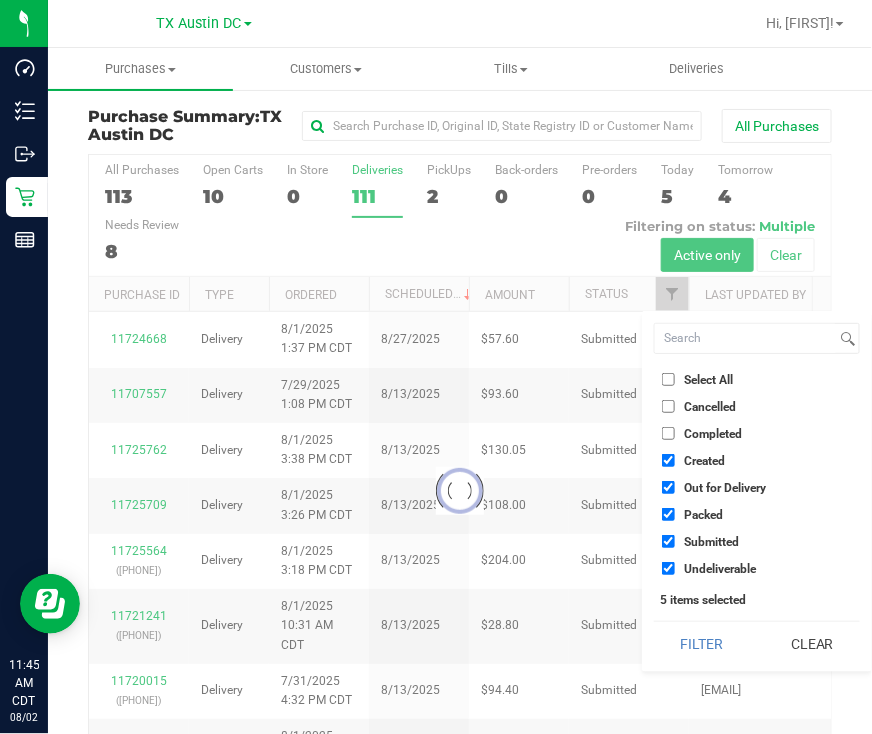 checkbox on "true" 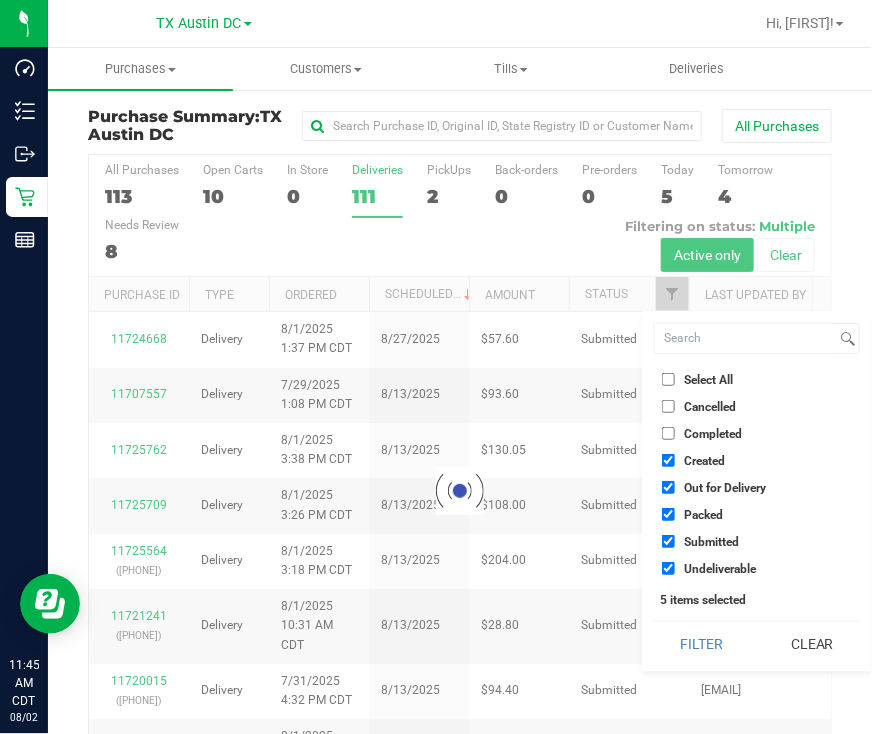 checkbox on "true" 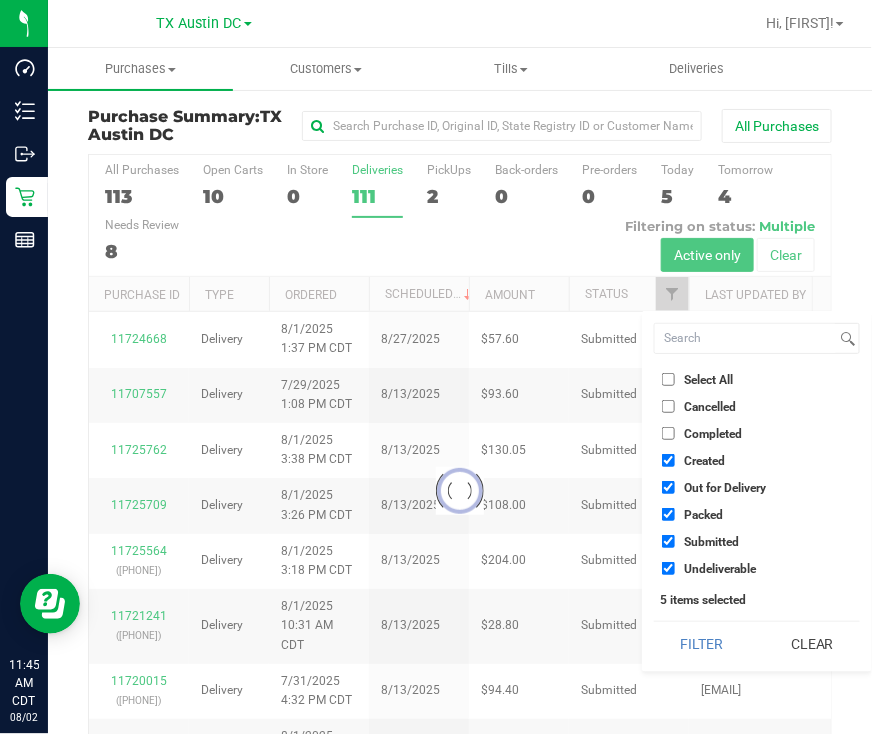 checkbox on "true" 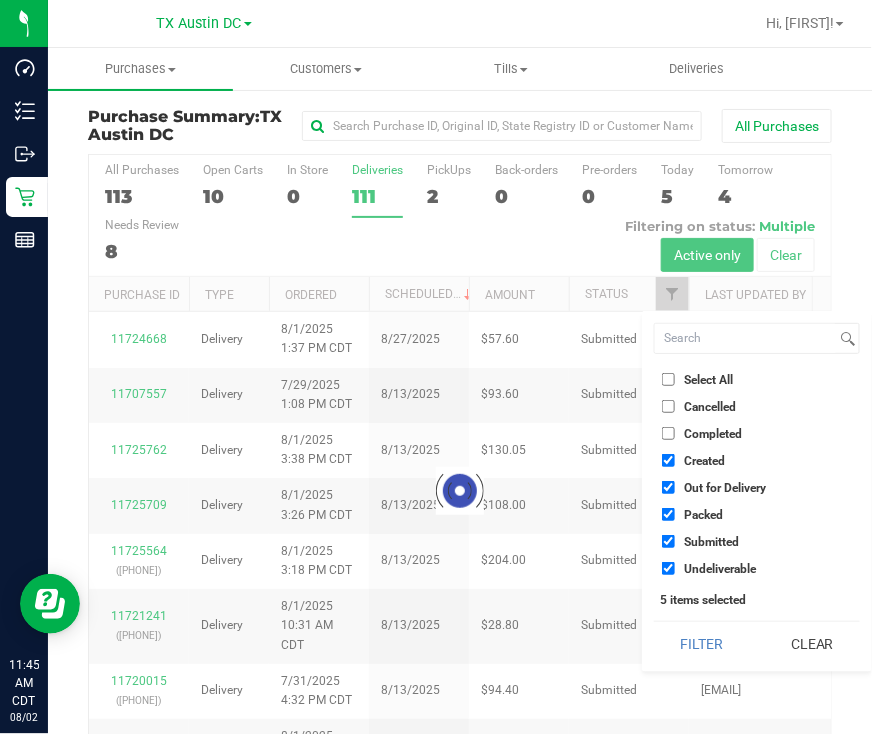 checkbox on "true" 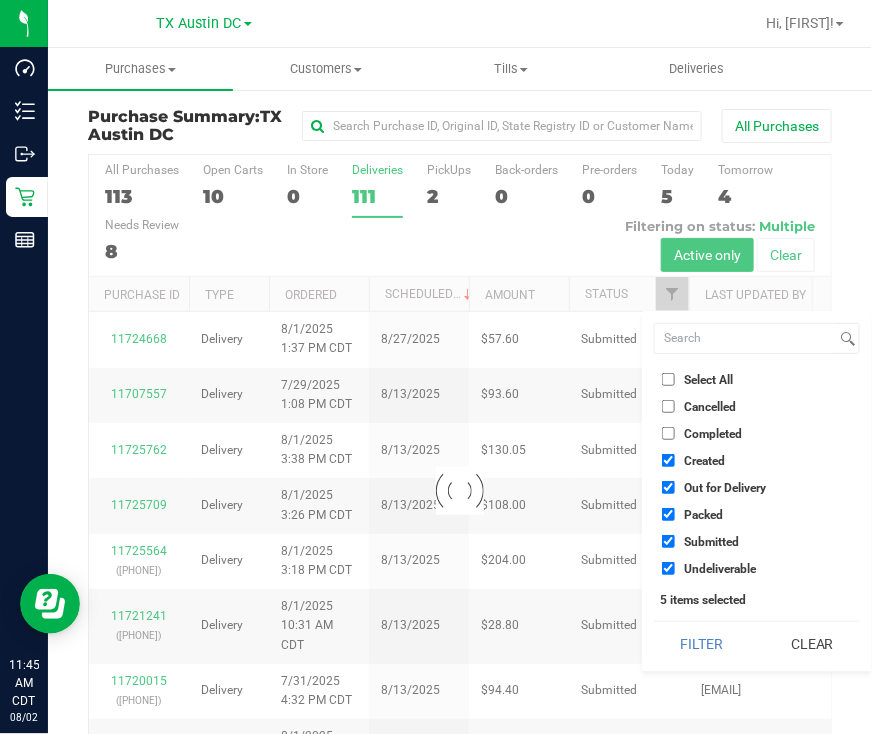 checkbox on "true" 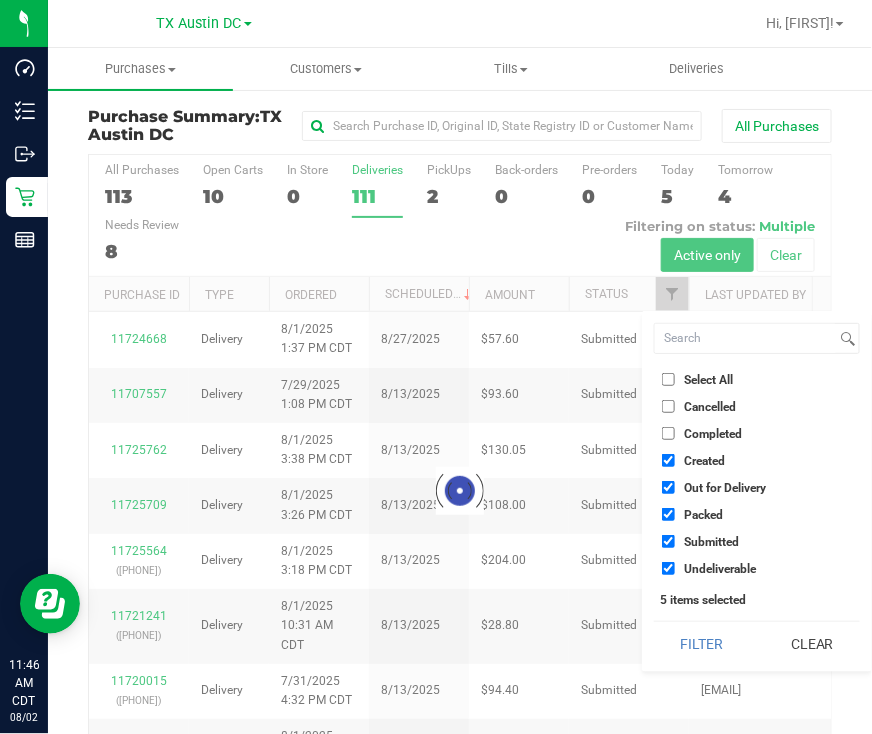 checkbox on "true" 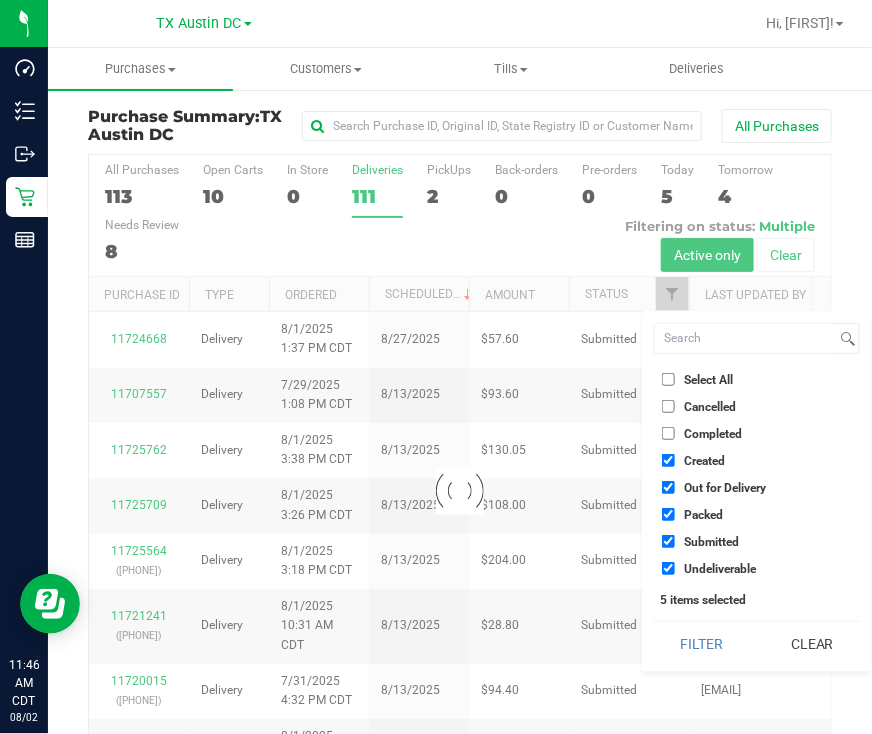 checkbox on "true" 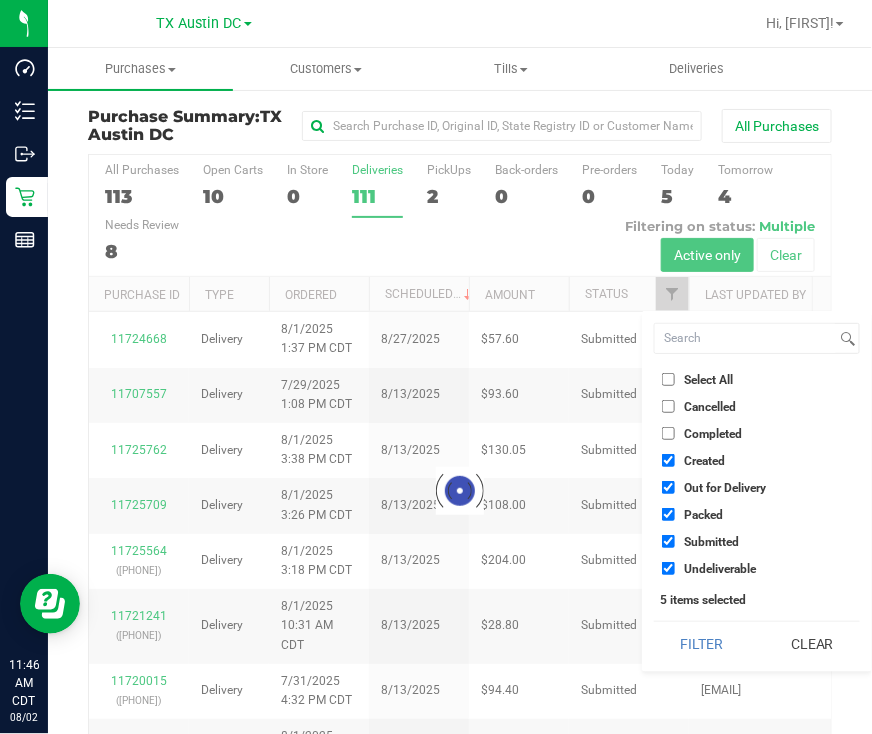 checkbox on "true" 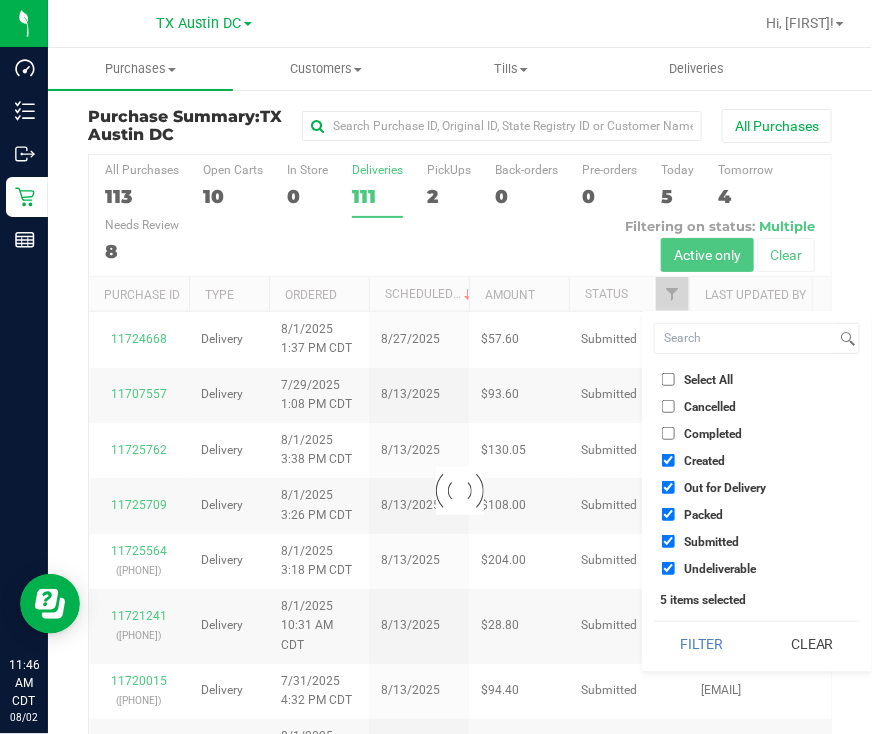 checkbox on "true" 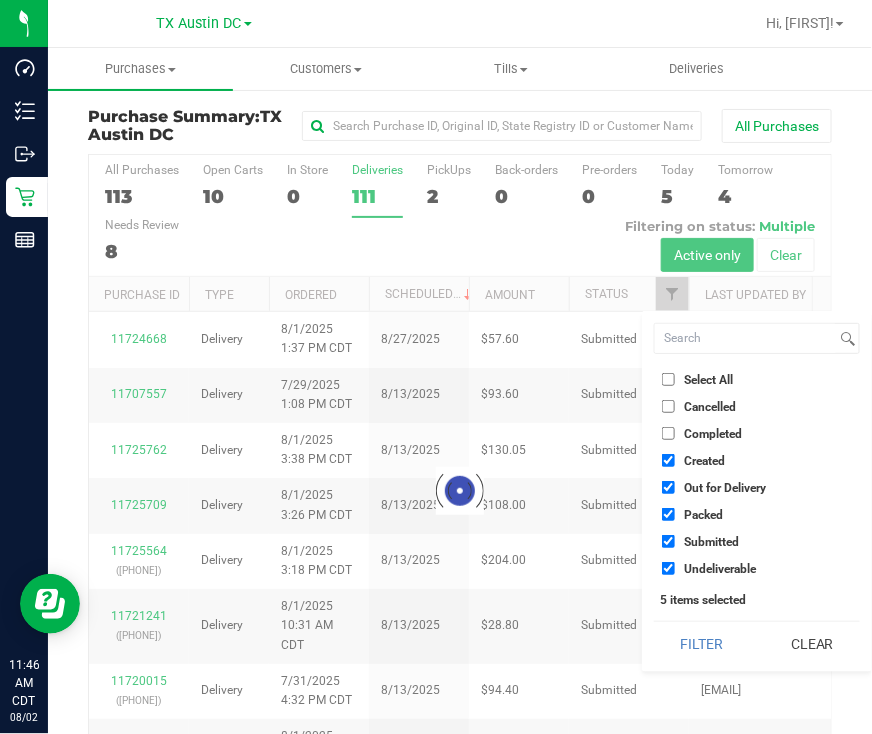 checkbox on "true" 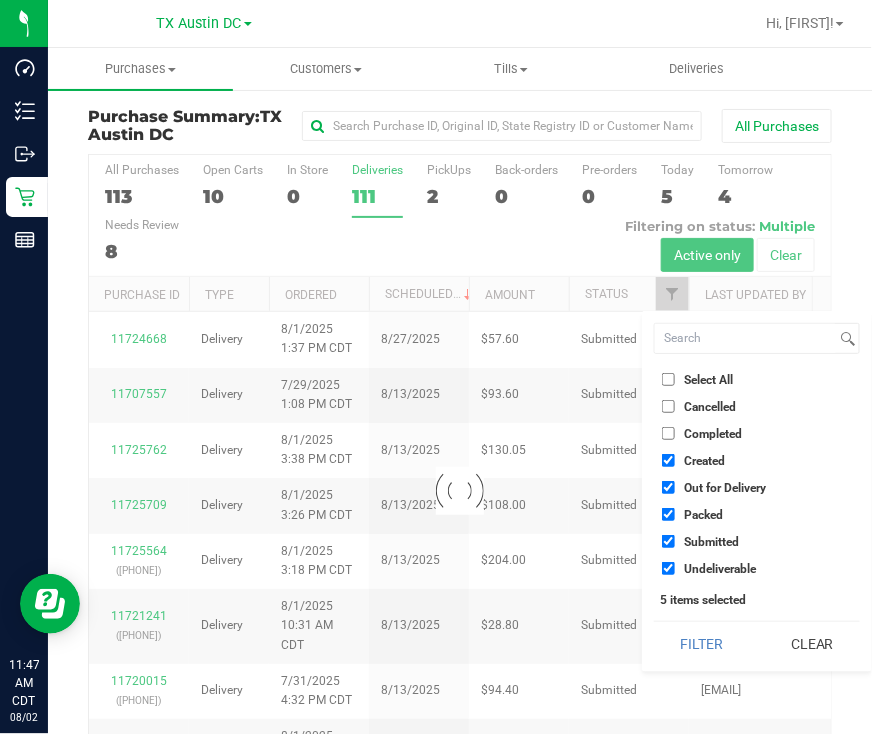 checkbox on "true" 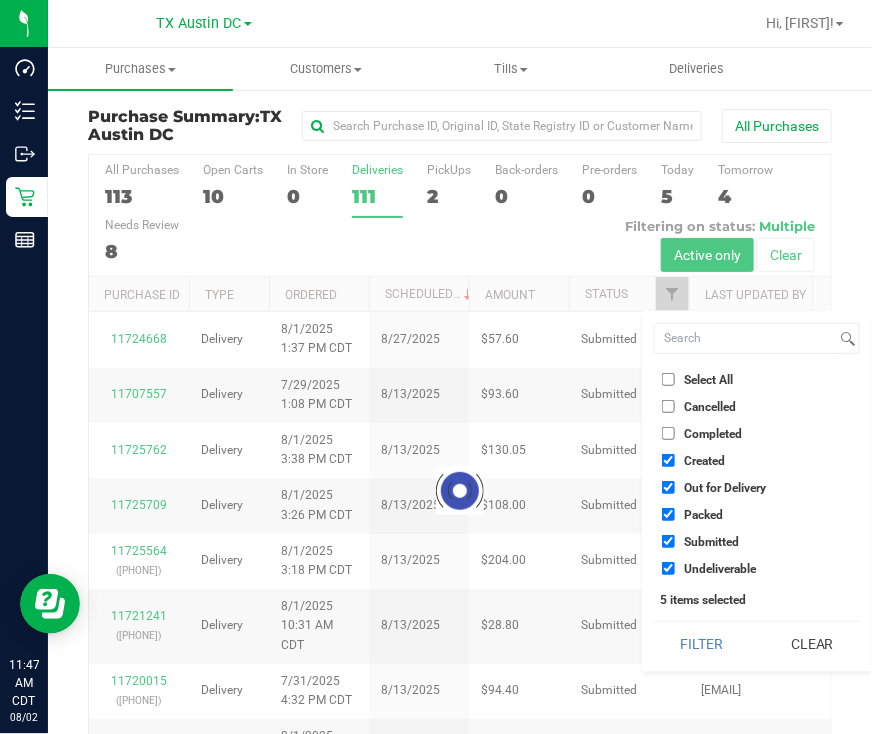 checkbox on "true" 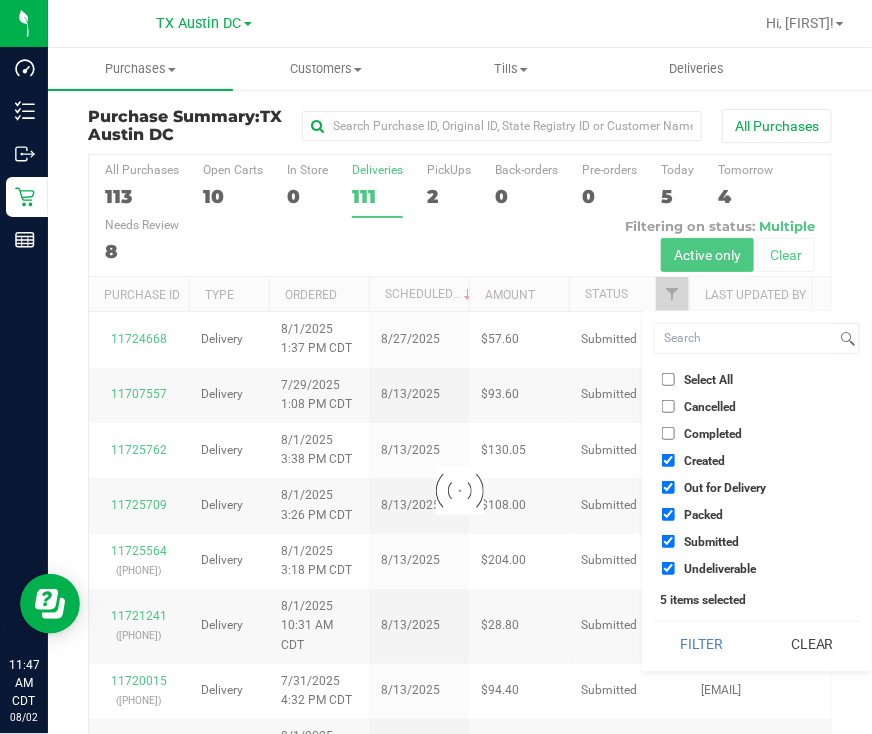 checkbox on "true" 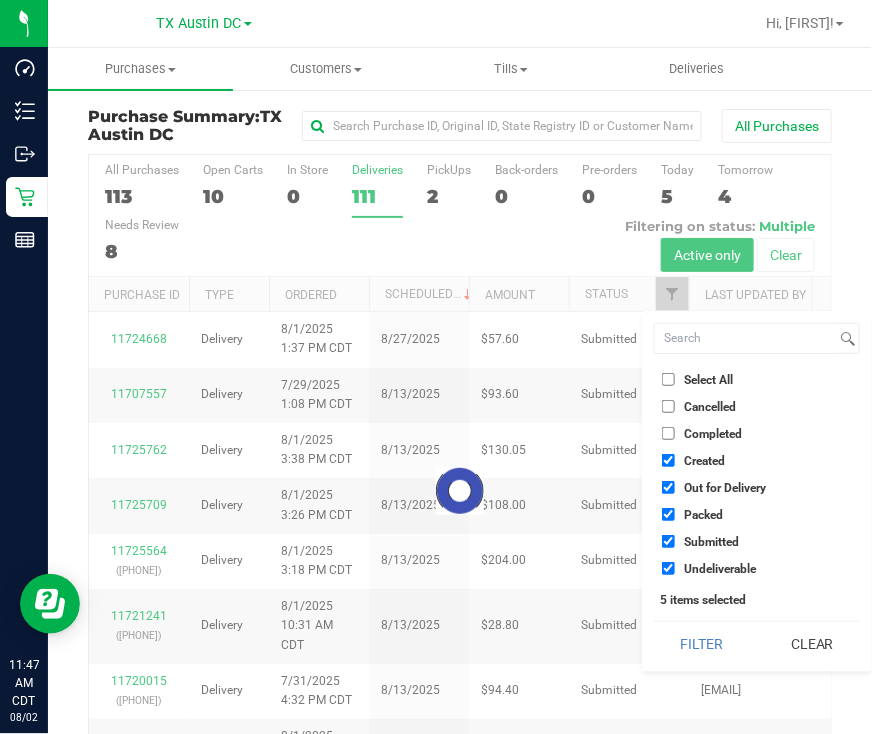 checkbox on "true" 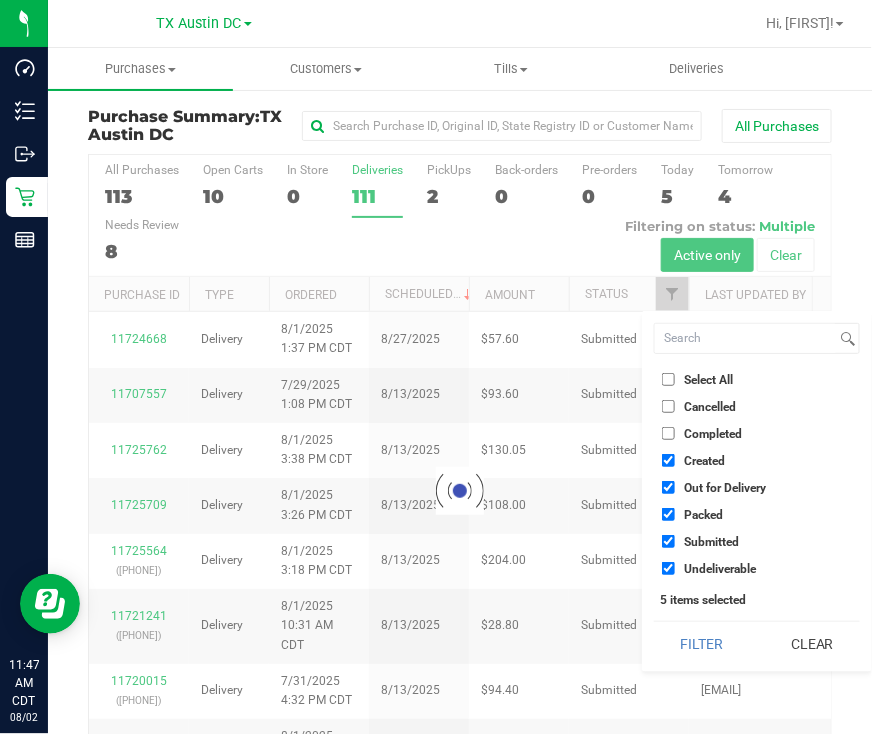 checkbox on "true" 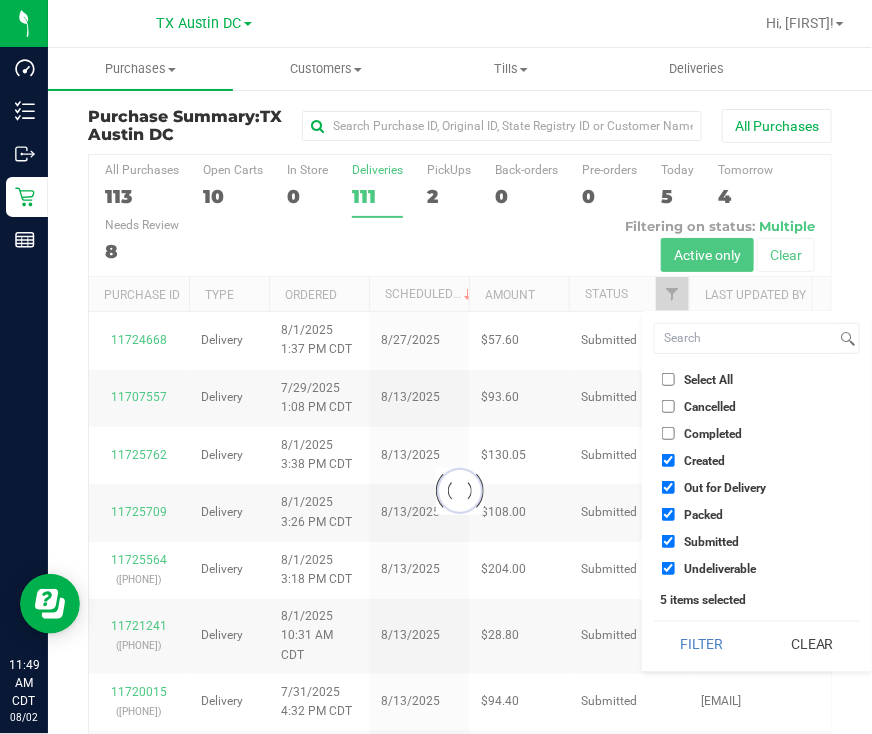 checkbox on "true" 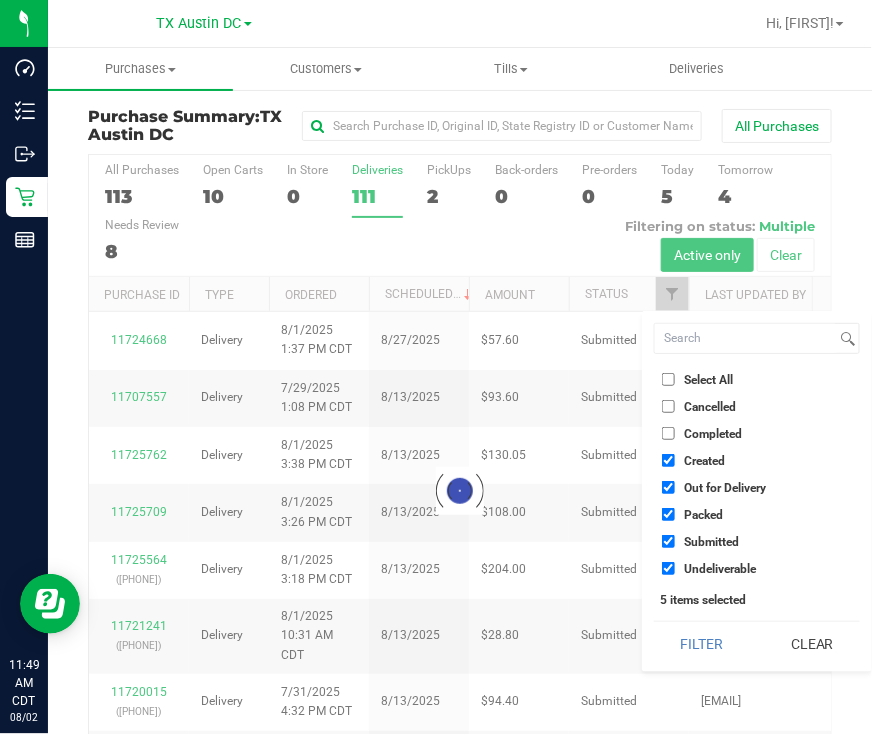 checkbox on "true" 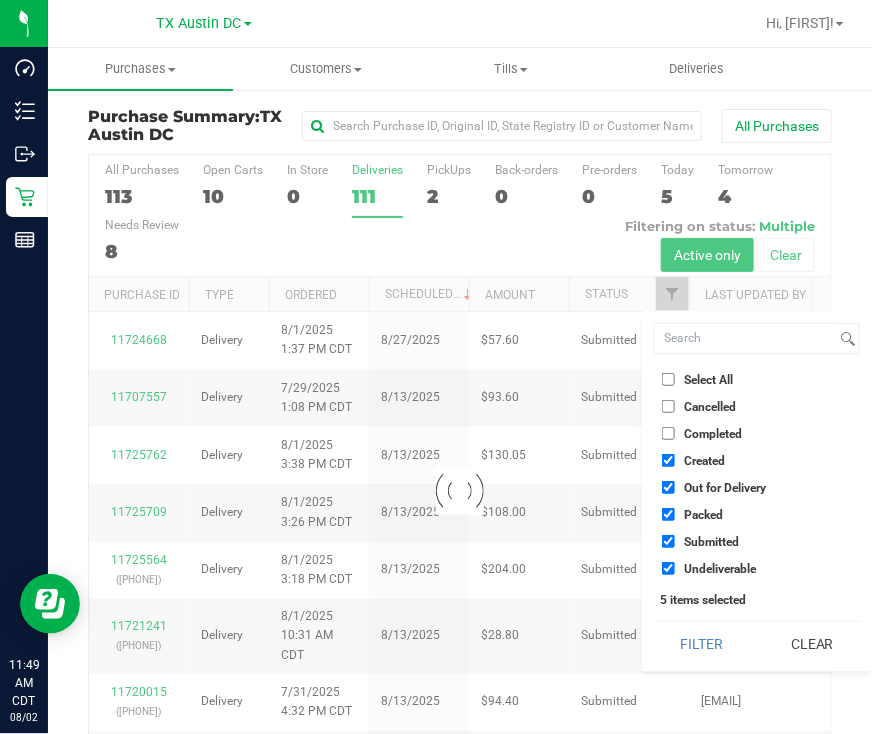 checkbox on "true" 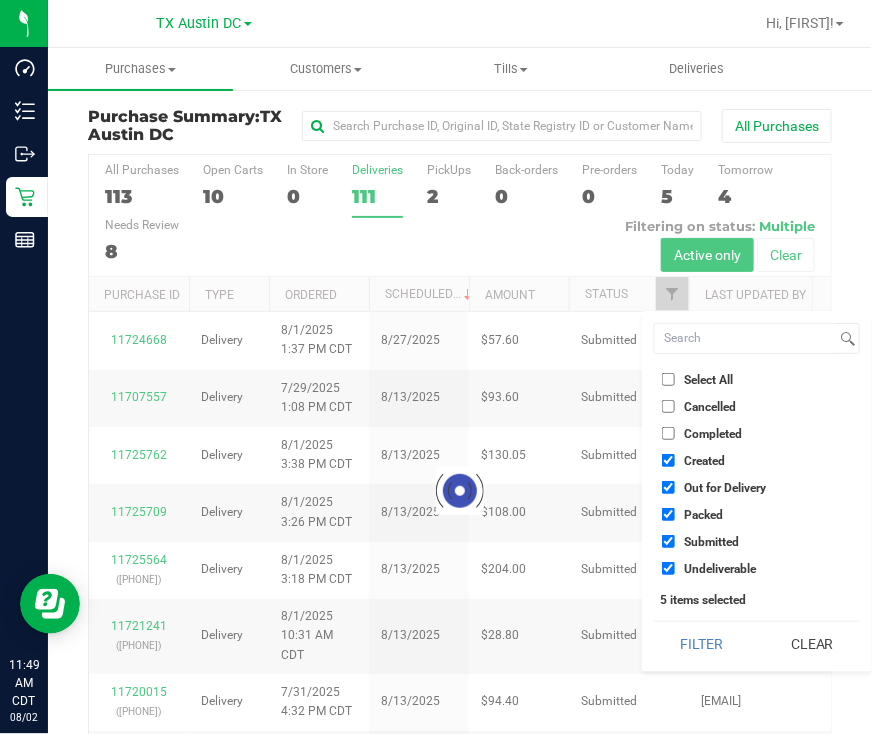 checkbox on "true" 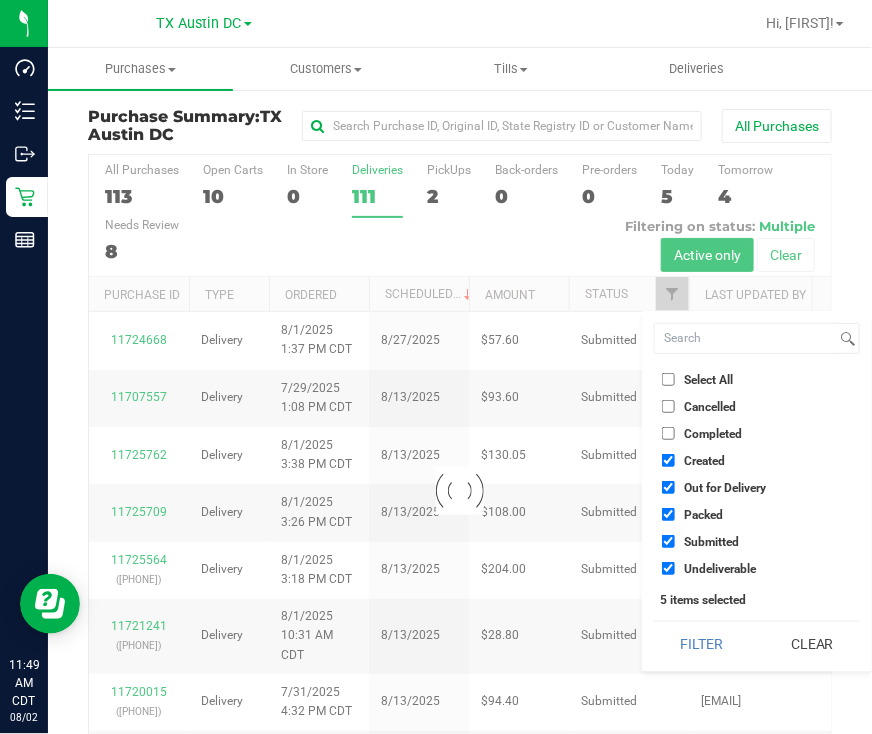 checkbox on "true" 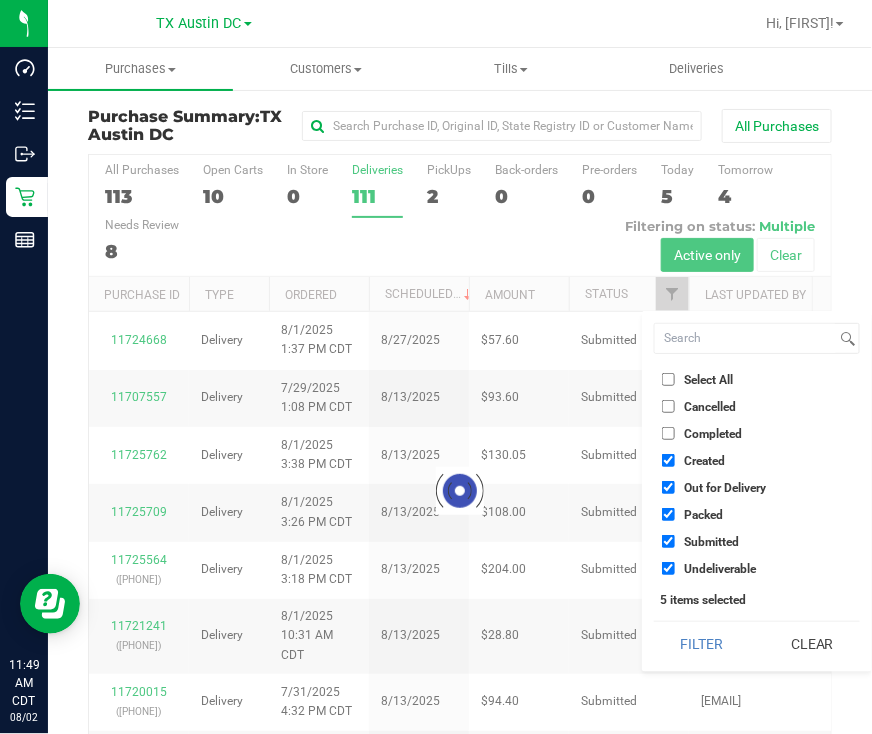checkbox on "true" 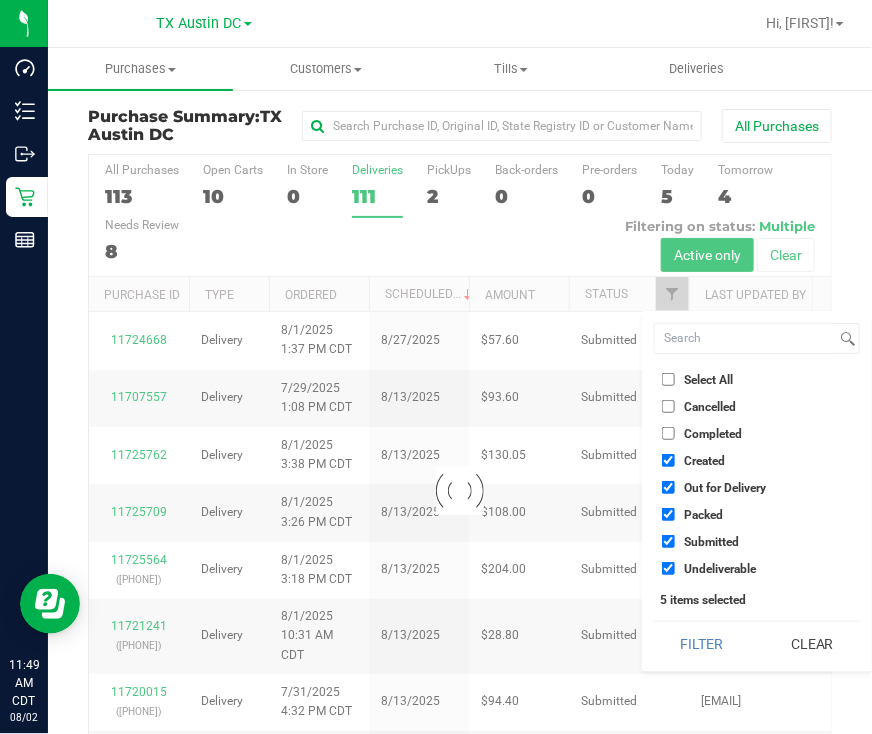 checkbox on "true" 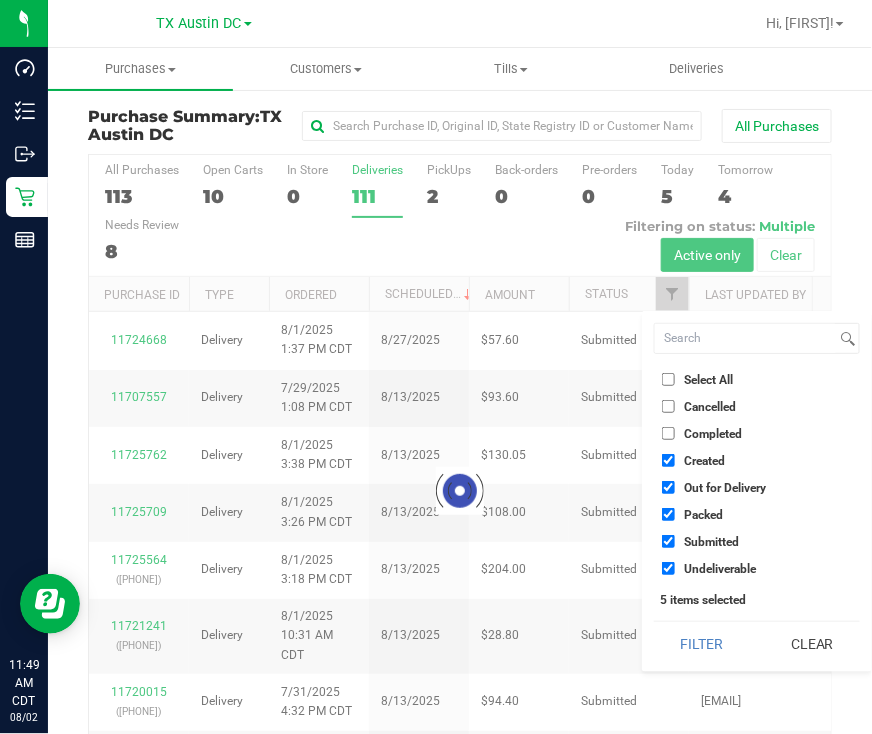 checkbox on "true" 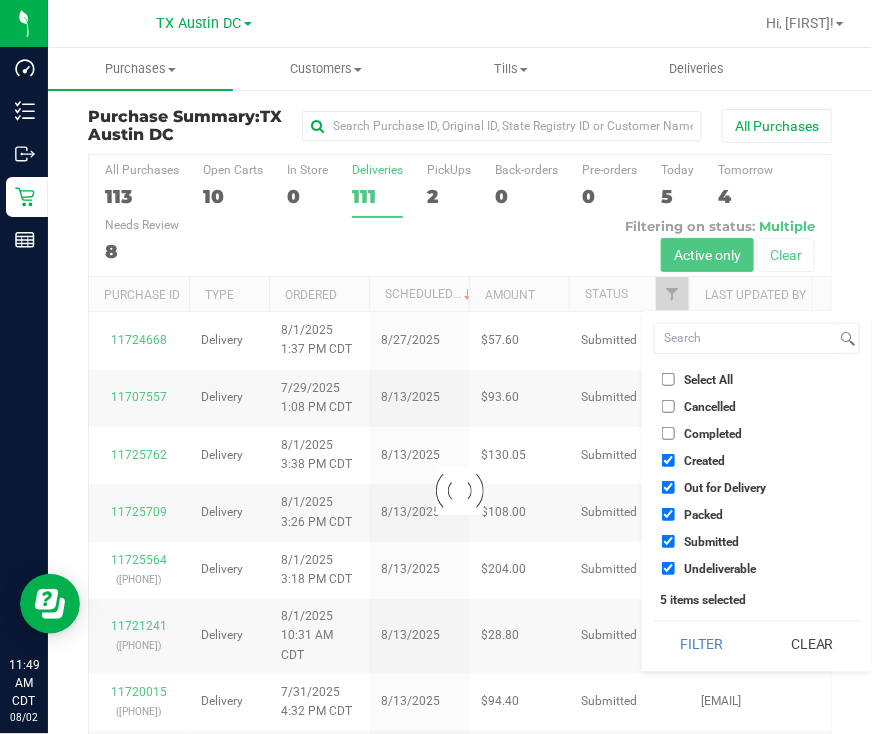 checkbox on "true" 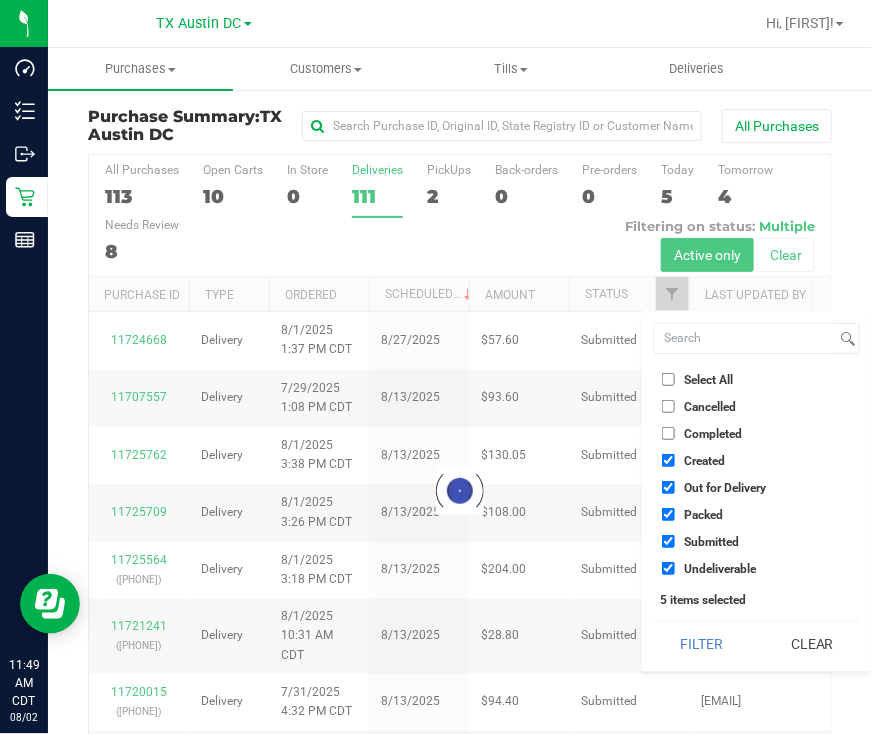 checkbox on "true" 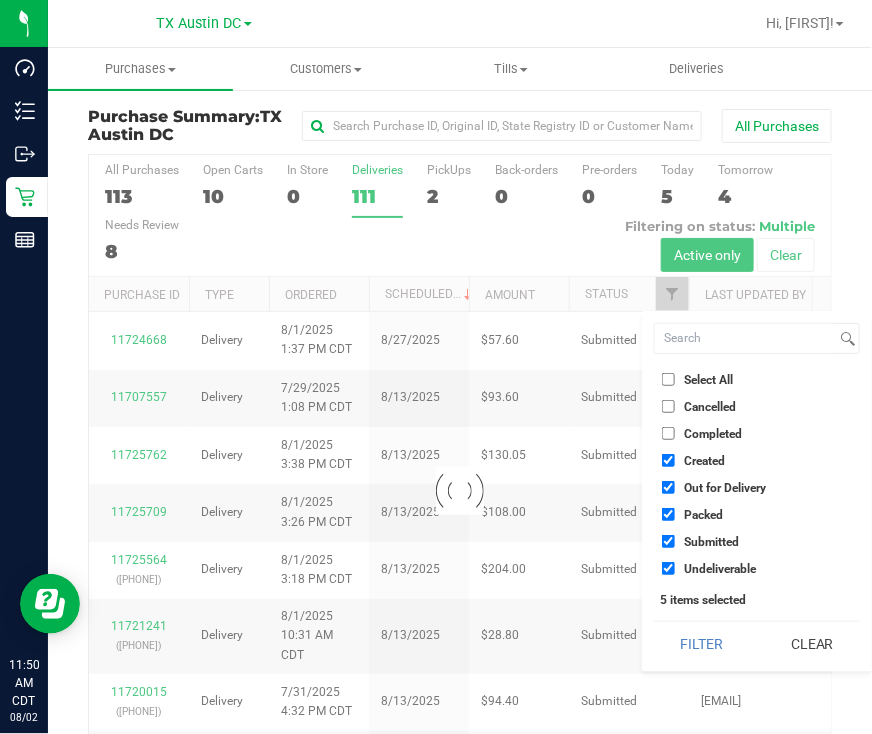checkbox on "true" 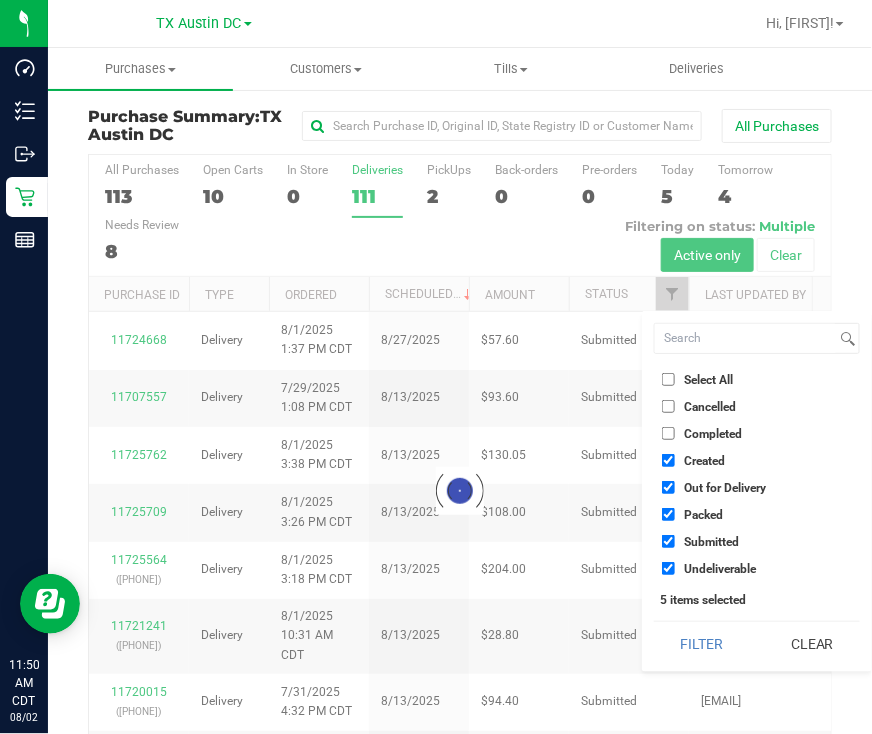 checkbox on "true" 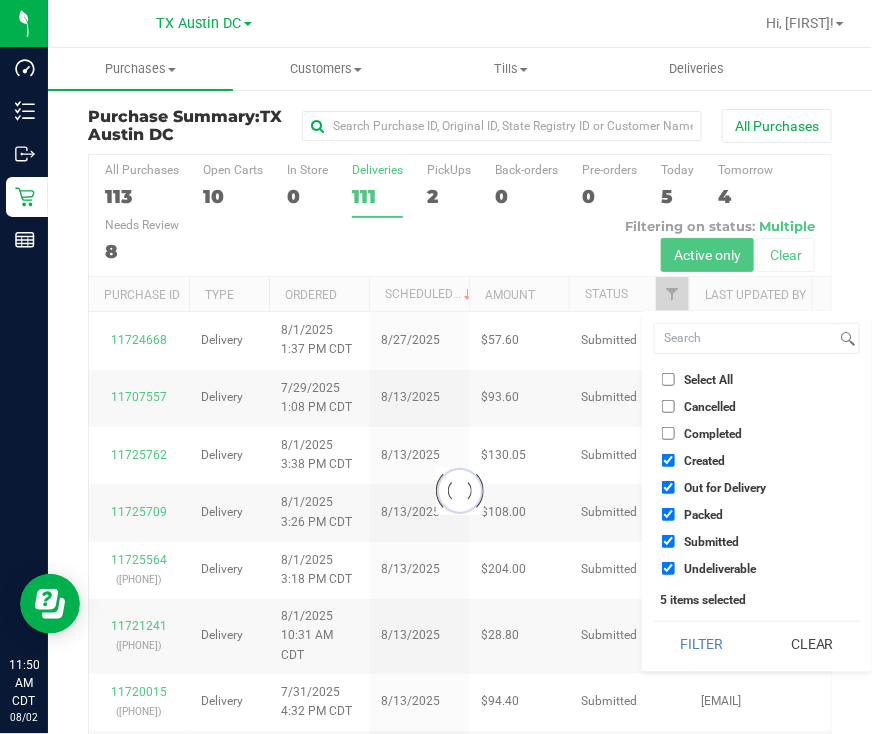 checkbox on "true" 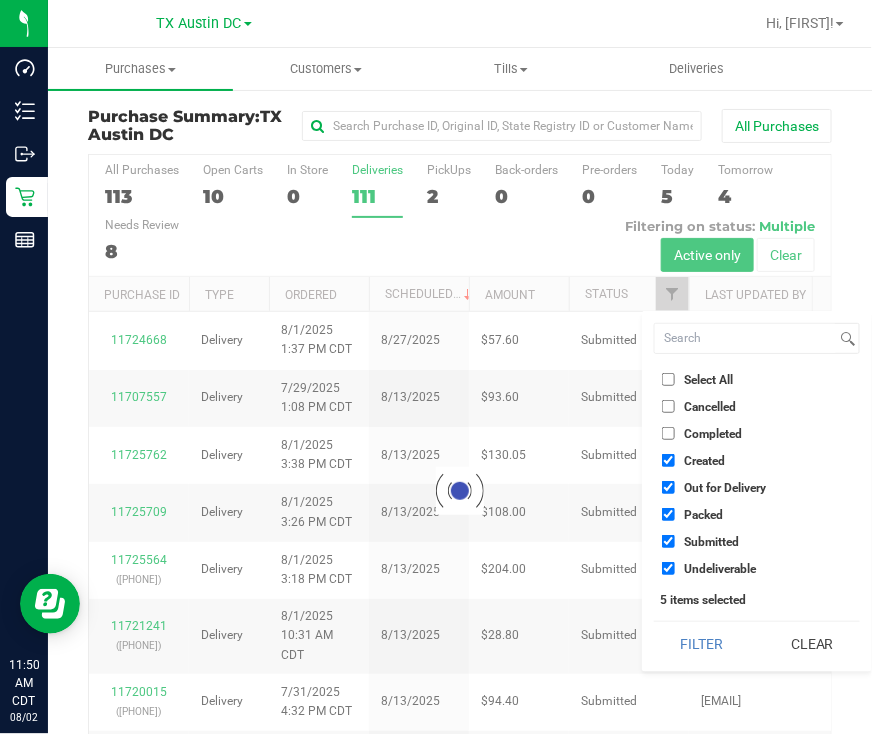 checkbox on "true" 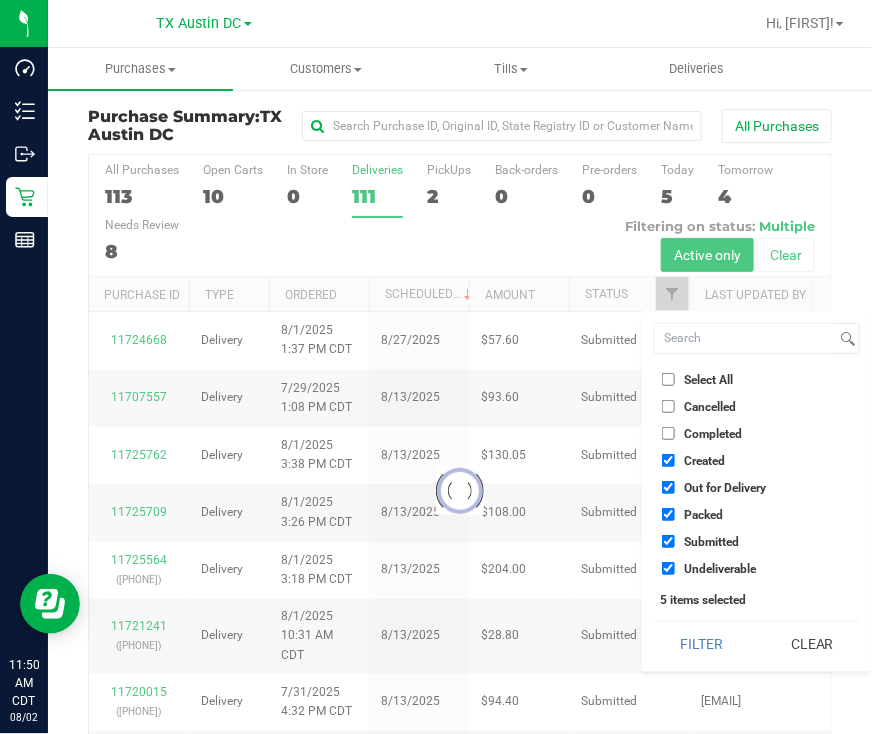 checkbox on "true" 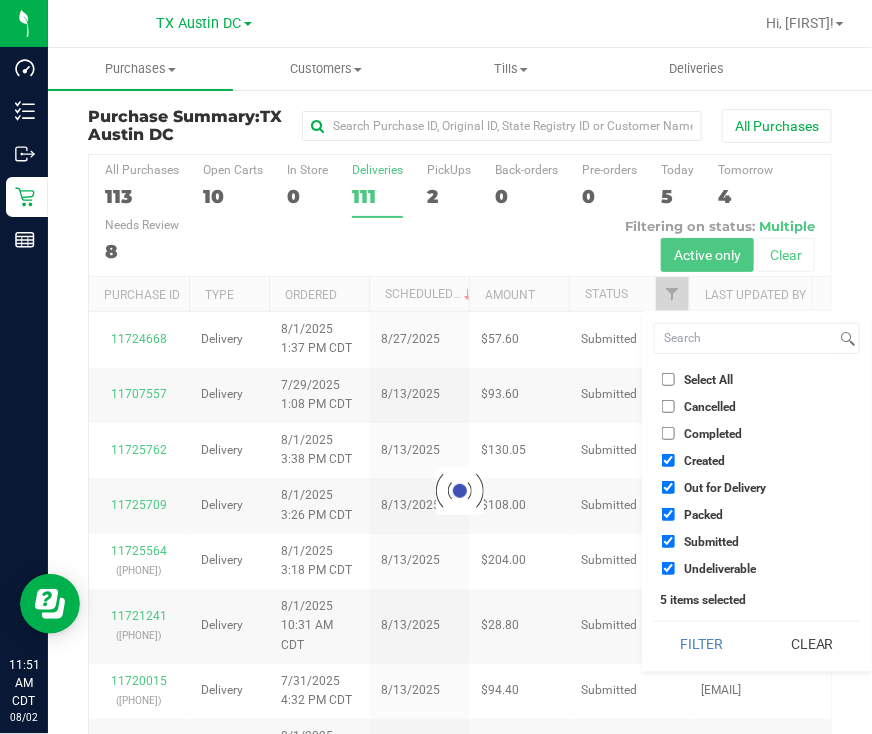 checkbox on "true" 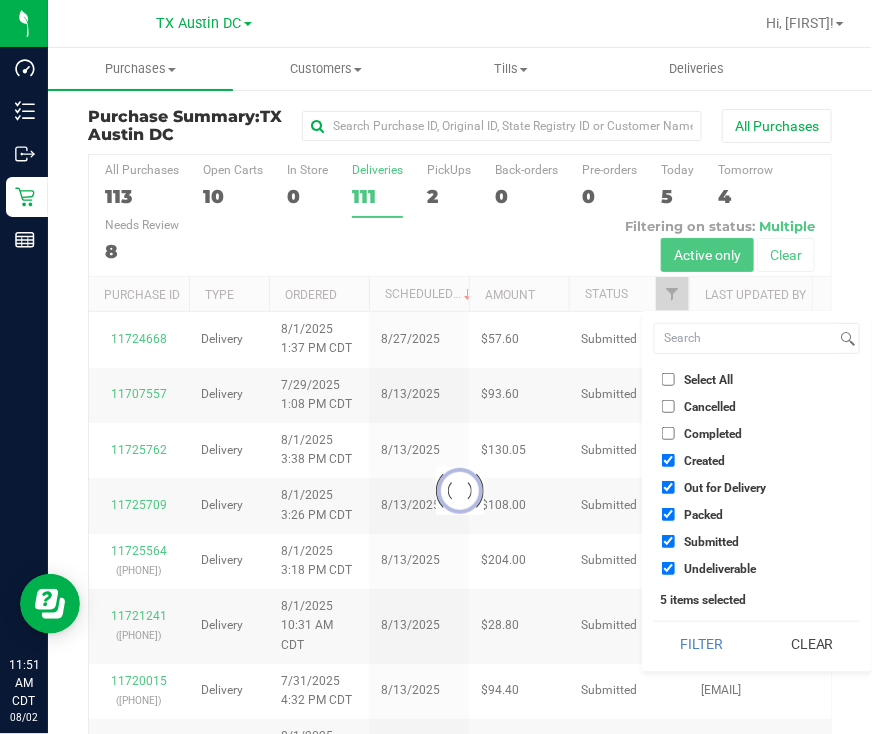 checkbox on "true" 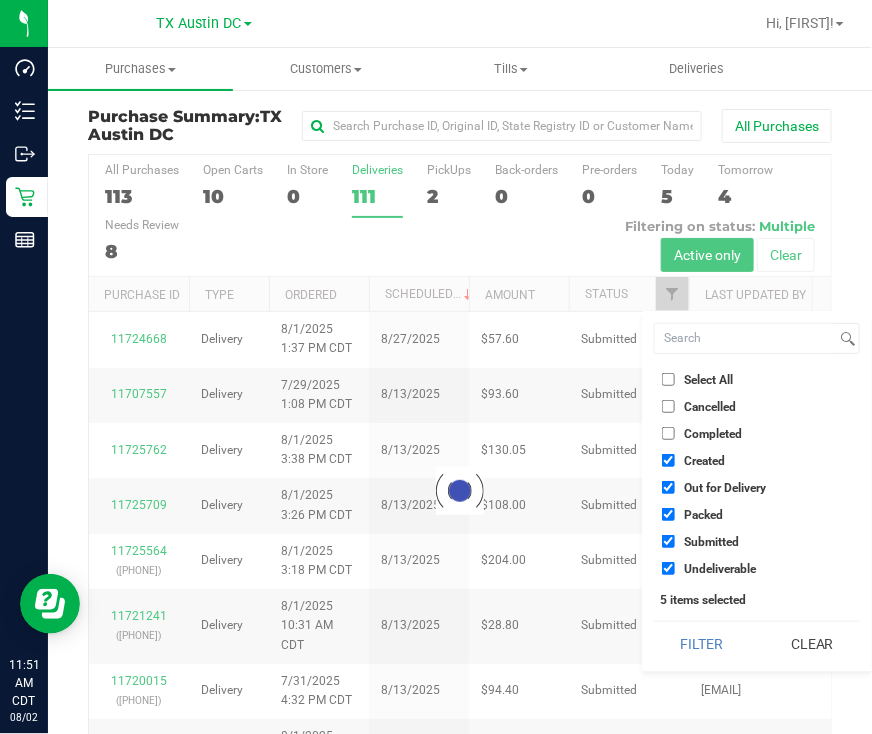 checkbox on "true" 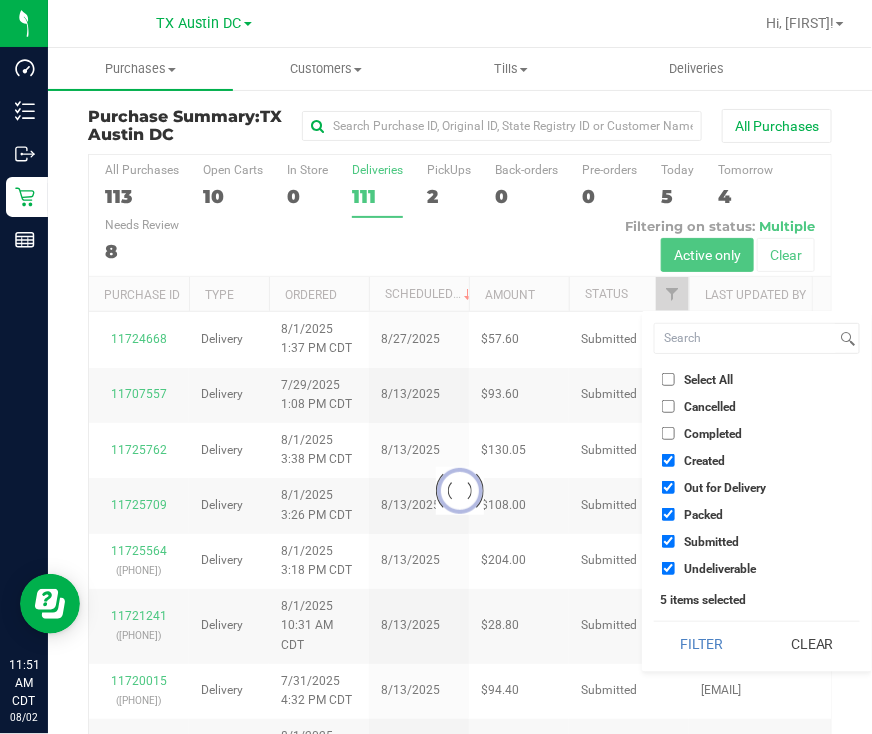 checkbox on "true" 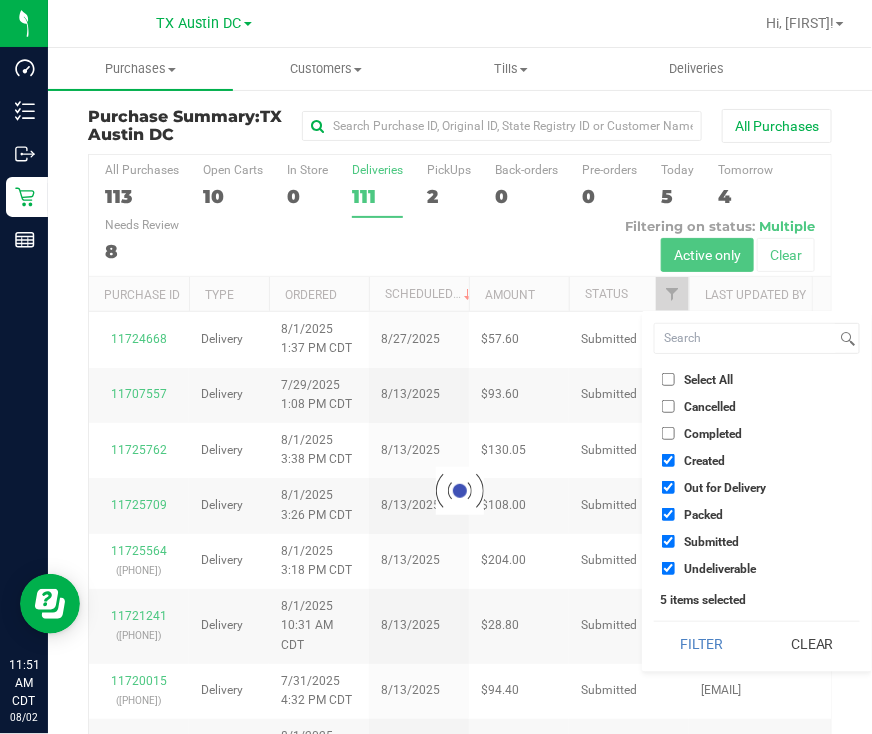 checkbox on "true" 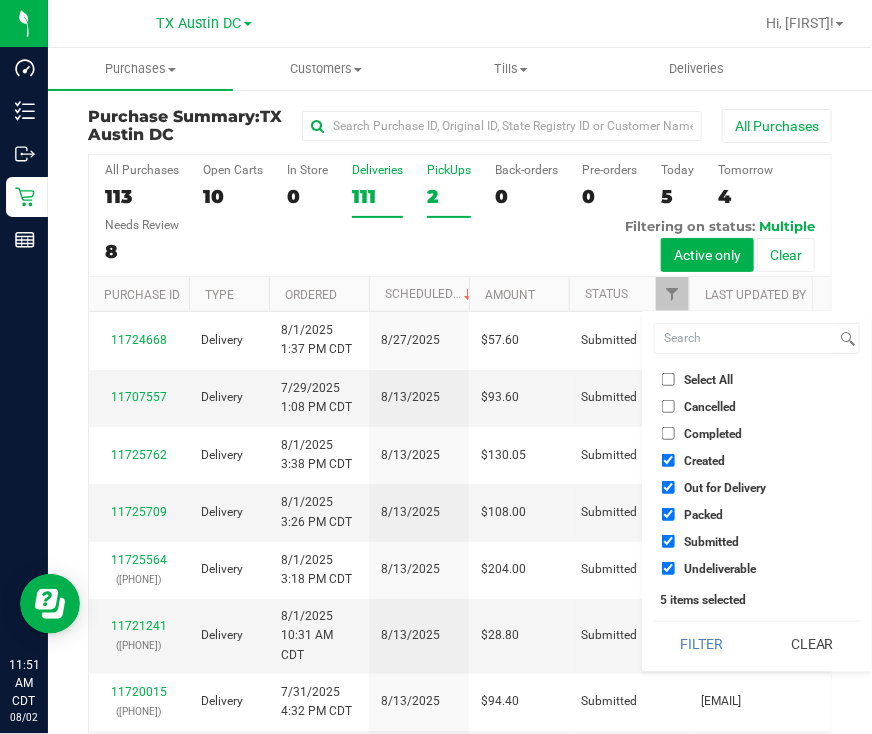 click on "PickUps
2" at bounding box center [449, 190] 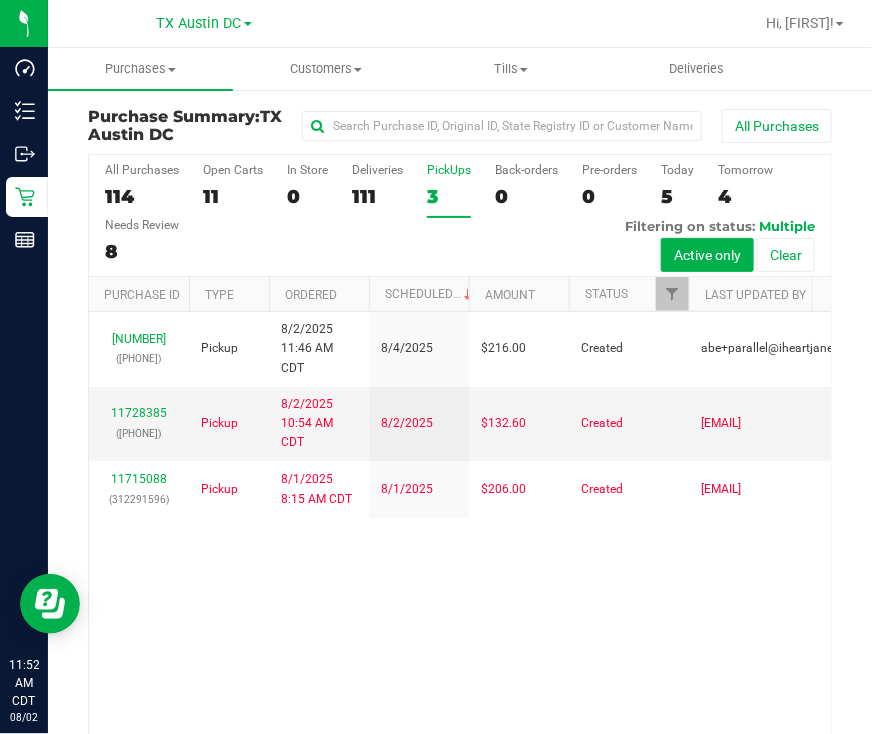 click on "Last Updated By" at bounding box center (789, 294) 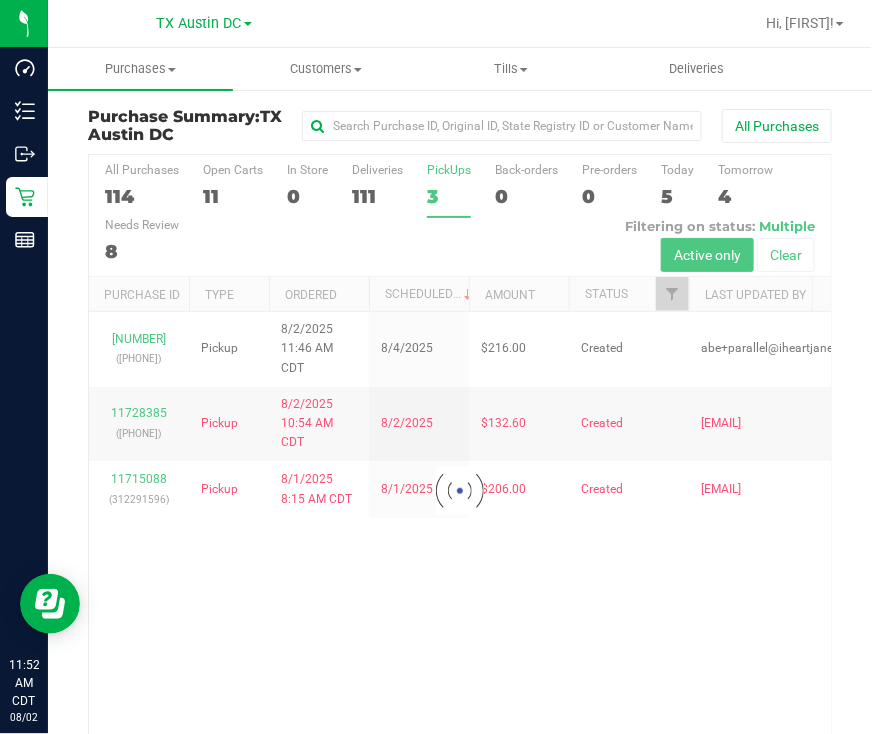 checkbox on "true" 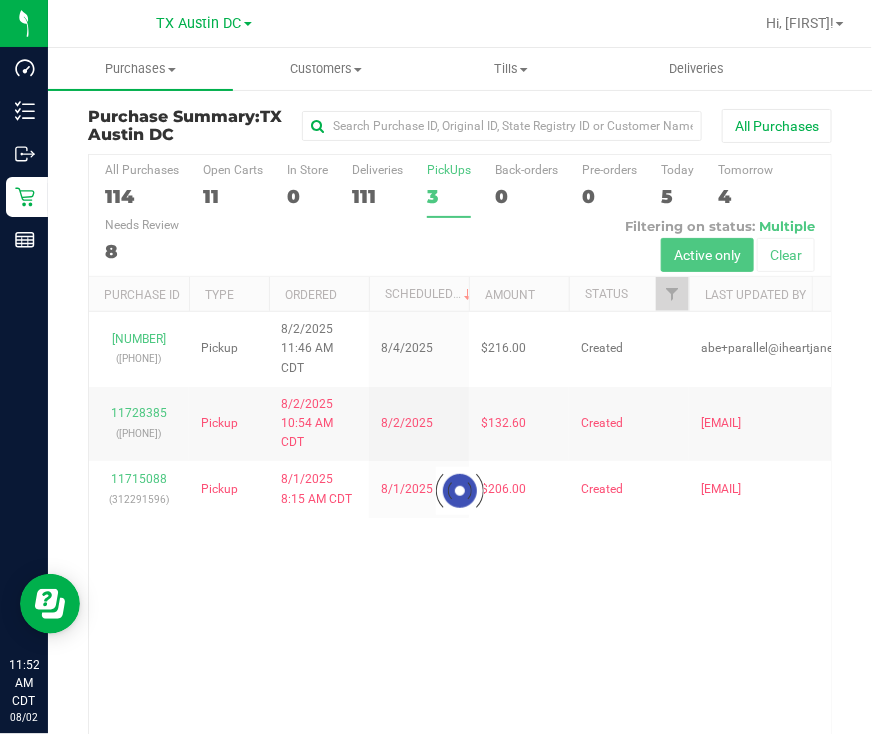 checkbox on "true" 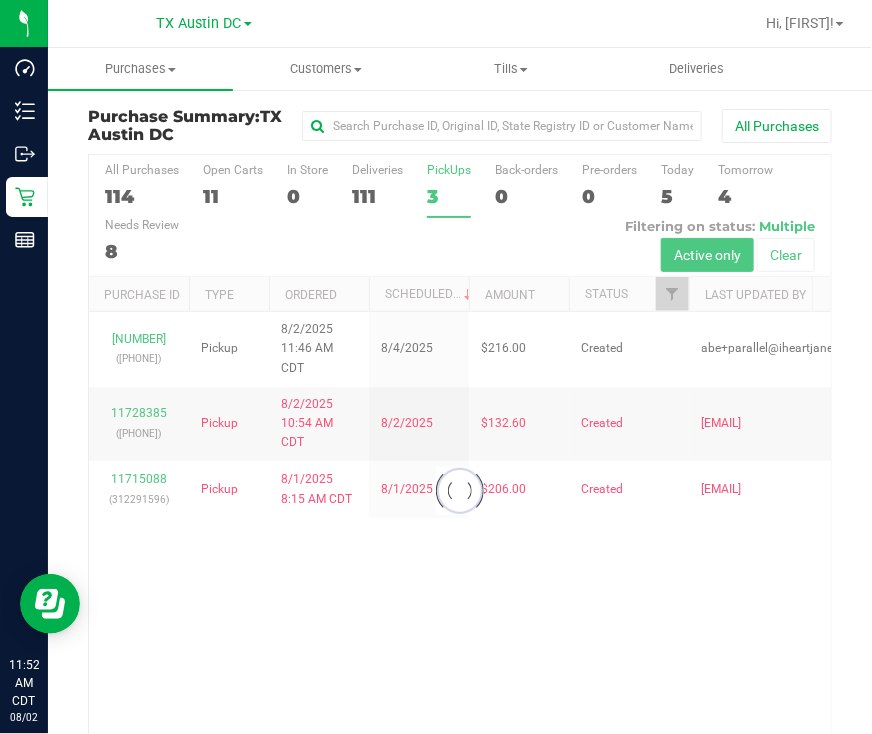 checkbox on "true" 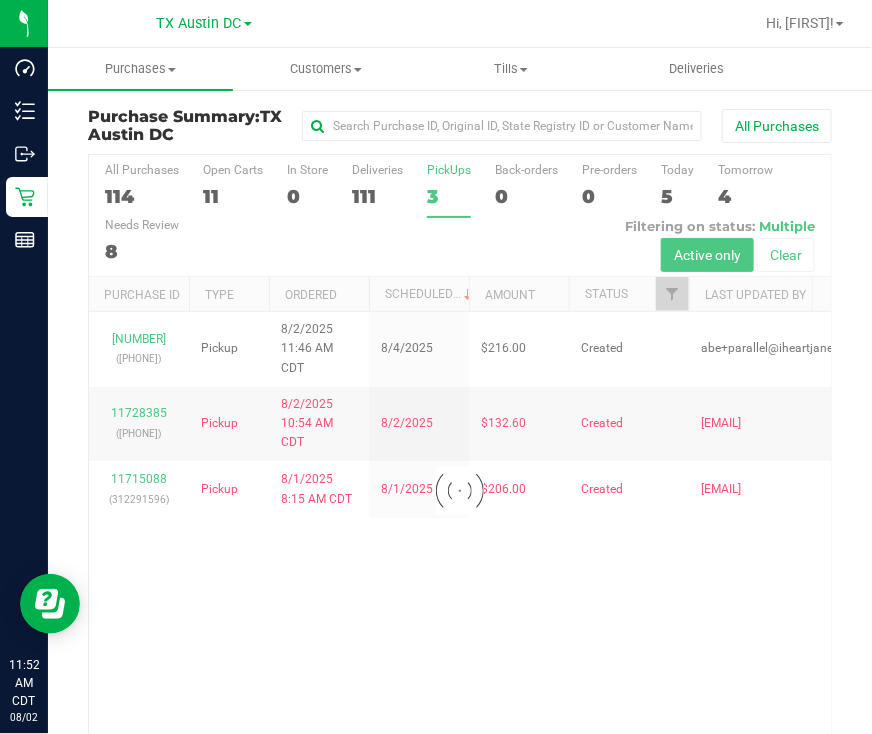 checkbox on "true" 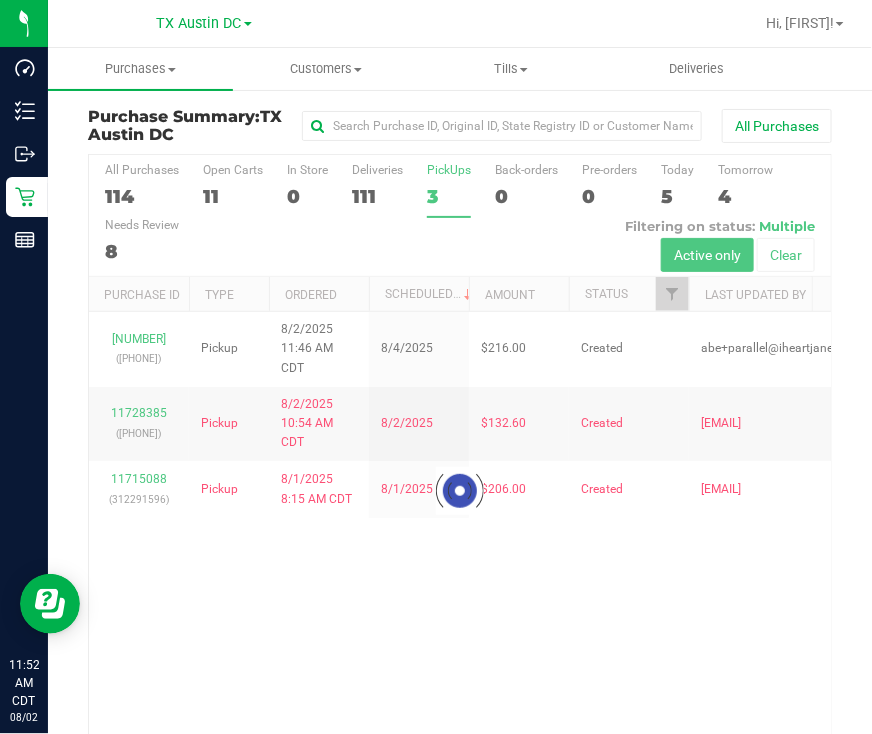 checkbox on "true" 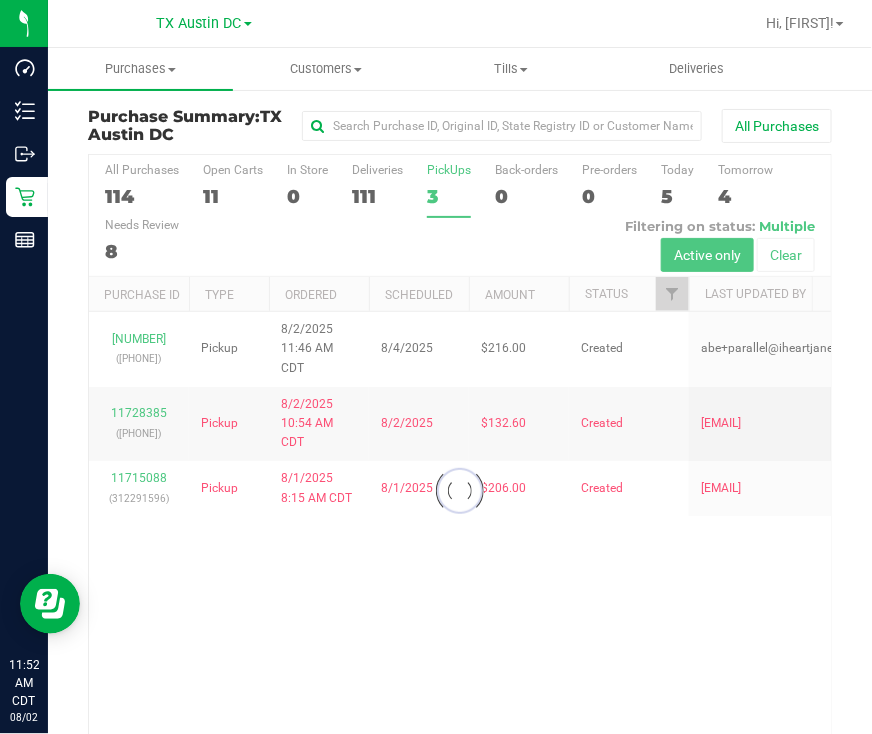 checkbox on "true" 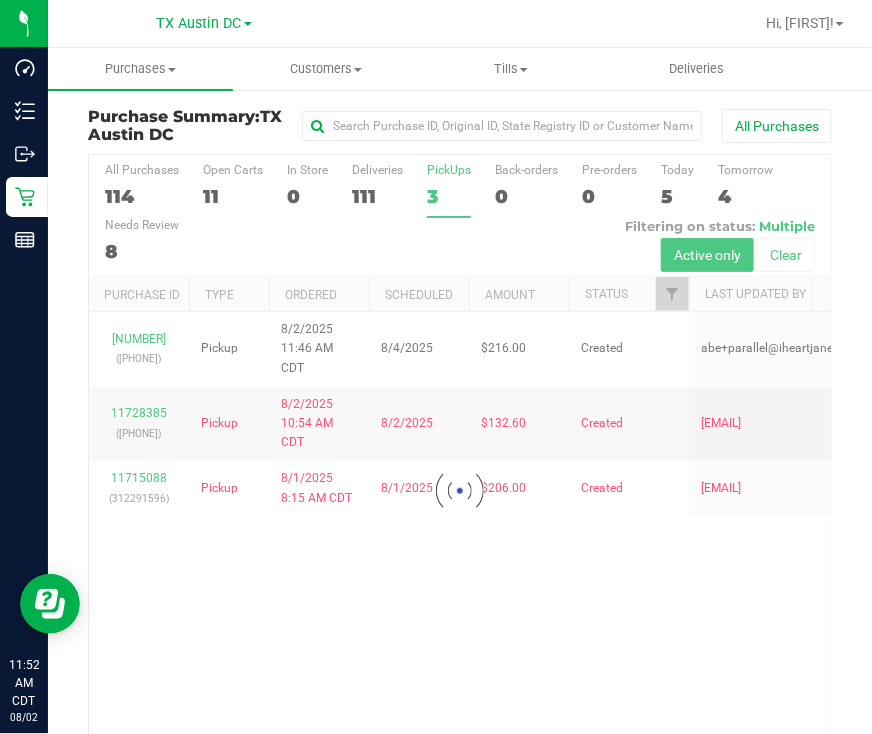 checkbox on "true" 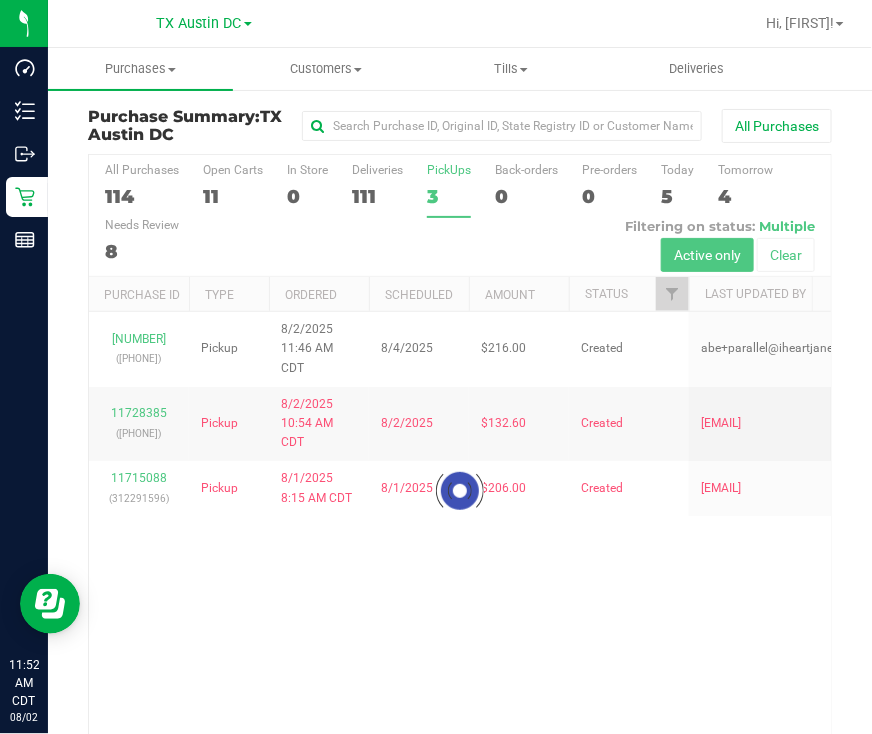 checkbox on "true" 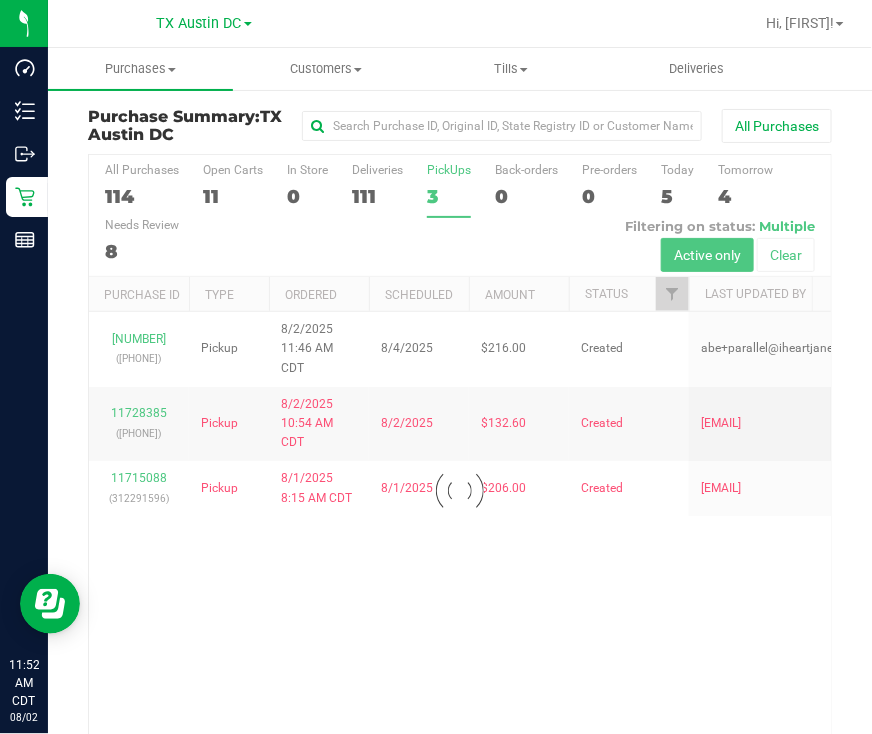 checkbox on "true" 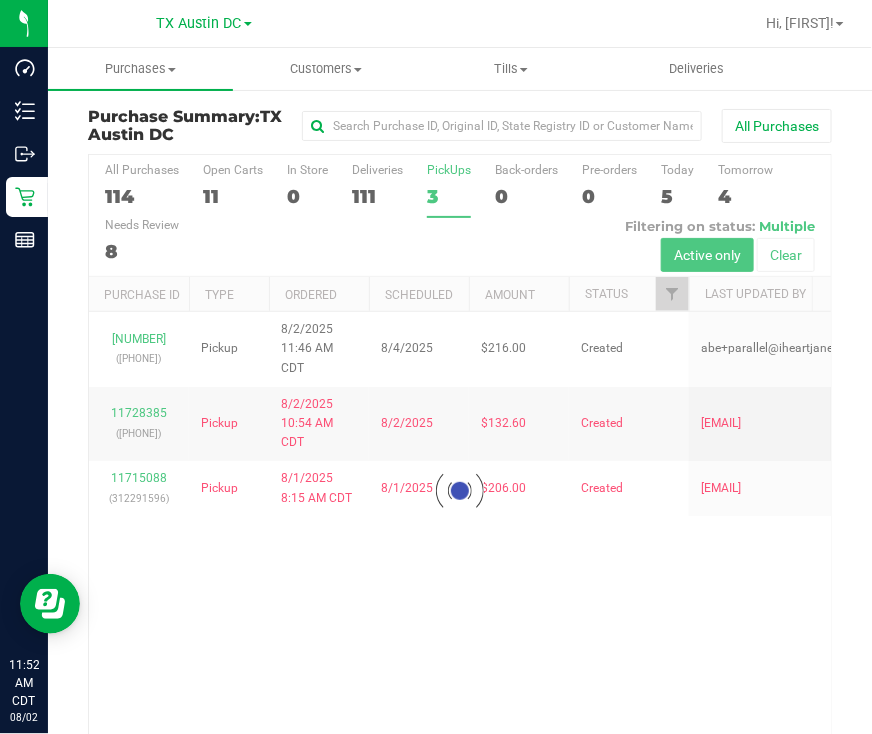 checkbox on "true" 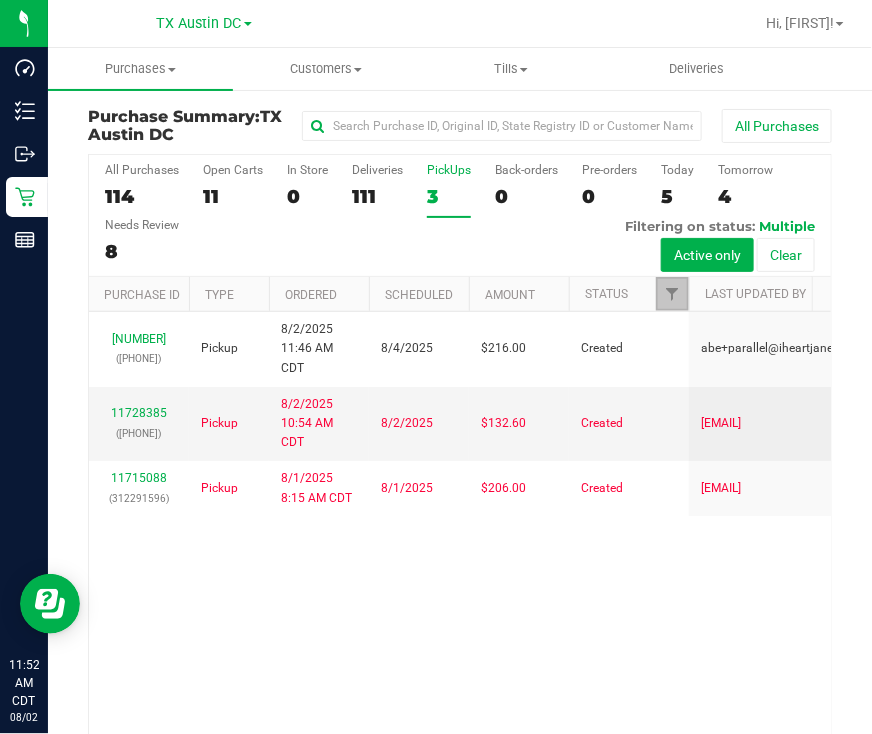 click at bounding box center [672, 294] 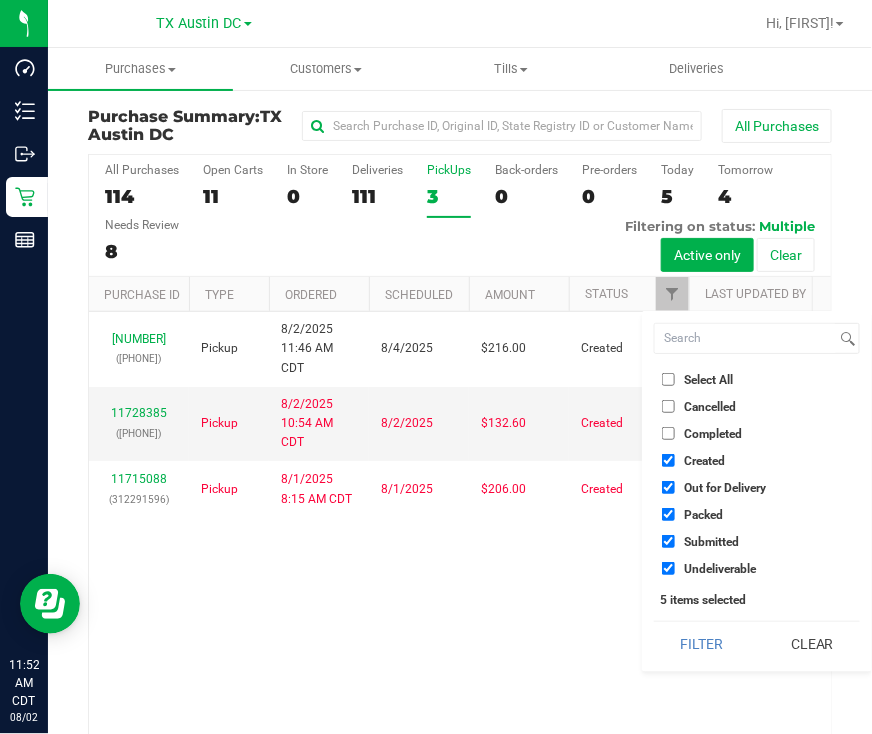 click on "Out for Delivery" at bounding box center (725, 488) 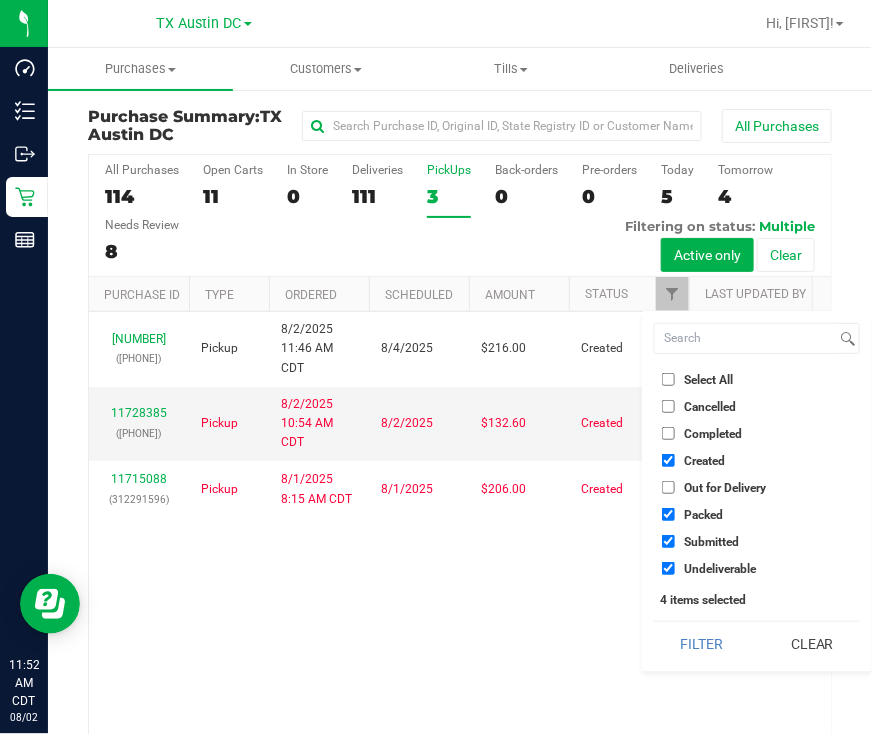 click on "Packed" at bounding box center [757, 514] 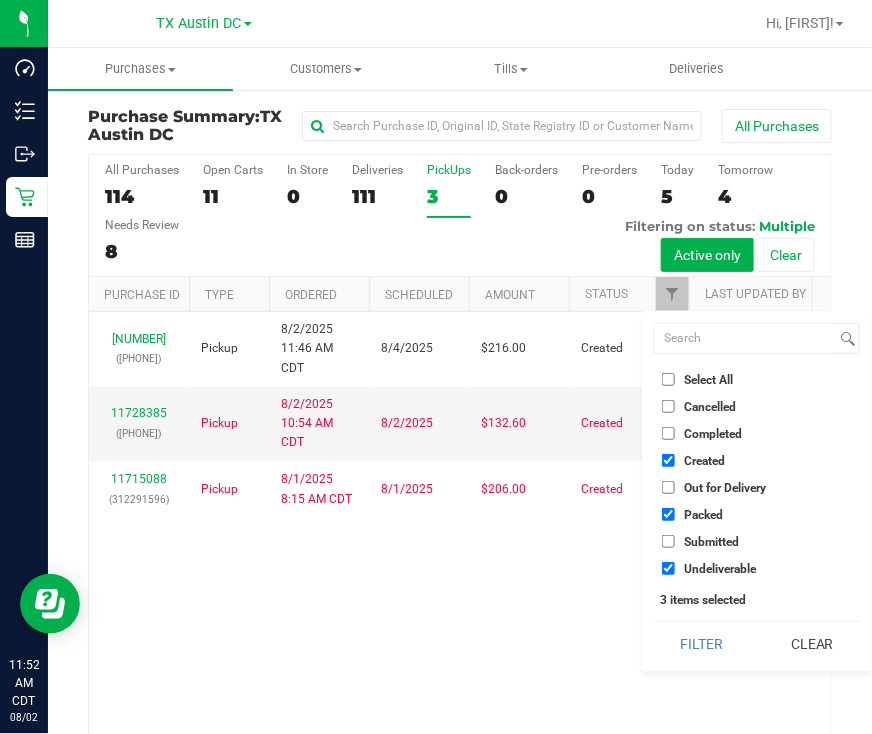 click on "Packed" at bounding box center (703, 515) 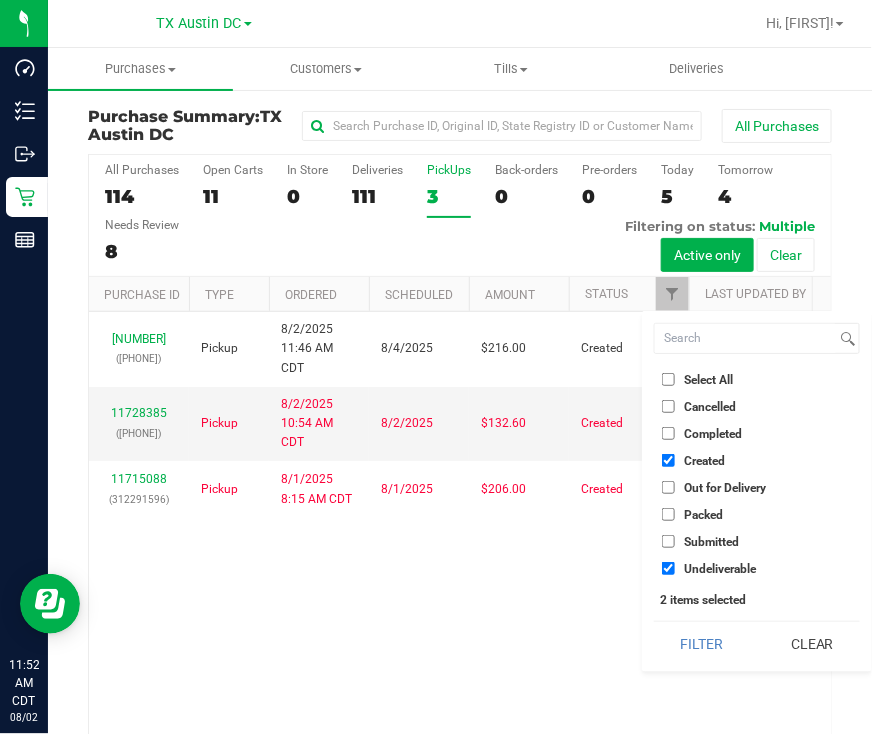 click on "Undeliverable" at bounding box center [720, 569] 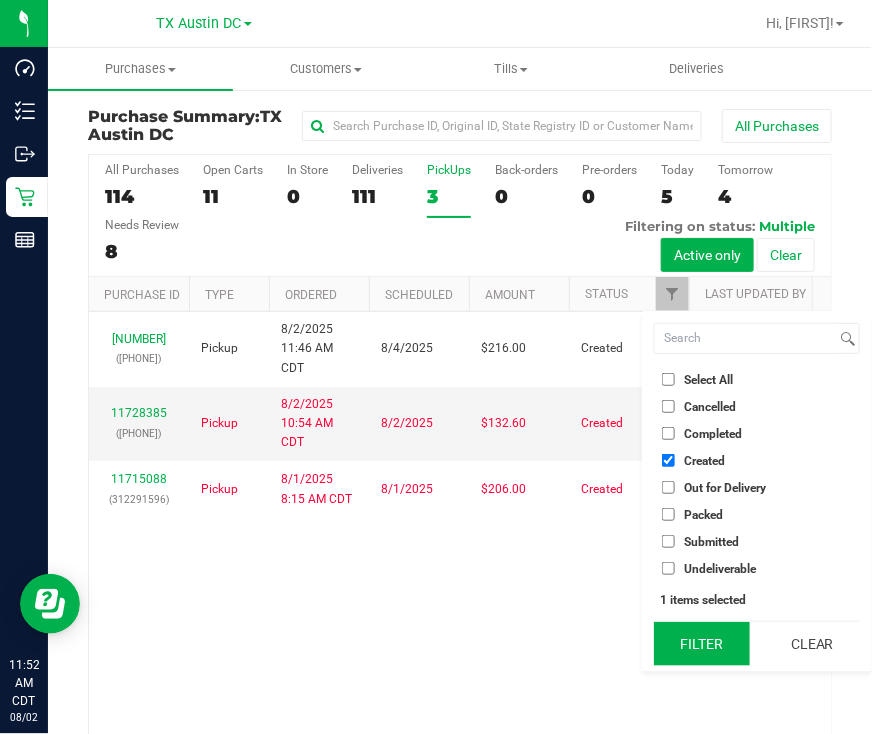 click on "Filter" at bounding box center (702, 644) 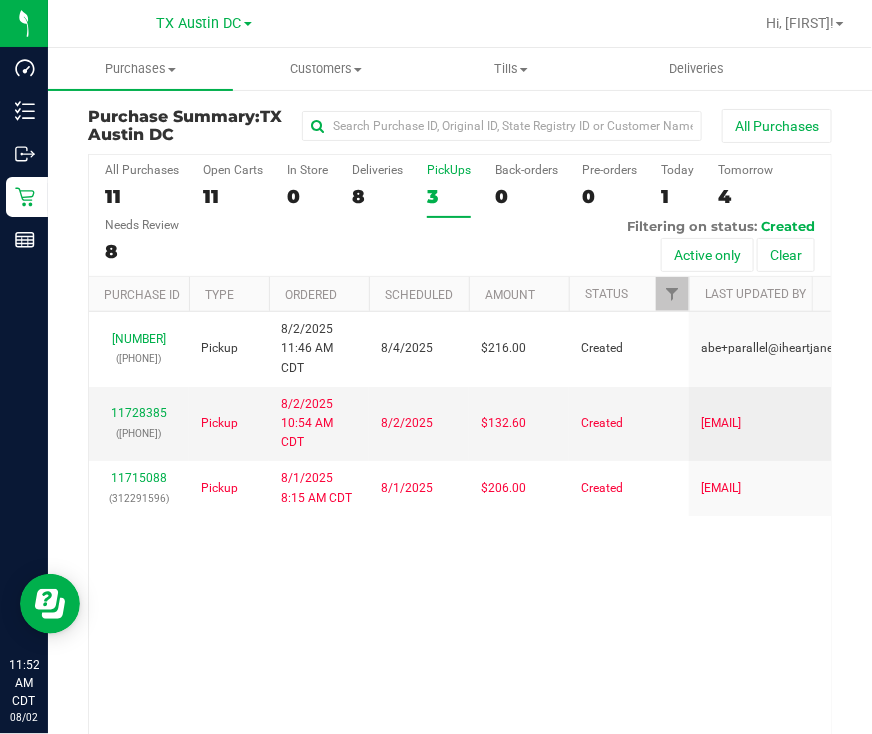 click on "Purchase Summary:
TX [CITY] DC" at bounding box center [195, 125] 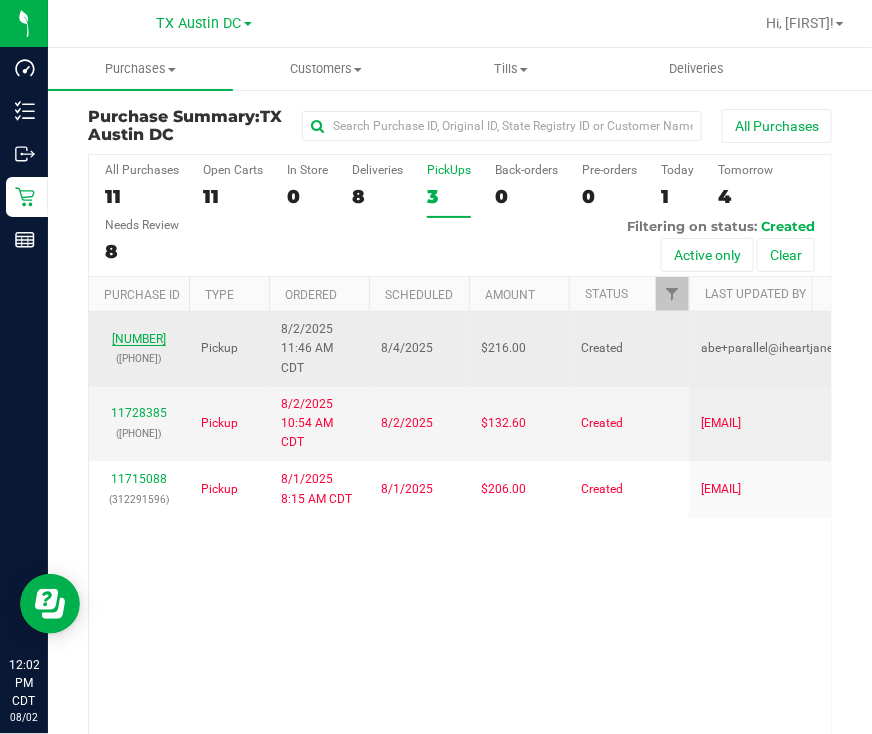 click on "[NUMBER]" at bounding box center [139, 339] 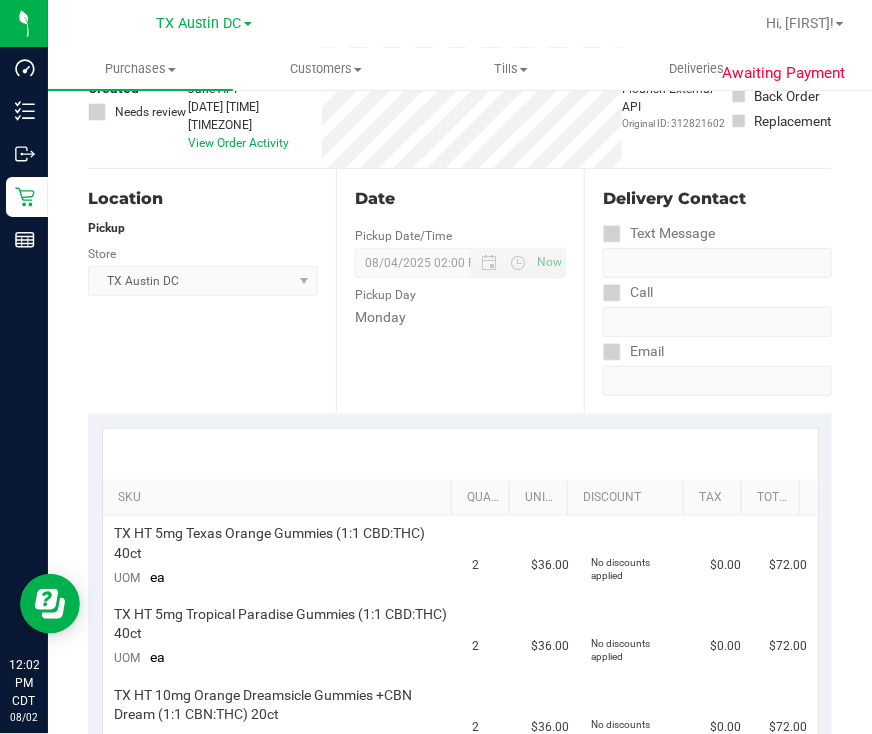 scroll, scrollTop: 0, scrollLeft: 0, axis: both 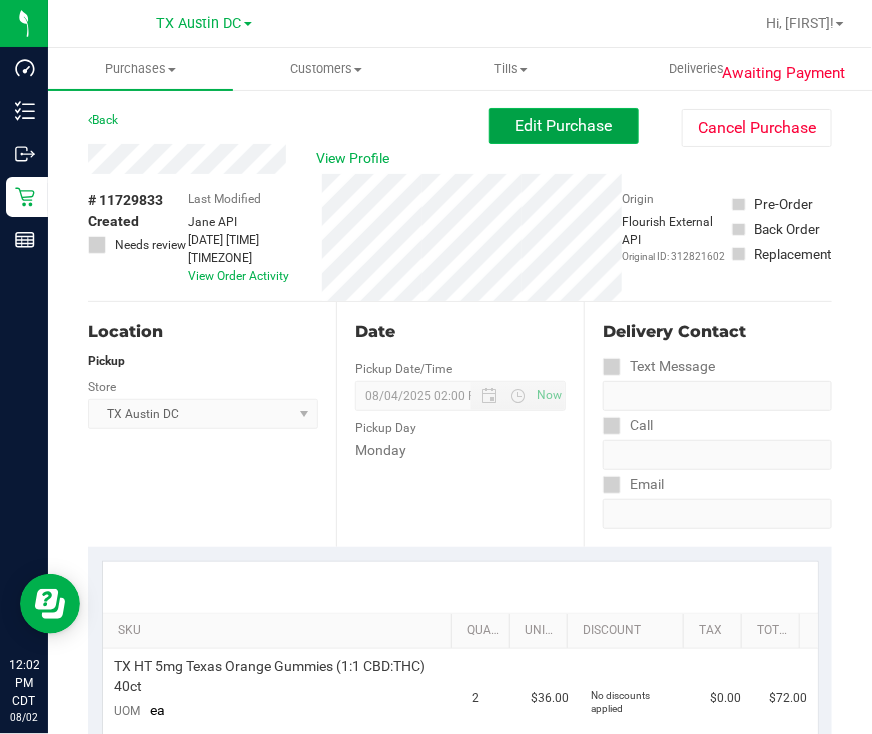 click on "Edit Purchase" at bounding box center [564, 125] 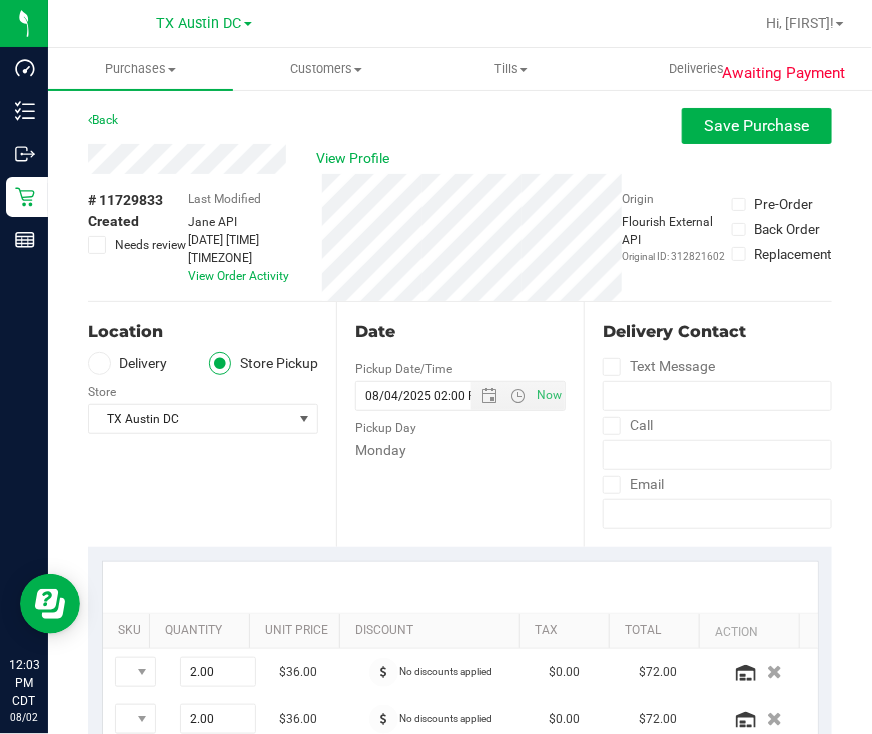 click on "Delivery" at bounding box center (128, 363) 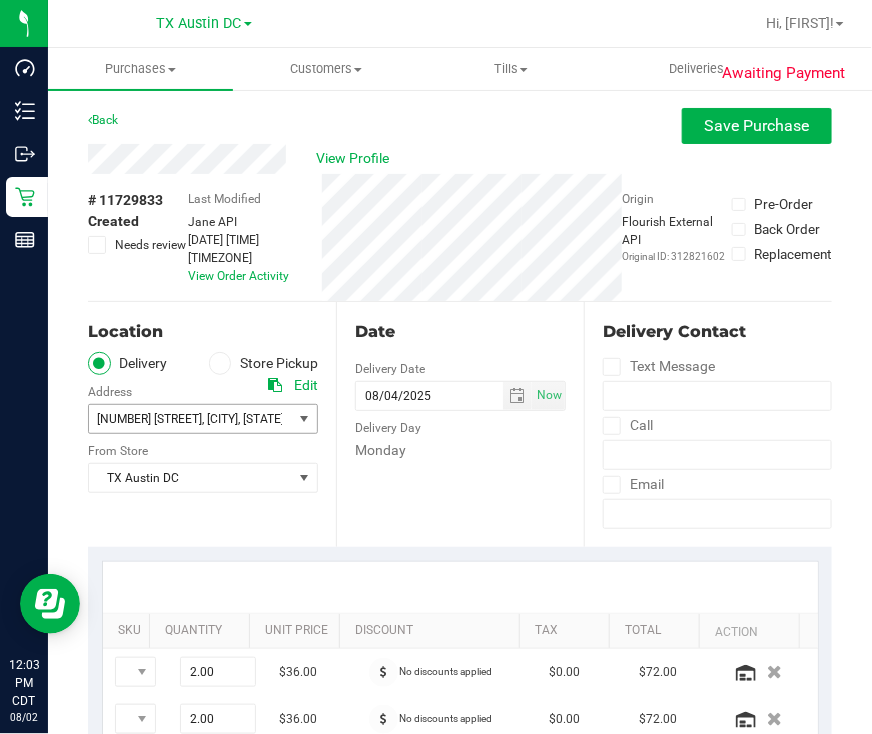 click on "[NUMBER] [STREET]" at bounding box center [149, 419] 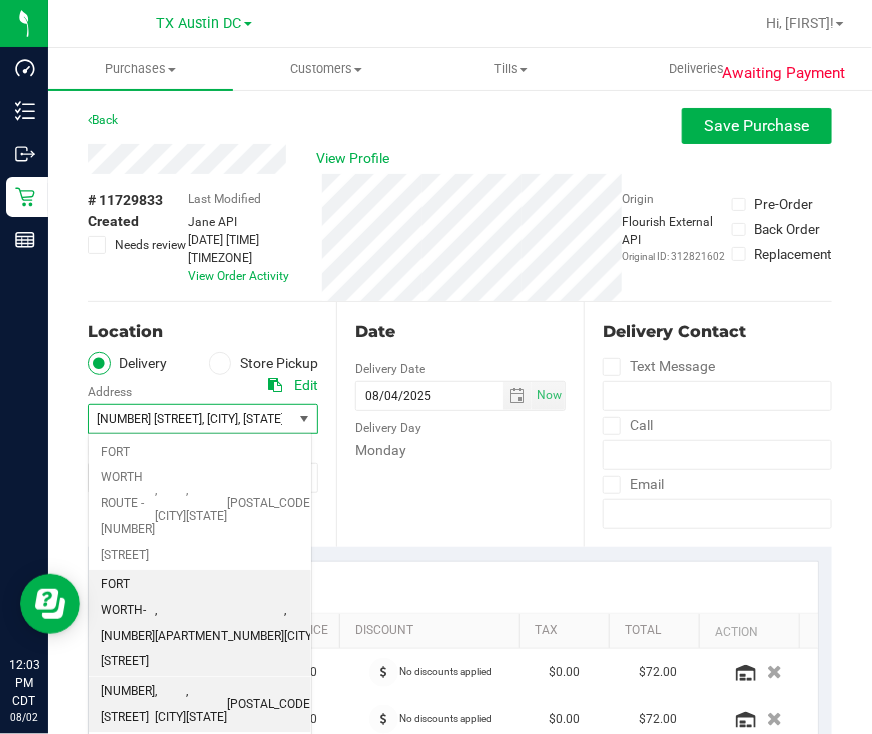 click on "FORT WORTH- [NUMBER] [STREET]" at bounding box center [128, 623] 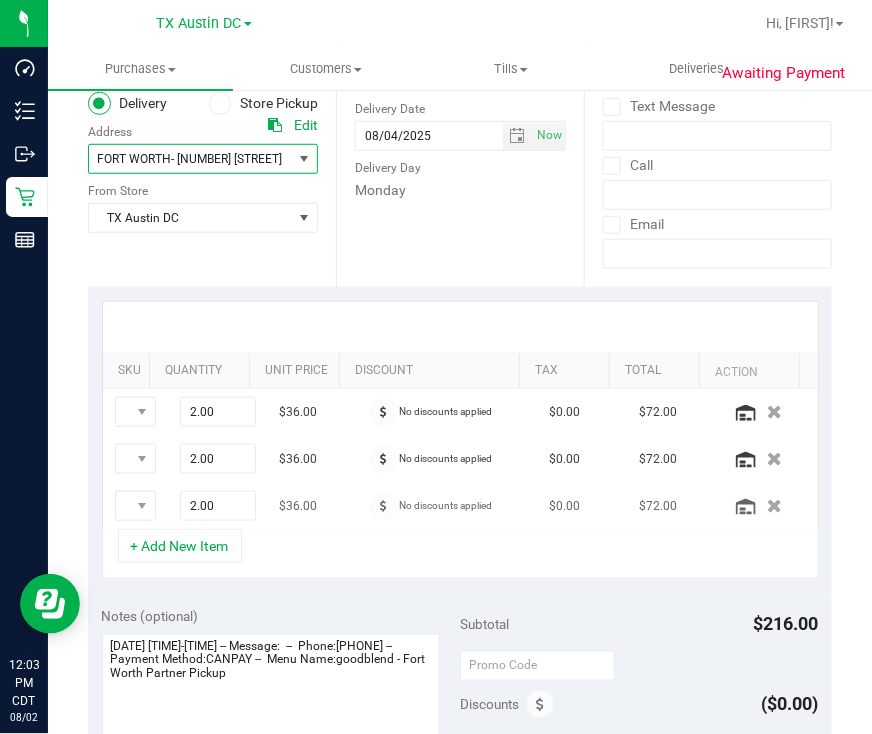 scroll, scrollTop: 375, scrollLeft: 0, axis: vertical 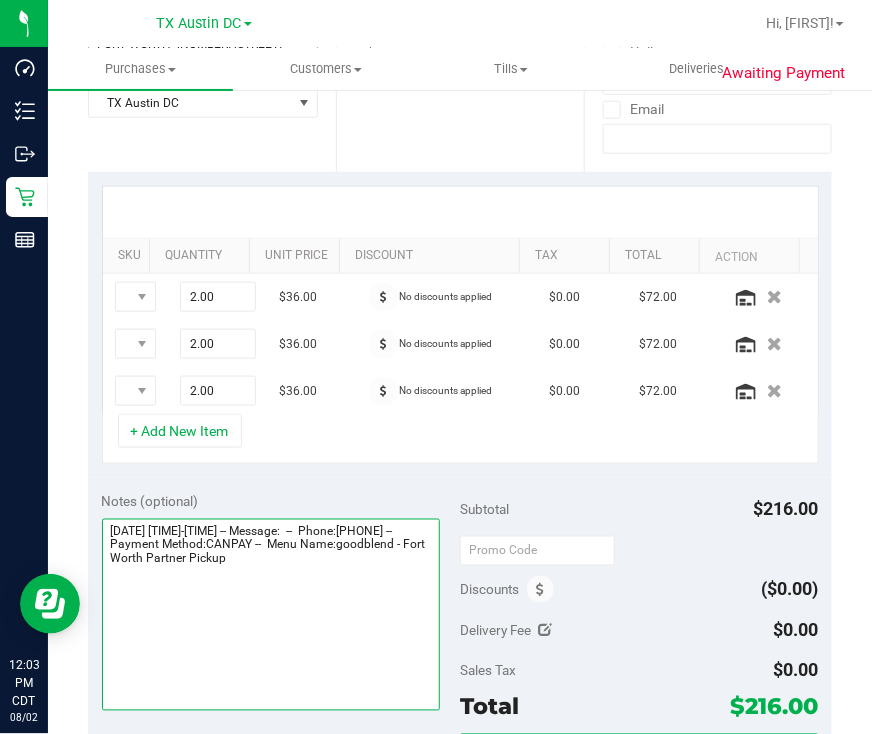 click at bounding box center (271, 615) 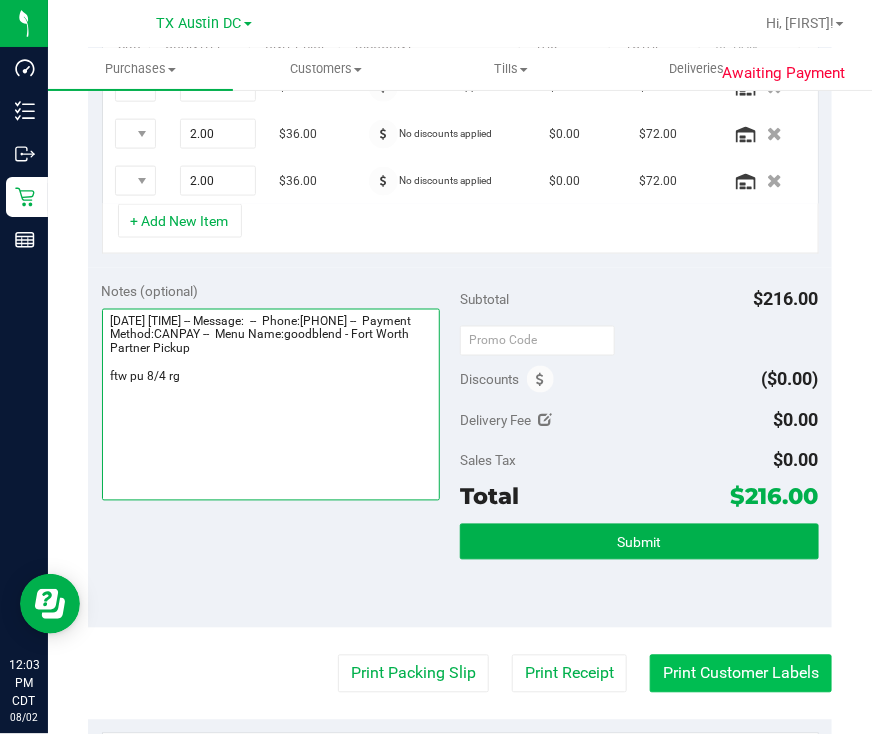 scroll, scrollTop: 625, scrollLeft: 0, axis: vertical 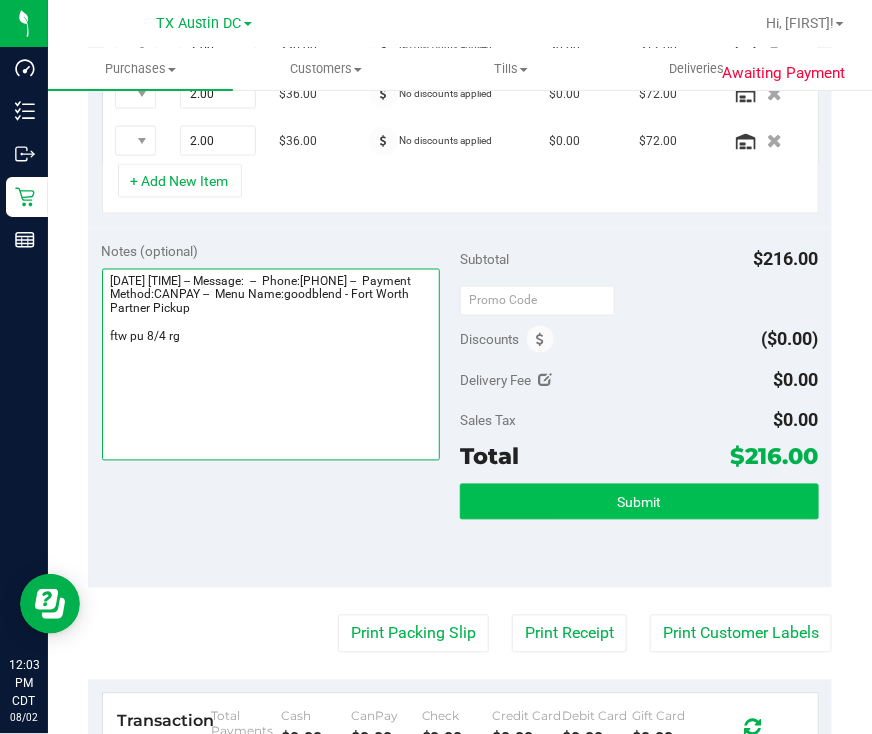 type on "[DATE] [TIME] -- Message:  --  Phone:[PHONE] --  Payment Method:CANPAY --  Menu Name:goodblend - Fort Worth Partner Pickup
ftw pu 8/4 rg" 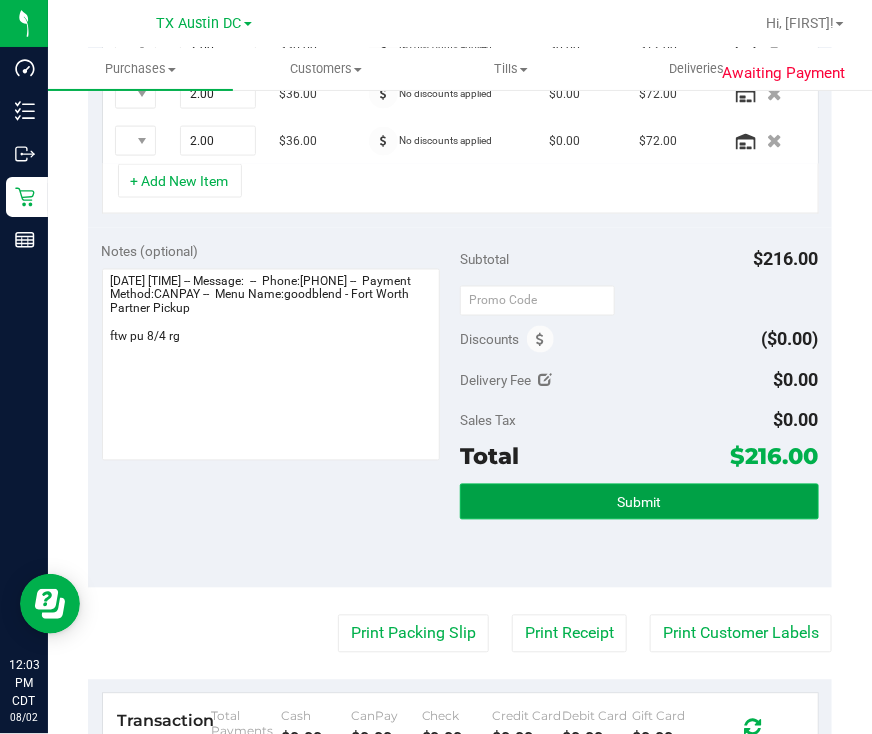 click on "Submit" at bounding box center (639, 502) 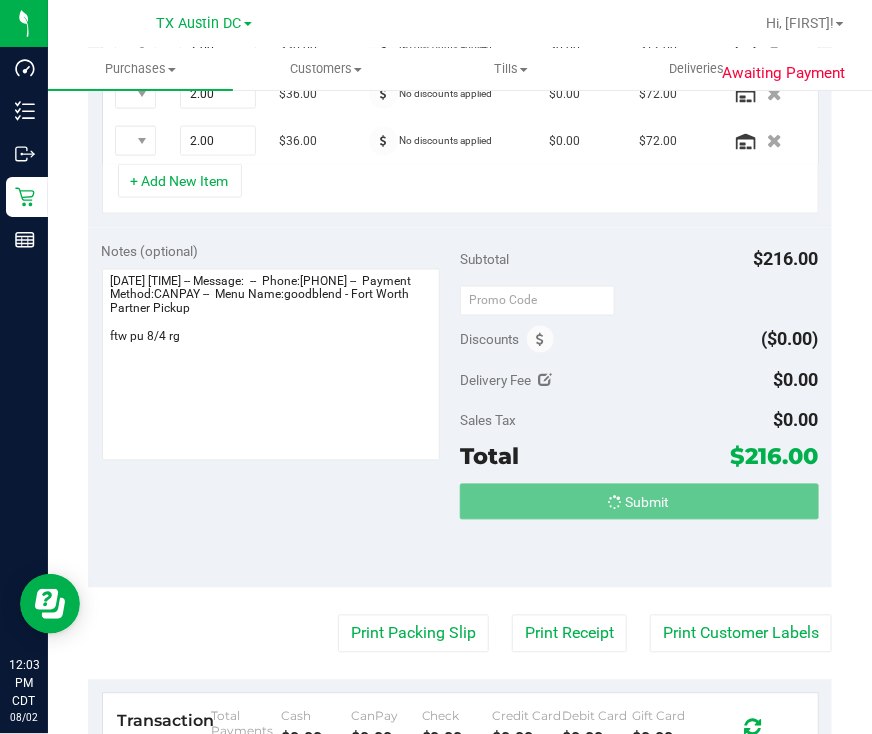 scroll, scrollTop: 593, scrollLeft: 0, axis: vertical 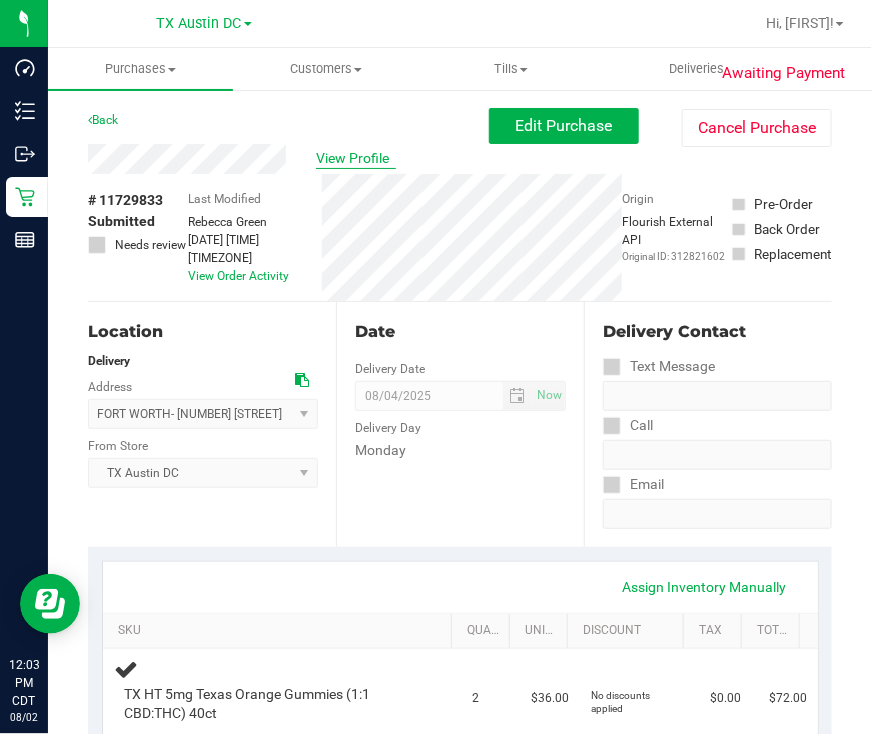 click on "View Profile" at bounding box center [356, 158] 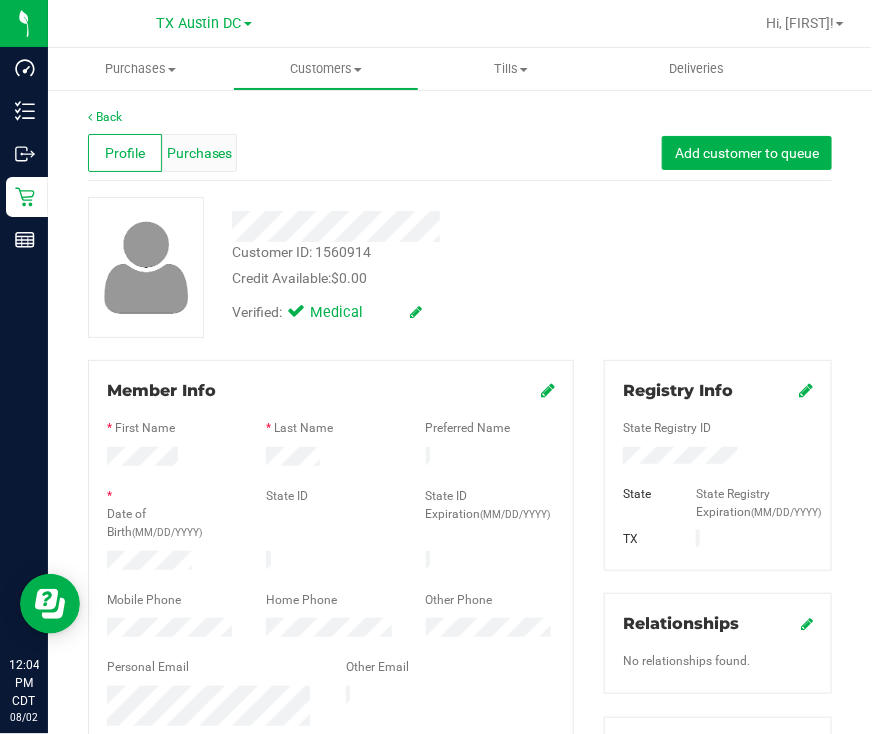 click on "Purchases" at bounding box center (200, 153) 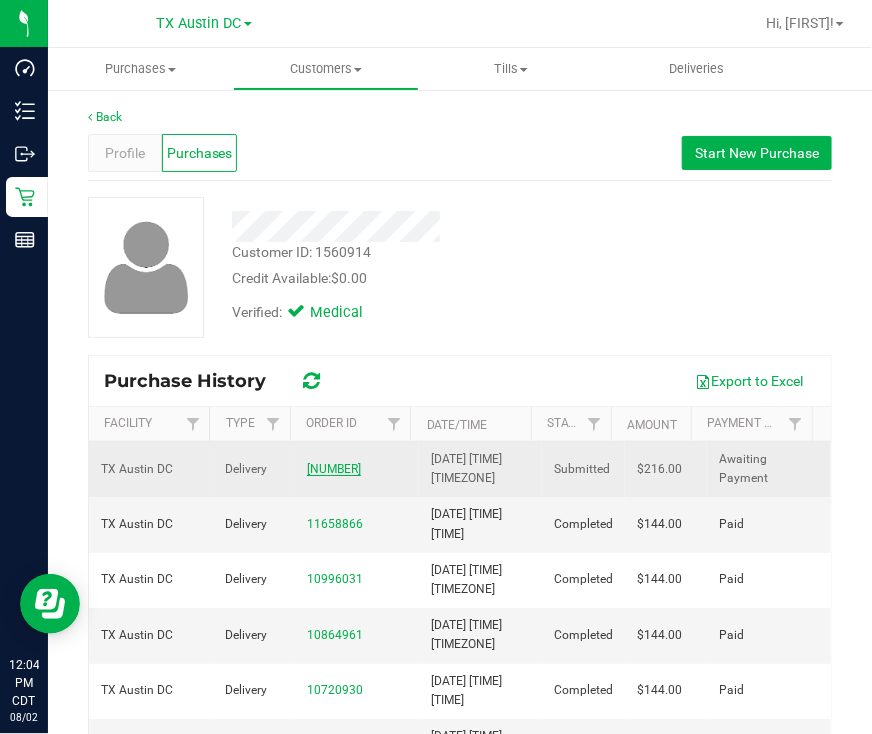 click on "[NUMBER]" at bounding box center (334, 469) 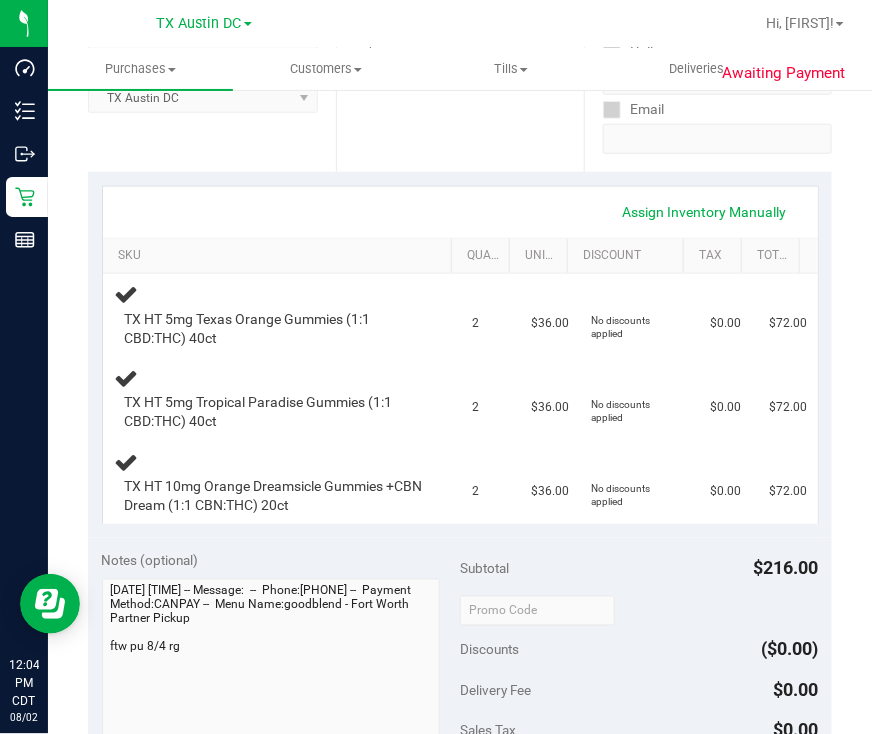 scroll, scrollTop: 0, scrollLeft: 0, axis: both 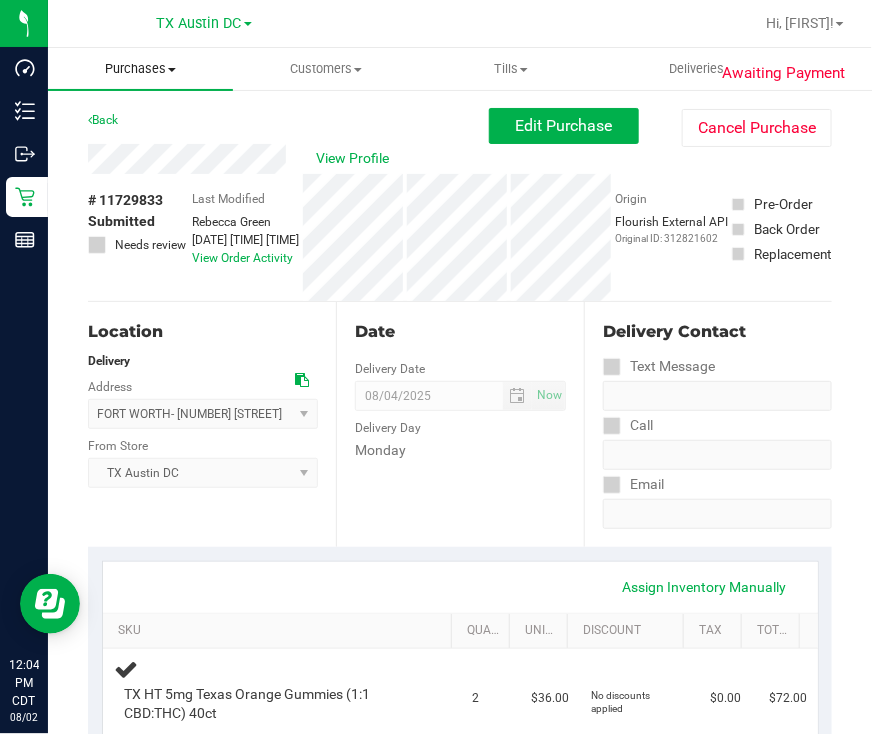 click on "Purchases" at bounding box center (140, 69) 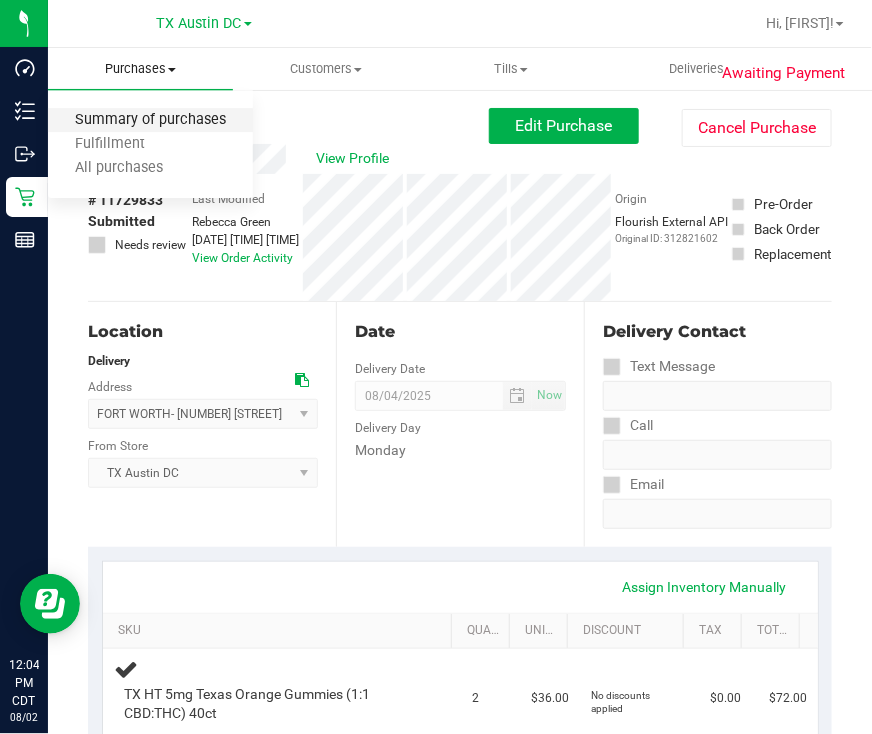 click on "Summary of purchases" at bounding box center (150, 120) 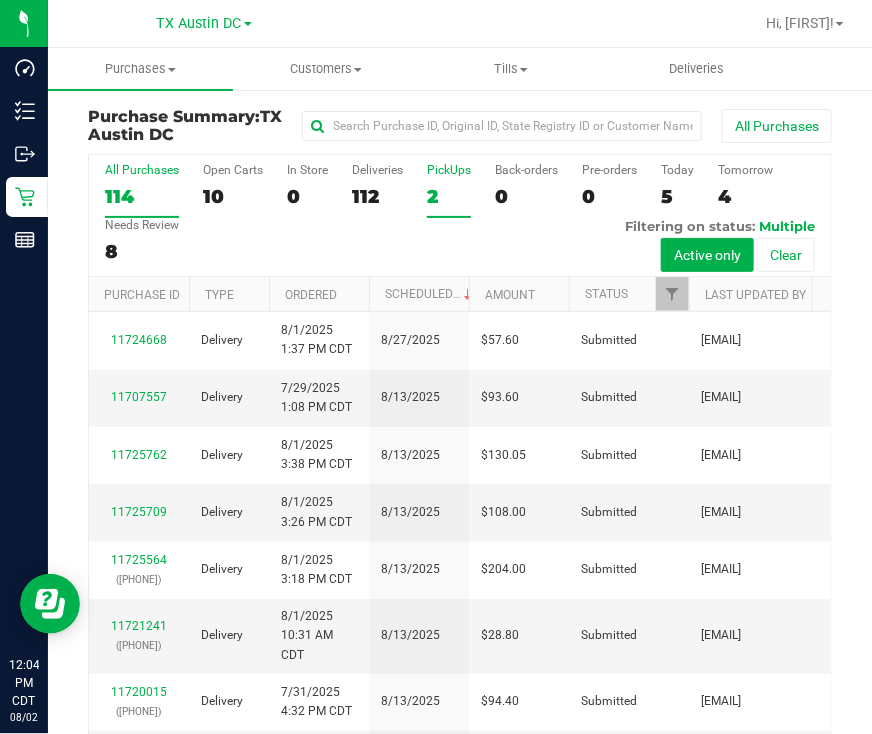 click on "PickUps
2" at bounding box center [449, 190] 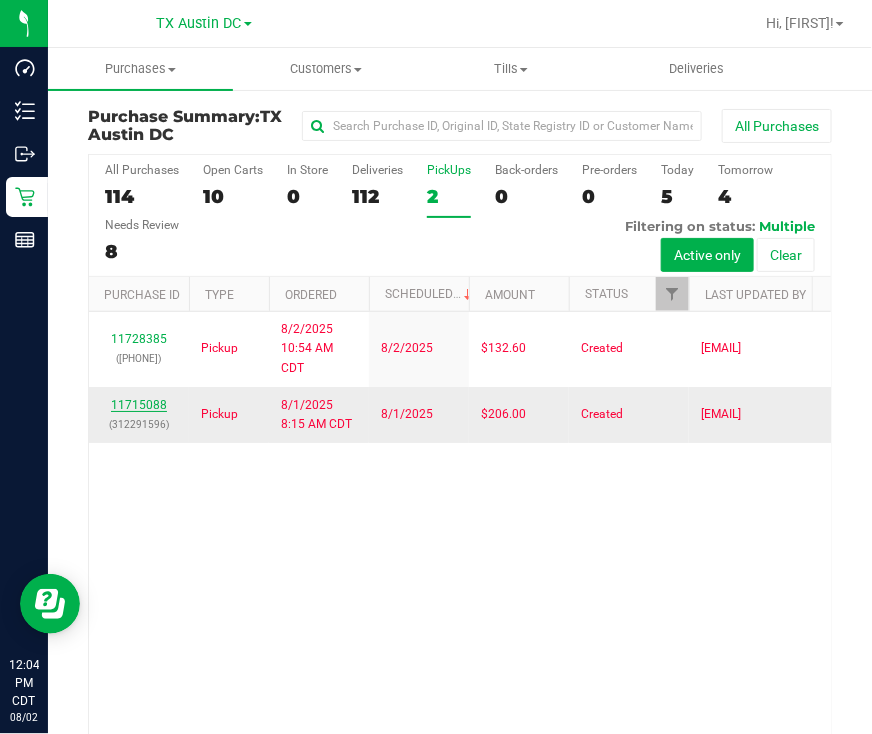 click on "11715088" at bounding box center (139, 405) 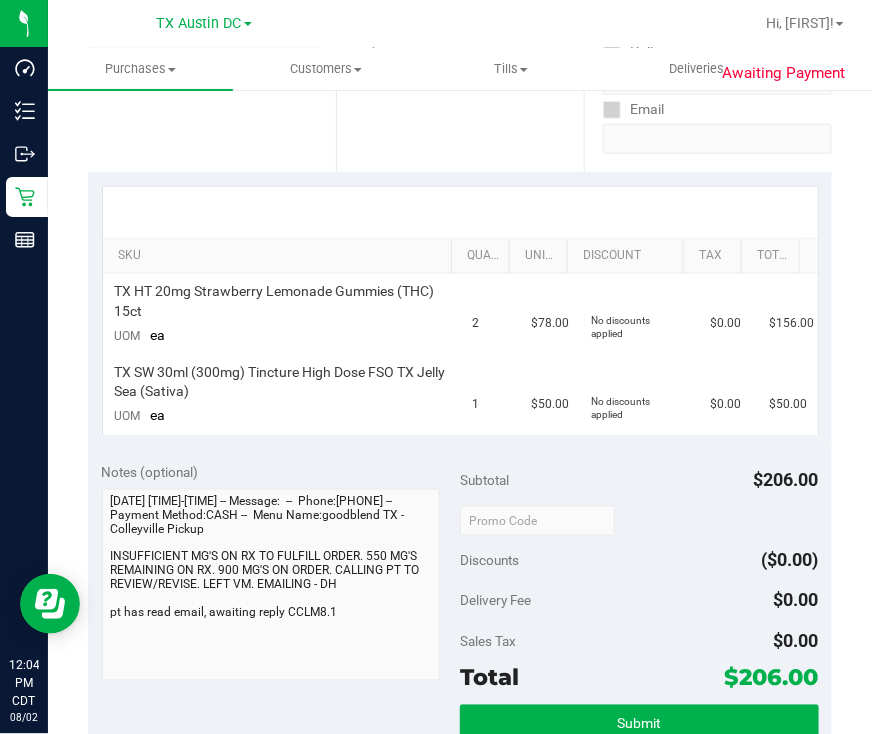 scroll, scrollTop: 0, scrollLeft: 0, axis: both 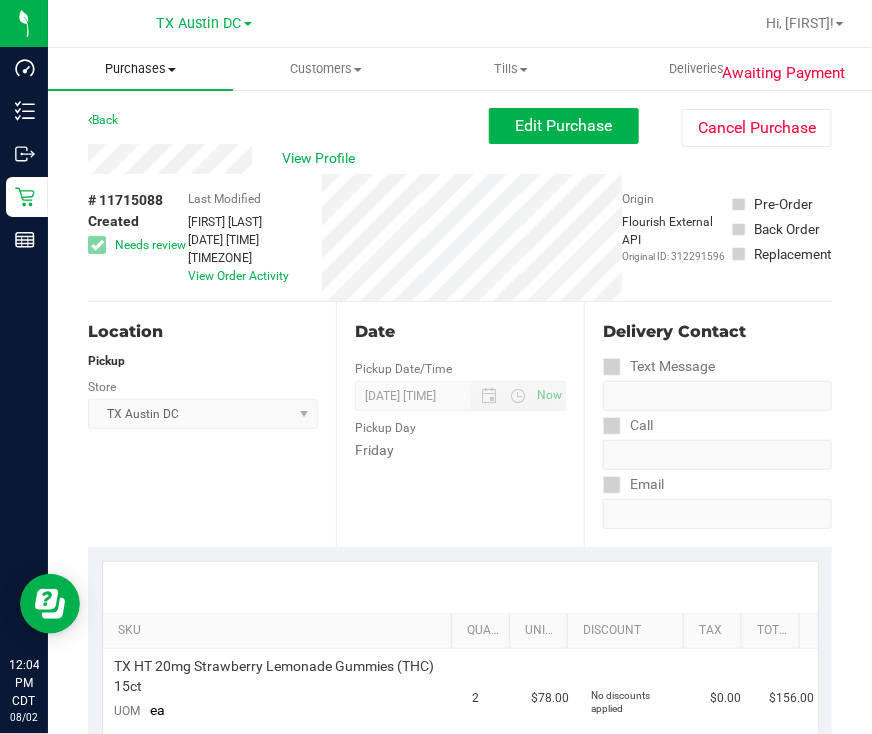 click on "Purchases" at bounding box center (140, 69) 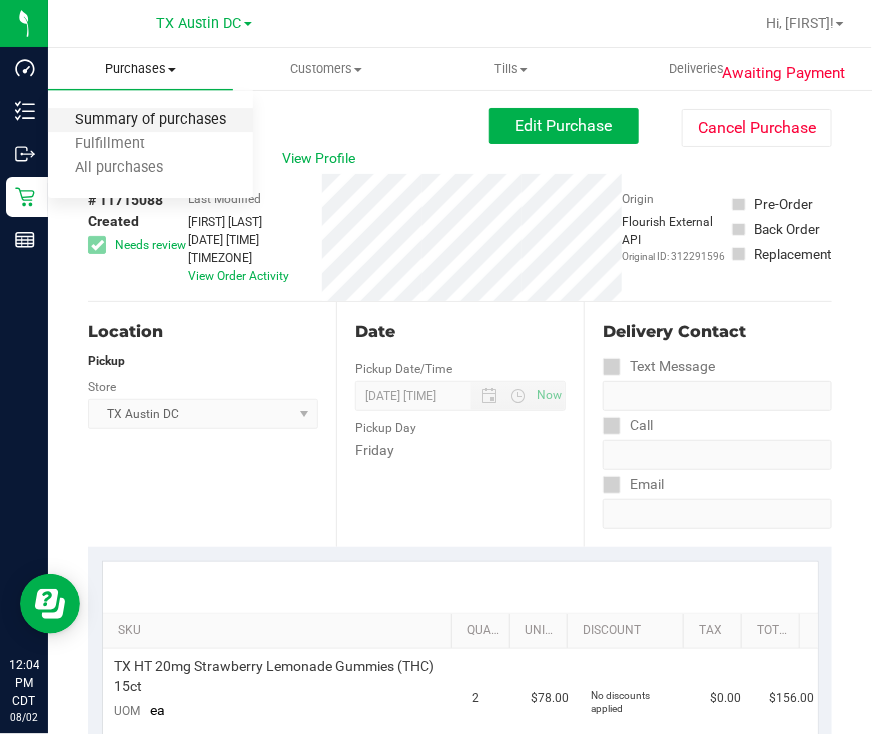 click on "Summary of purchases" at bounding box center (150, 120) 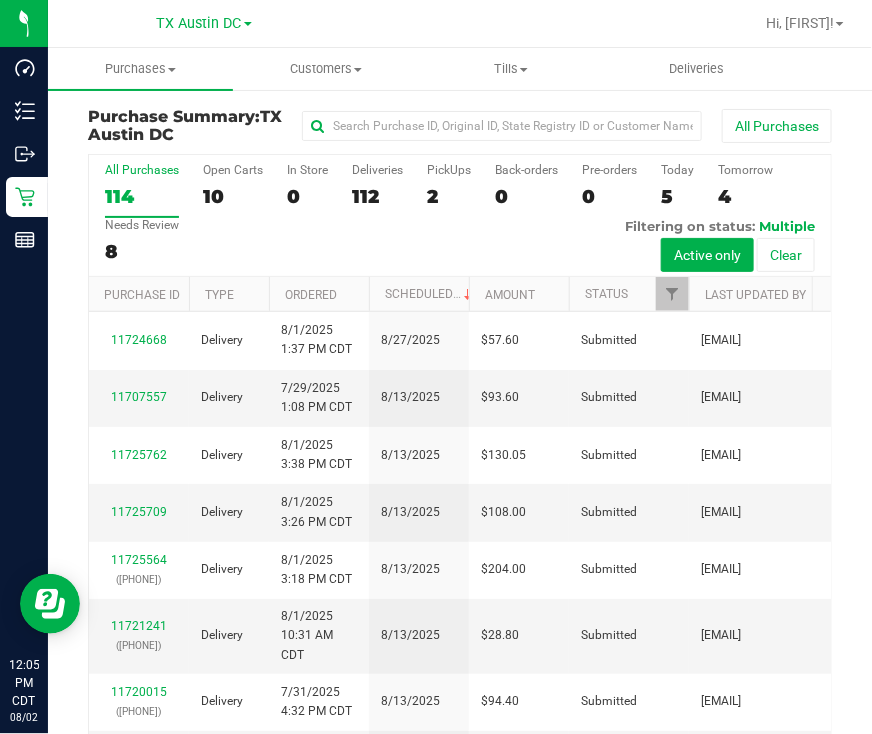 click on "All Purchases
[NUMBER]
Open Carts
[NUMBER]
In Store
[NUMBER]
Deliveries
[NUMBER]
PickUps
[NUMBER]
Back-orders
[NUMBER]
Pre-orders
[NUMBER]
Today
[NUMBER]
Tomorrow
[NUMBER]" at bounding box center (460, 216) 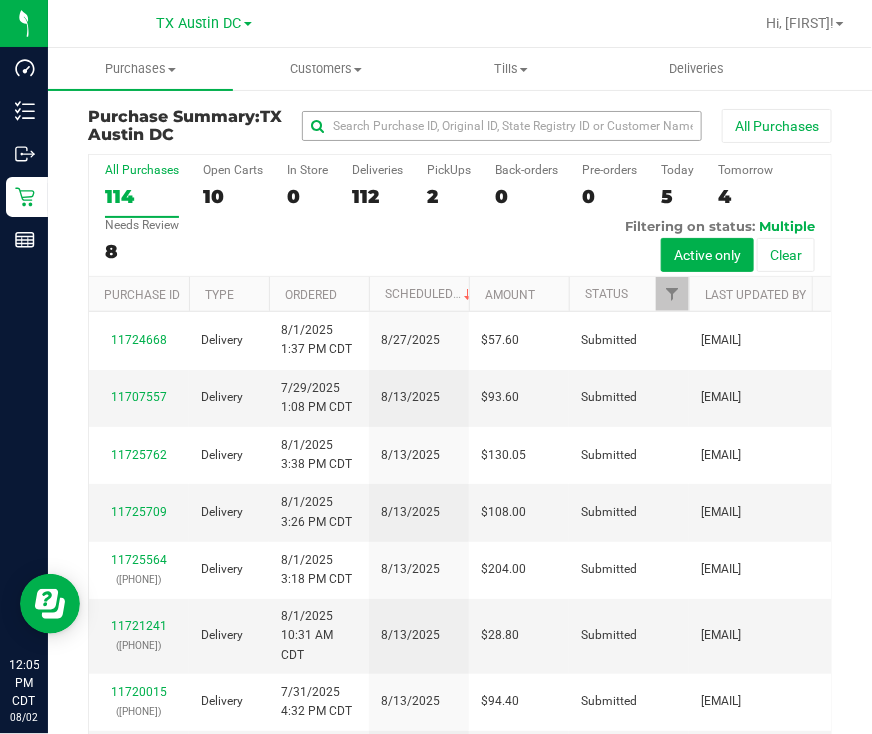 drag, startPoint x: 435, startPoint y: 195, endPoint x: 313, endPoint y: 126, distance: 140.16063 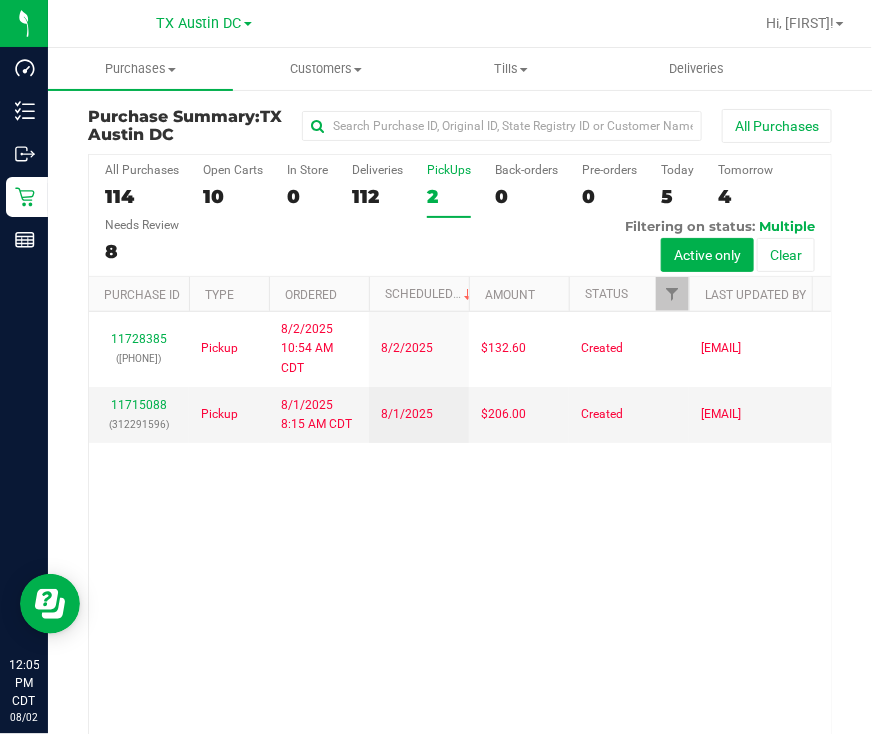 click on "TX [CITY] DC   TX [CITY] DC   TX [CITY] Retail" at bounding box center (208, 23) 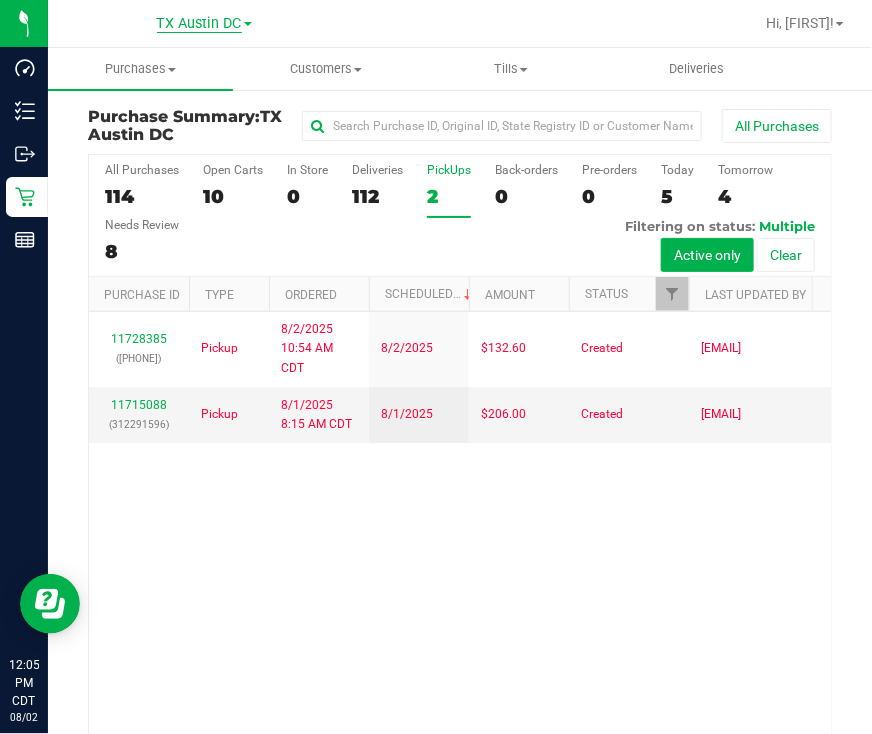 click on "TX Austin DC" at bounding box center [199, 24] 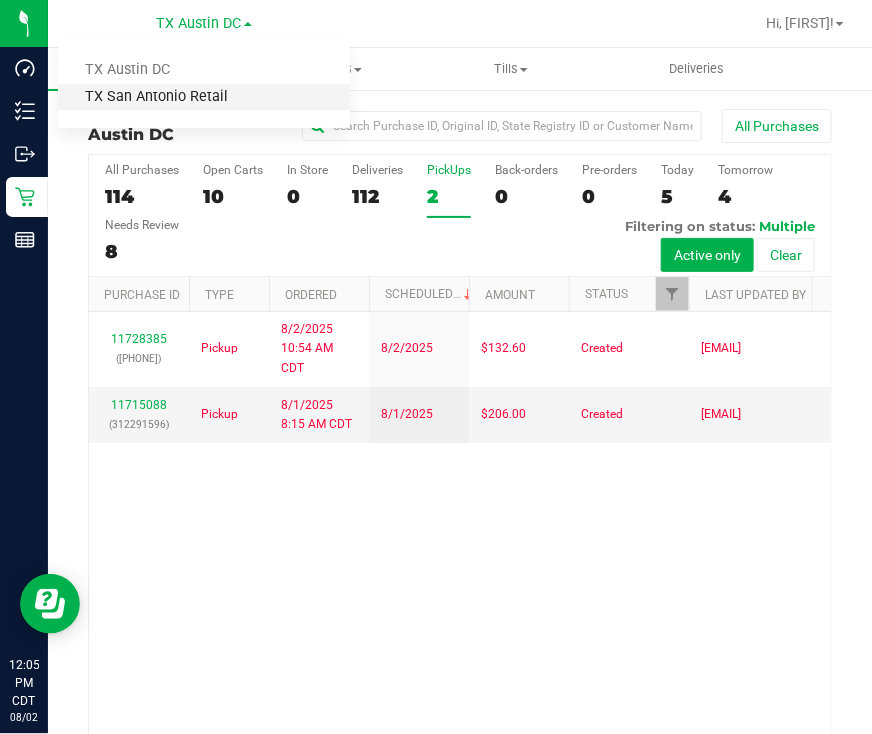 click on "TX San Antonio Retail" at bounding box center [204, 97] 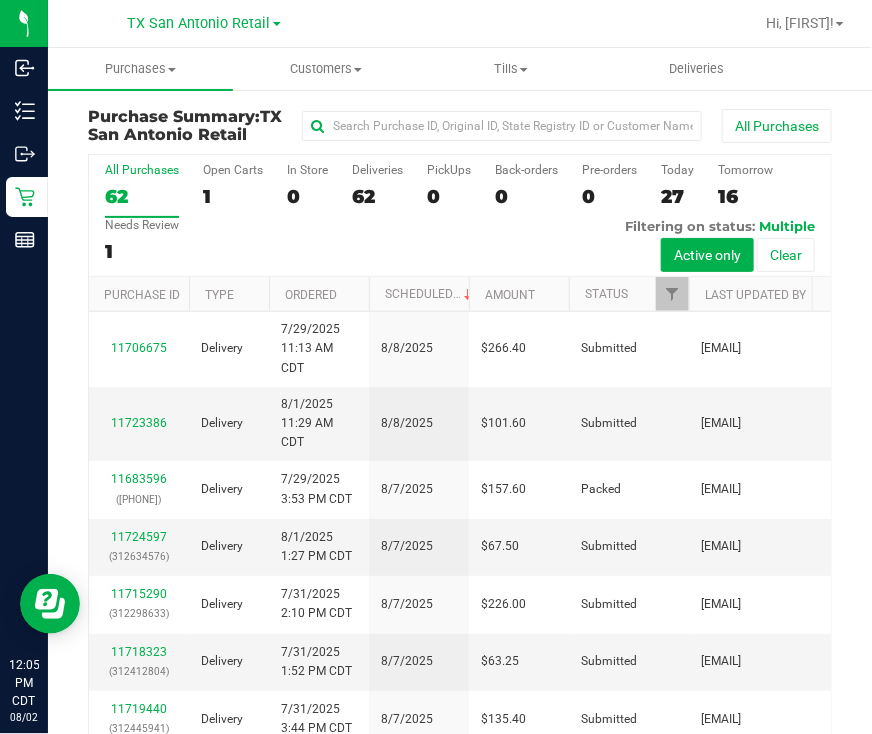 click on "0" at bounding box center (449, 196) 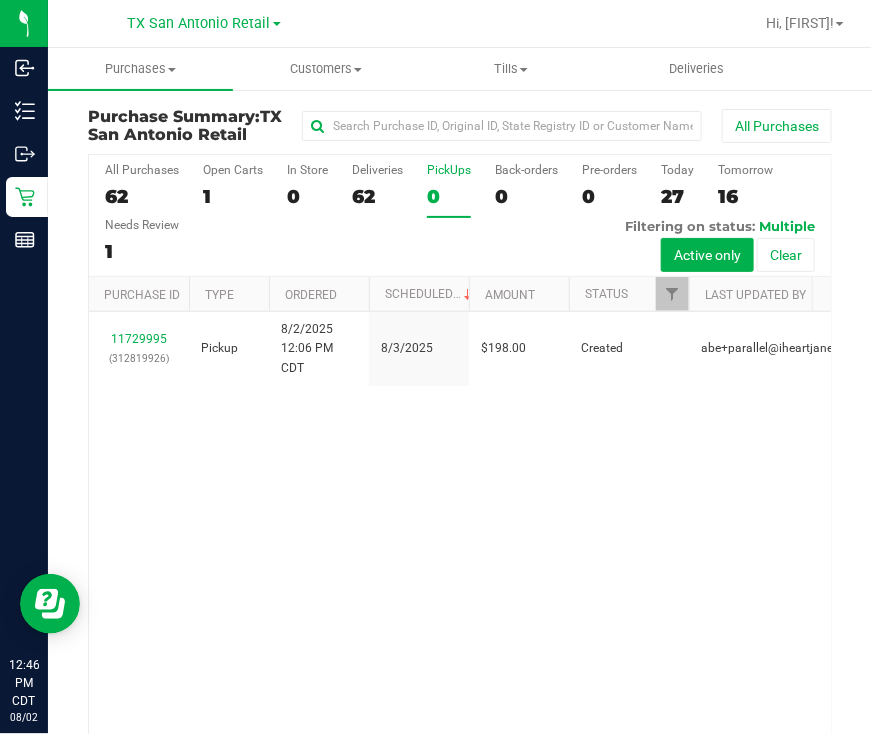 click on "0" at bounding box center [449, 196] 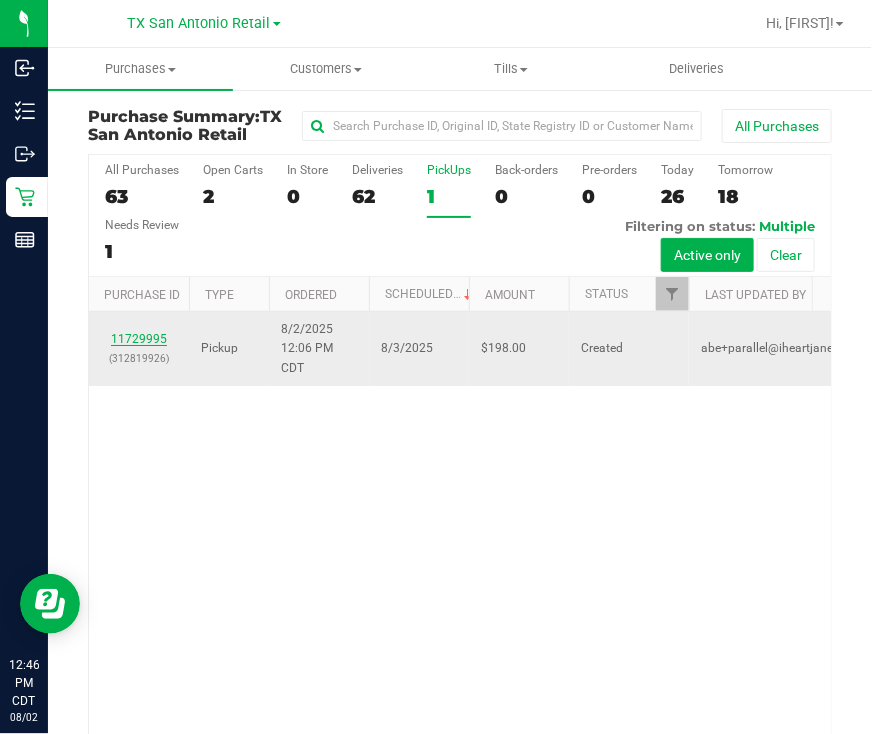 click on "11729995" at bounding box center [139, 339] 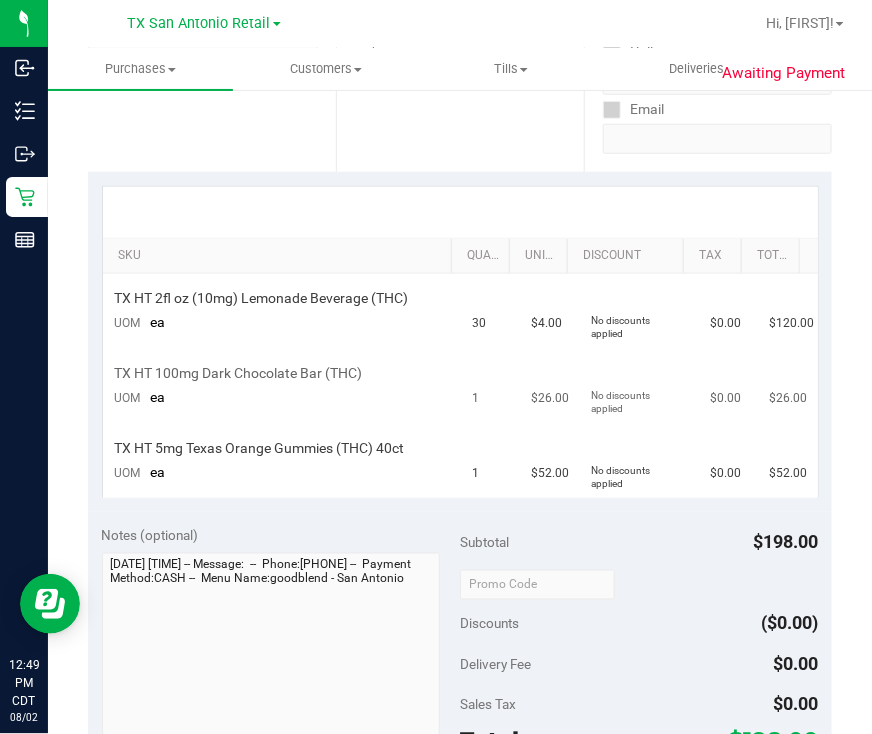 scroll, scrollTop: 0, scrollLeft: 0, axis: both 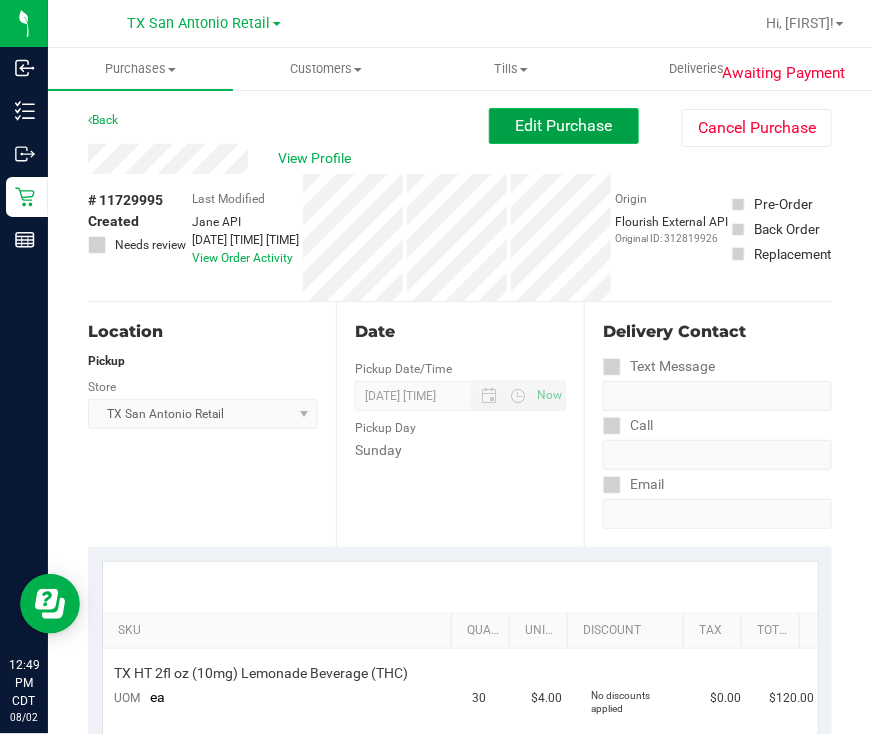 click on "Edit Purchase" at bounding box center [564, 125] 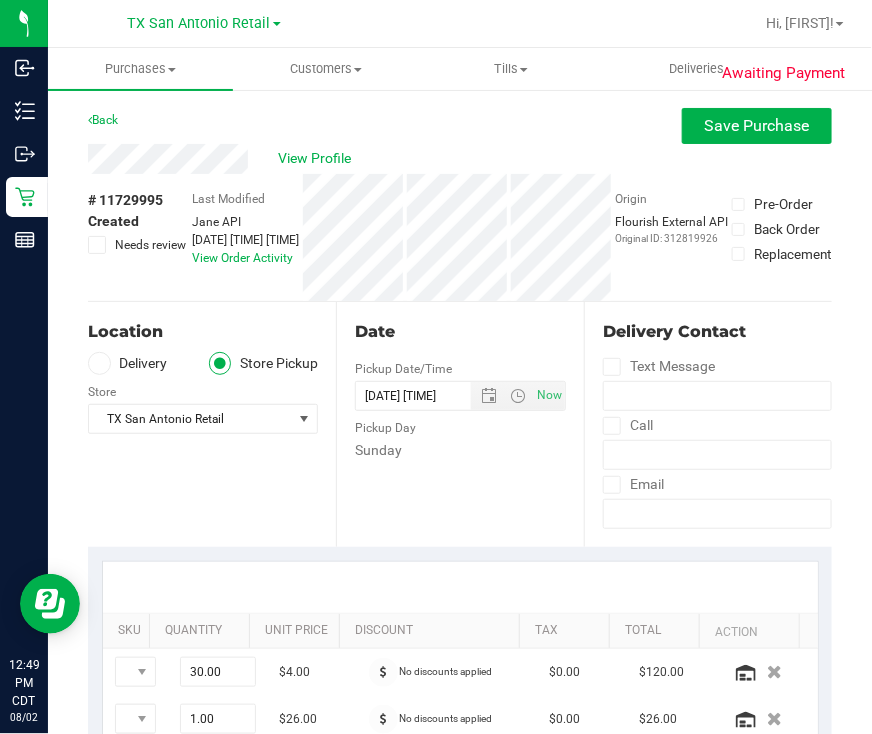 click on "Delivery" at bounding box center [128, 363] 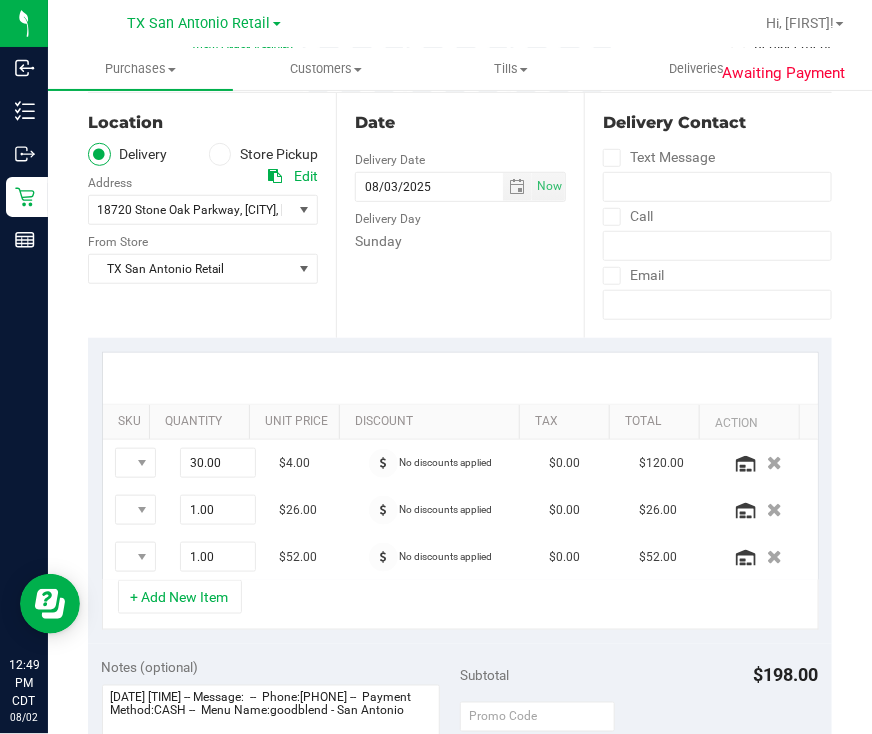 scroll, scrollTop: 499, scrollLeft: 0, axis: vertical 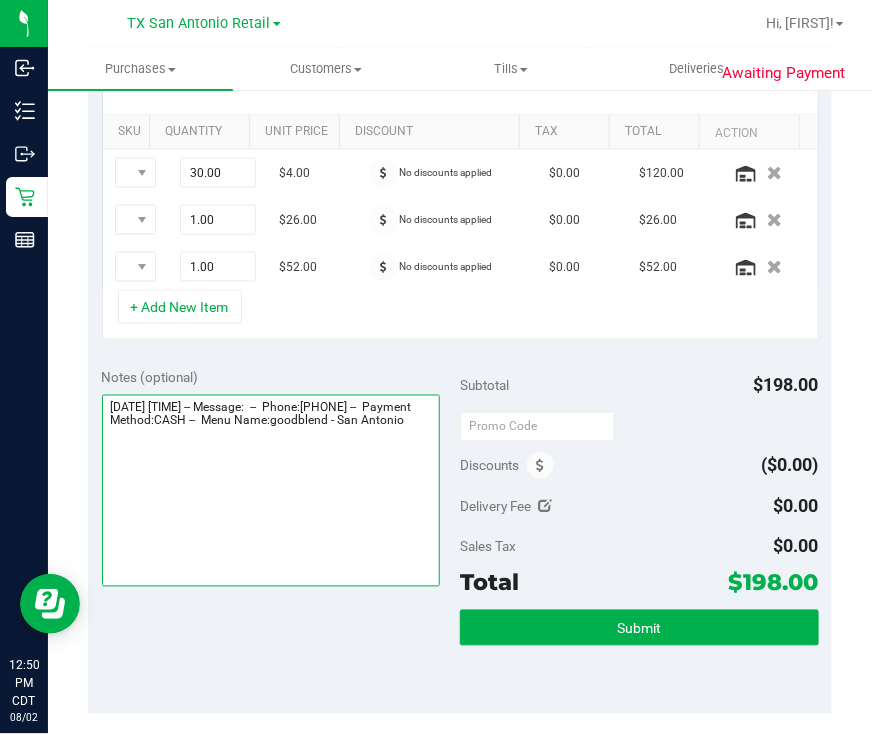 click at bounding box center [271, 491] 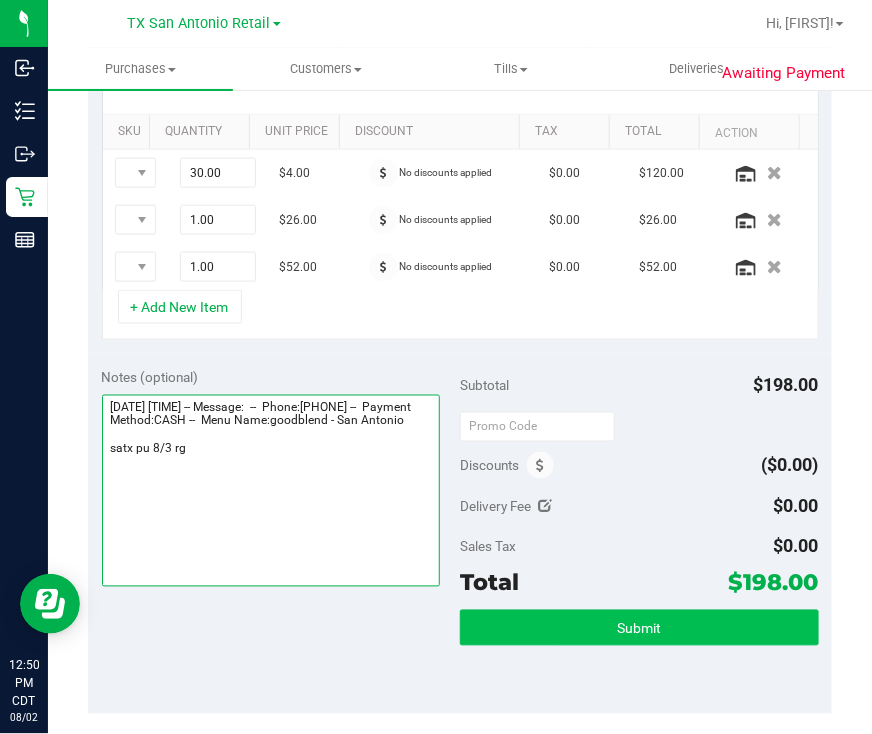 type on "[DATE] [TIME] -- Message:  --  Phone:[PHONE] --  Payment Method:CASH --  Menu Name:goodblend - San Antonio
satx pu 8/3 rg" 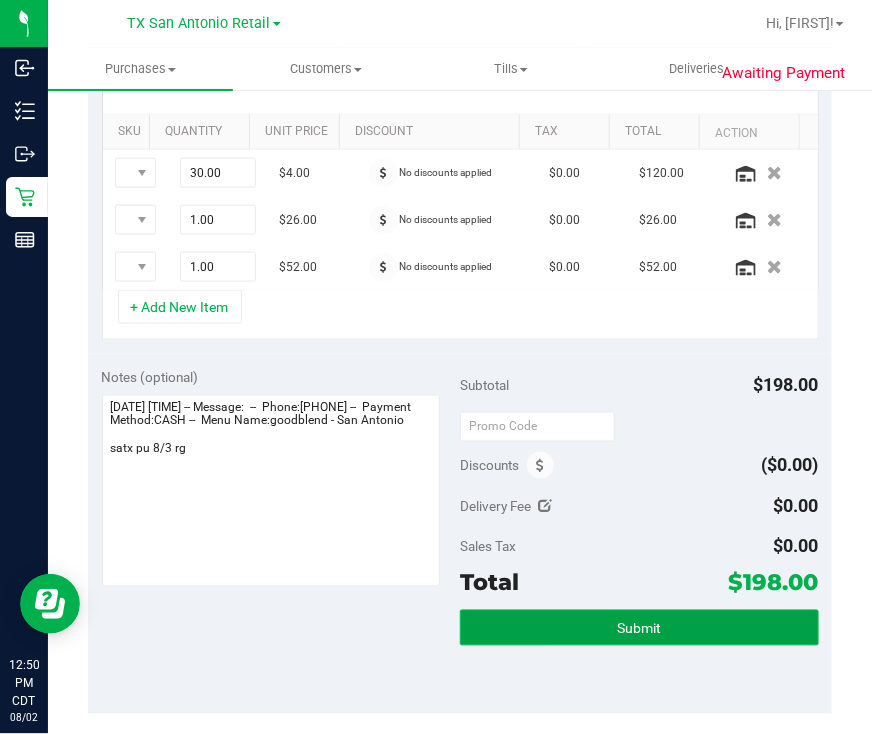 click on "Submit" at bounding box center [639, 628] 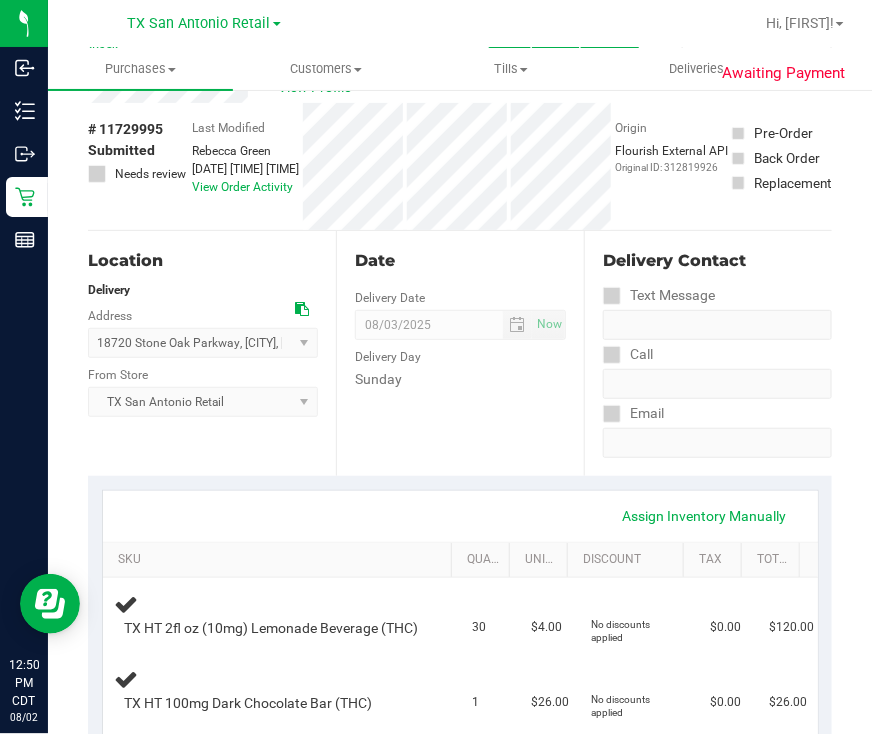 scroll, scrollTop: 0, scrollLeft: 0, axis: both 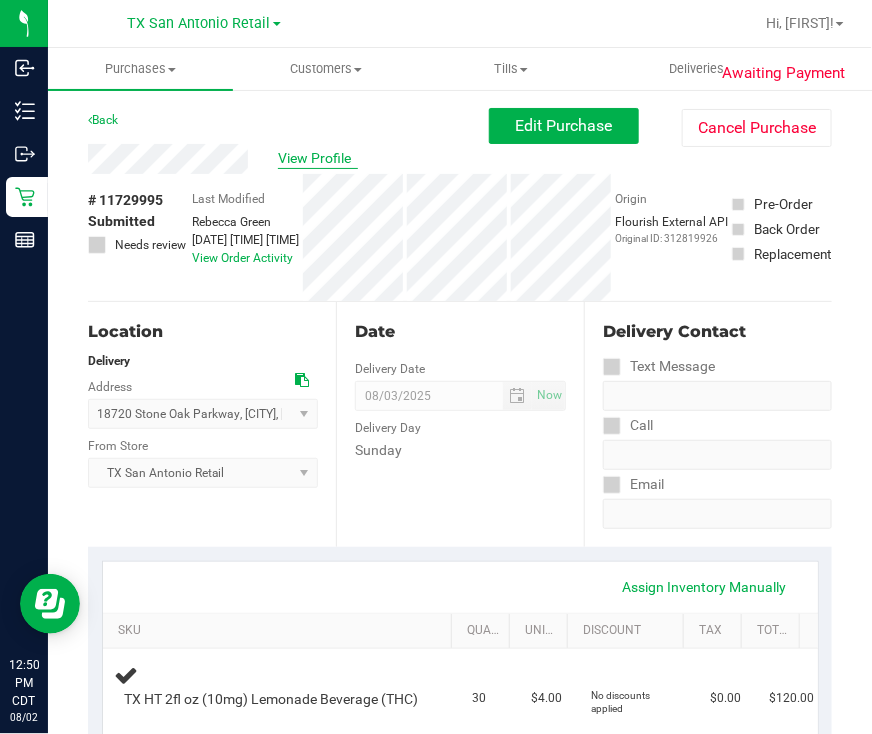 click on "View Profile" at bounding box center [318, 158] 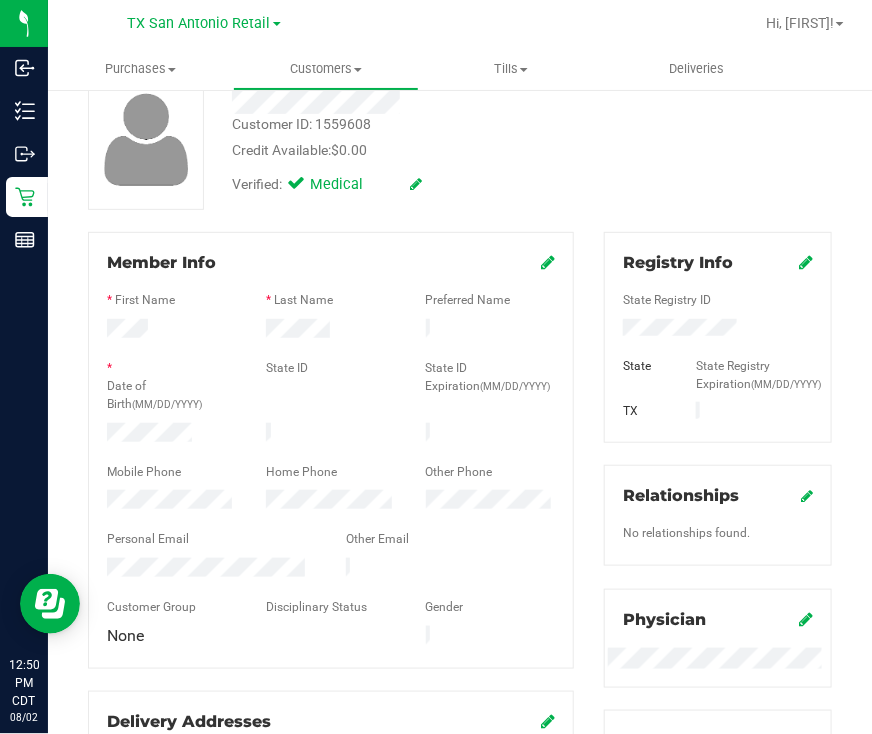 scroll, scrollTop: 249, scrollLeft: 0, axis: vertical 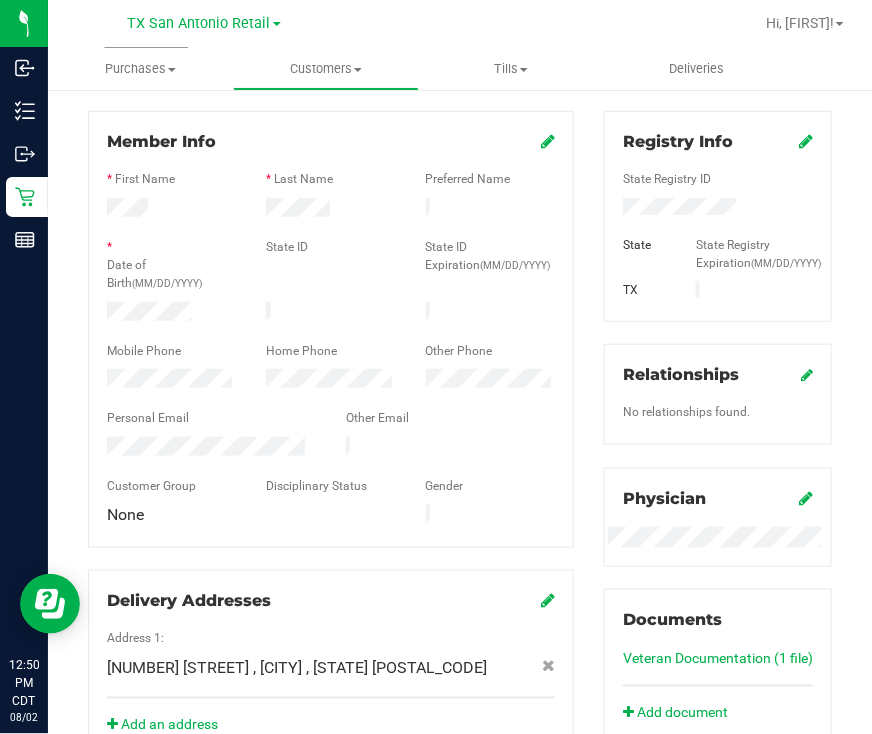 click on "Personal Email" at bounding box center (148, 418) 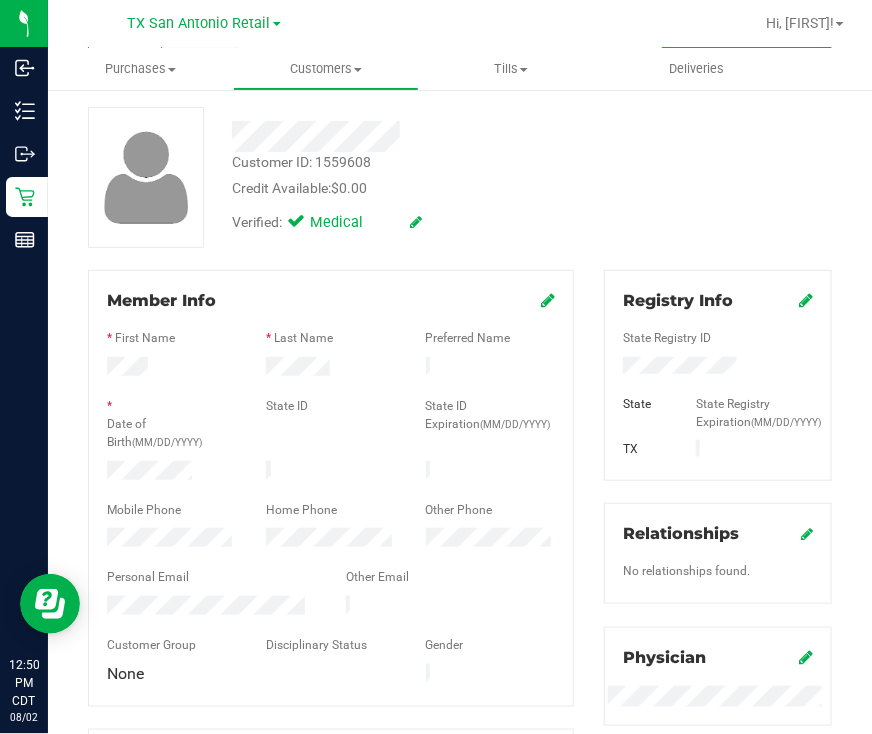 scroll, scrollTop: 0, scrollLeft: 0, axis: both 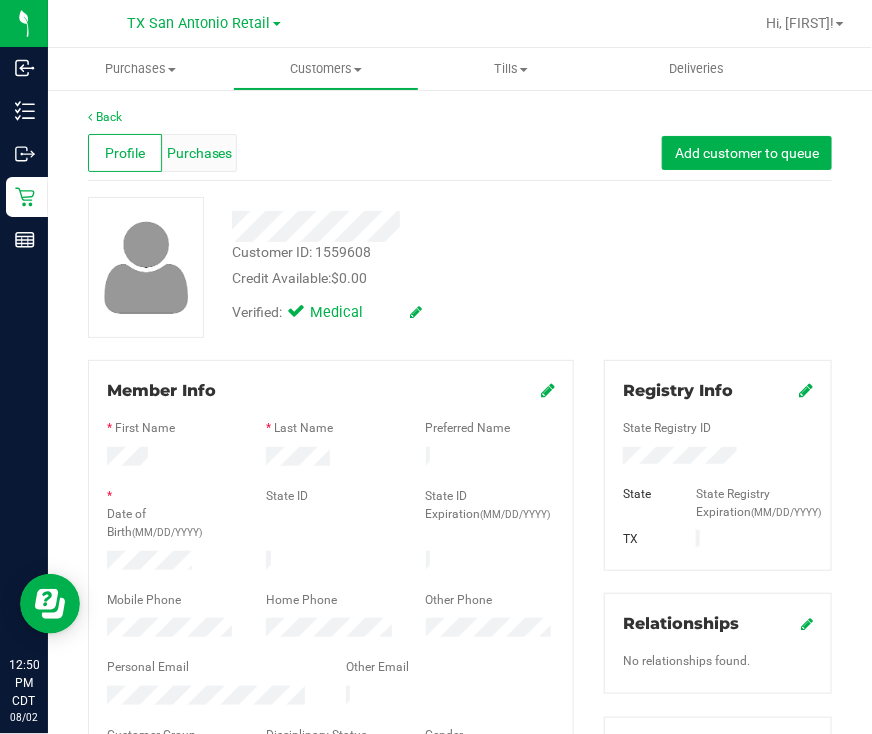 click on "Purchases" at bounding box center (200, 153) 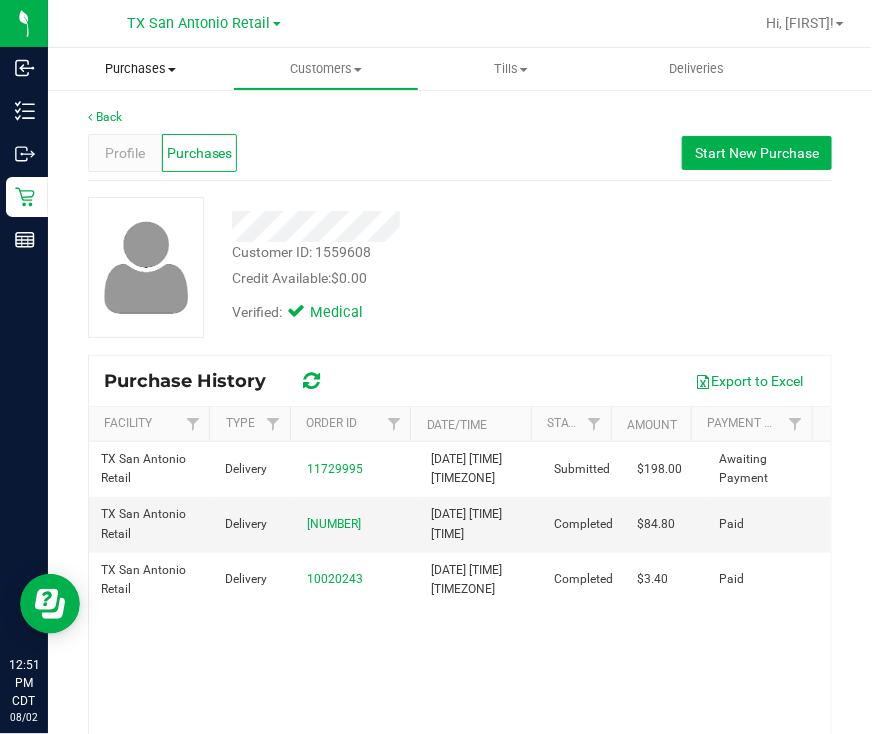 click on "Purchases
Summary of purchases
Fulfillment
All purchases" at bounding box center (140, 69) 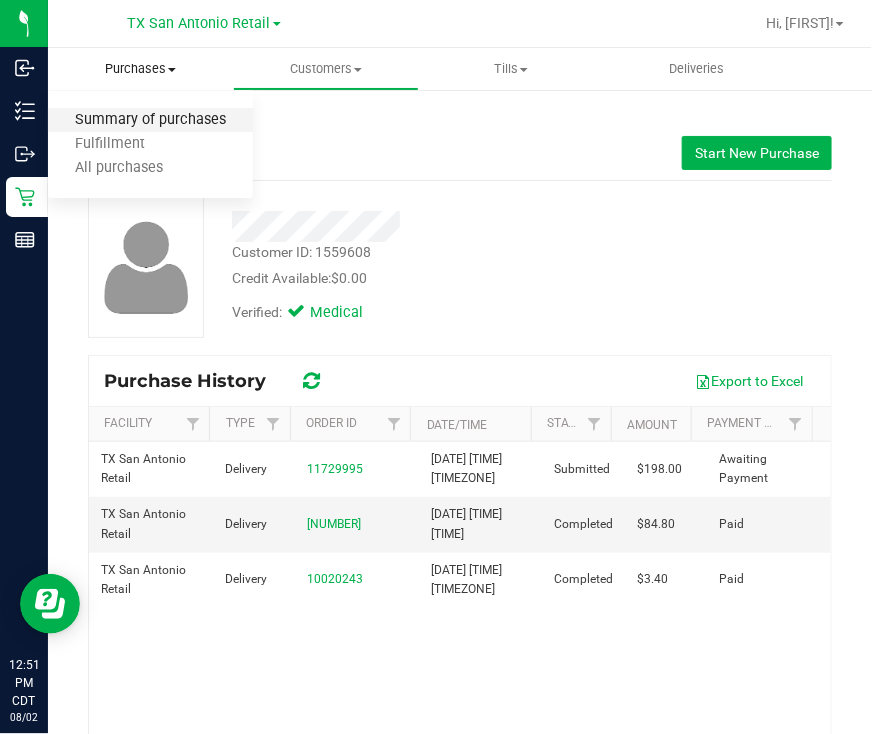 click on "Summary of purchases" at bounding box center [150, 120] 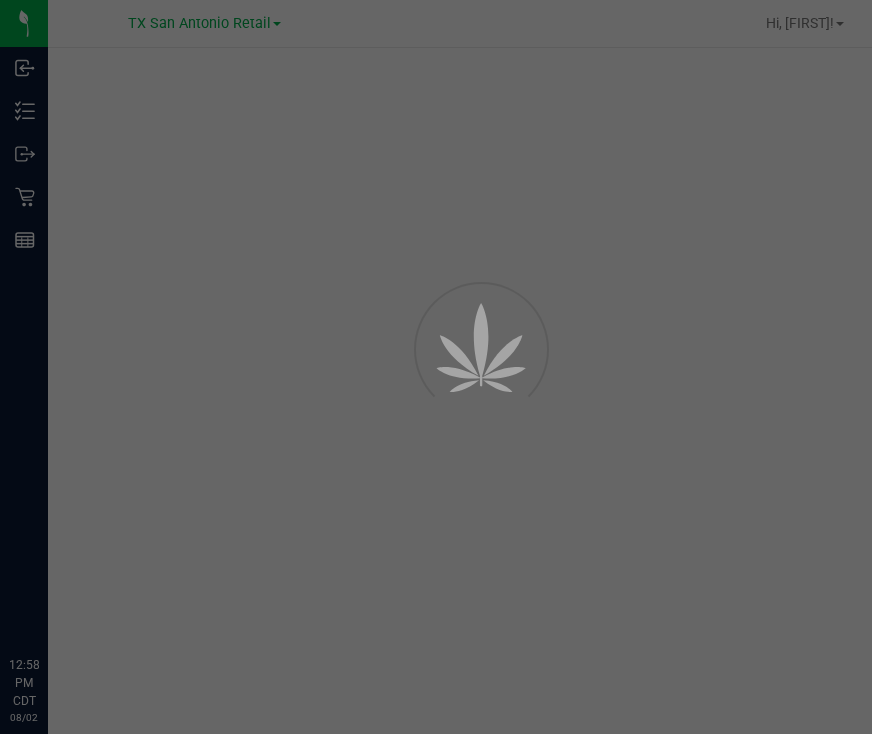 scroll, scrollTop: 0, scrollLeft: 0, axis: both 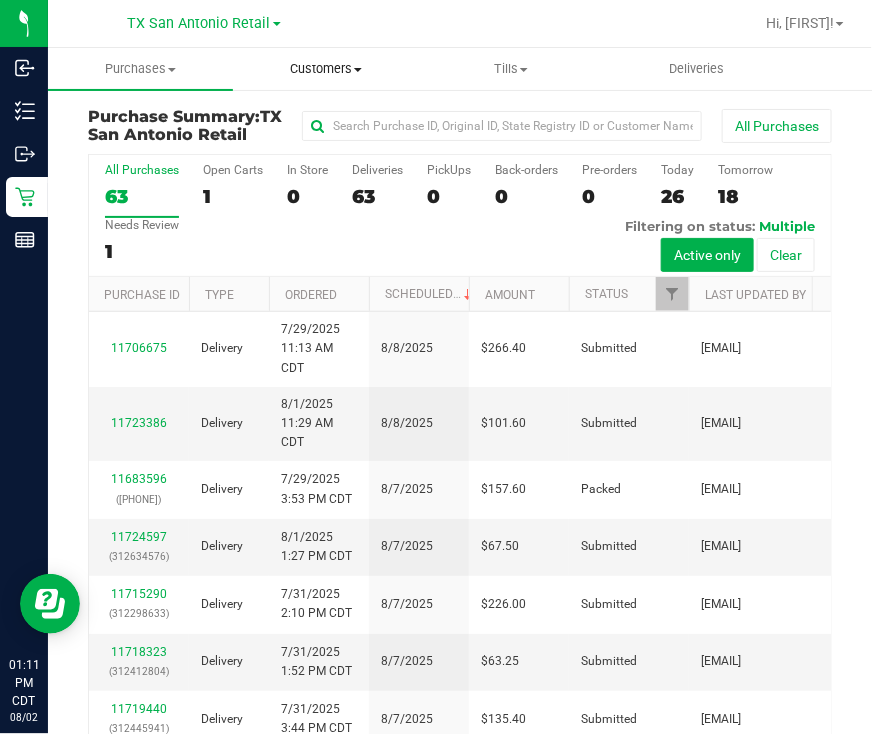 click on "Customers
All customers
Add a new customer
All physicians" at bounding box center [325, 69] 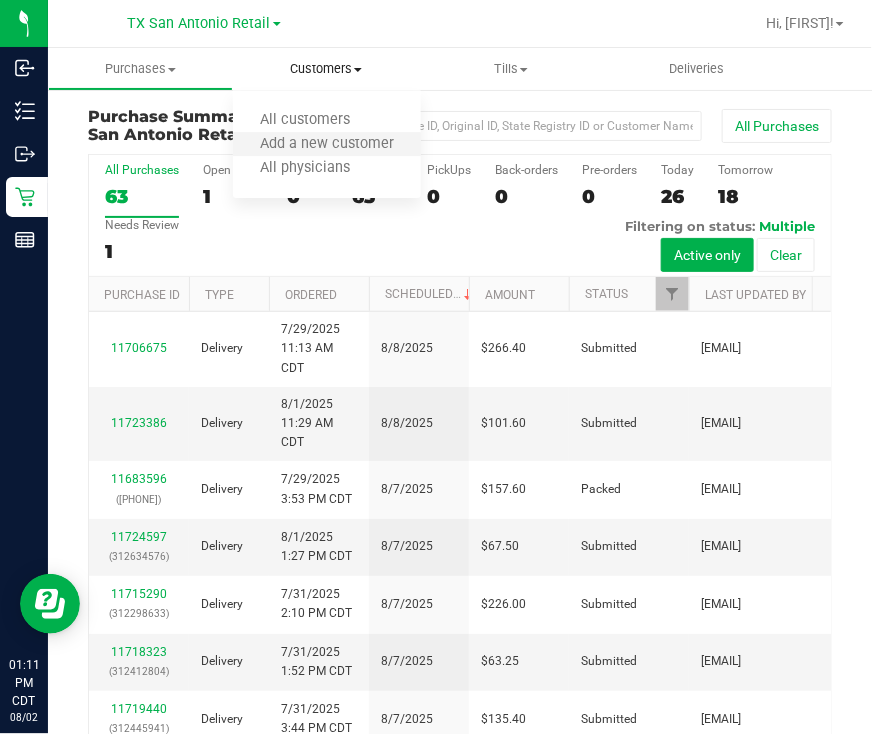 click on "Add a new customer" at bounding box center (327, 145) 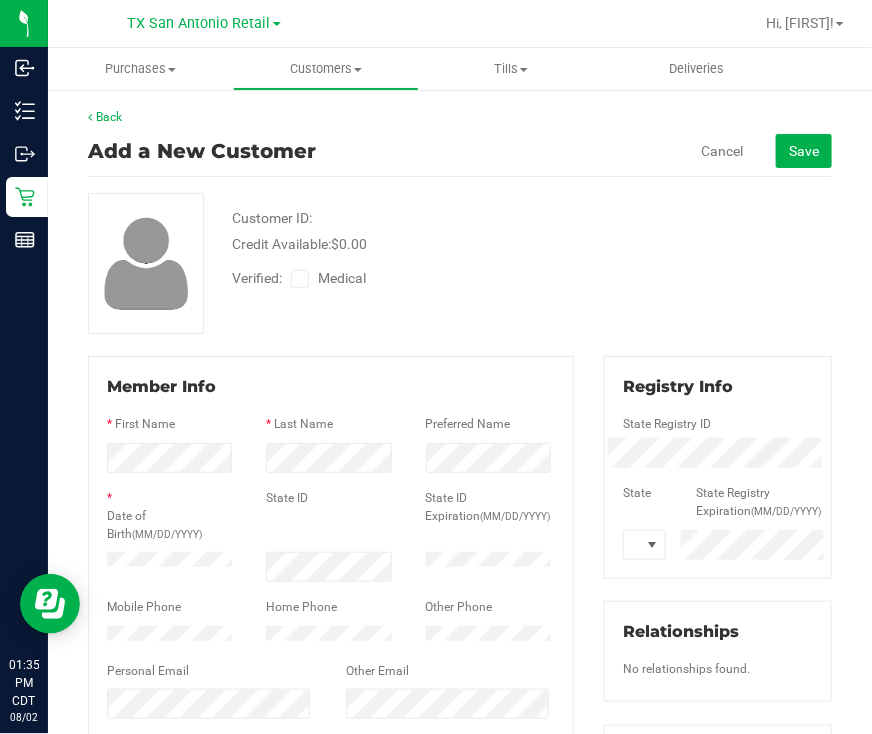 click on "Back
Add a New Customer
Cancel
Save
Customer ID:
Credit Available:
$0.00
Verified:
Medical" at bounding box center (460, 746) 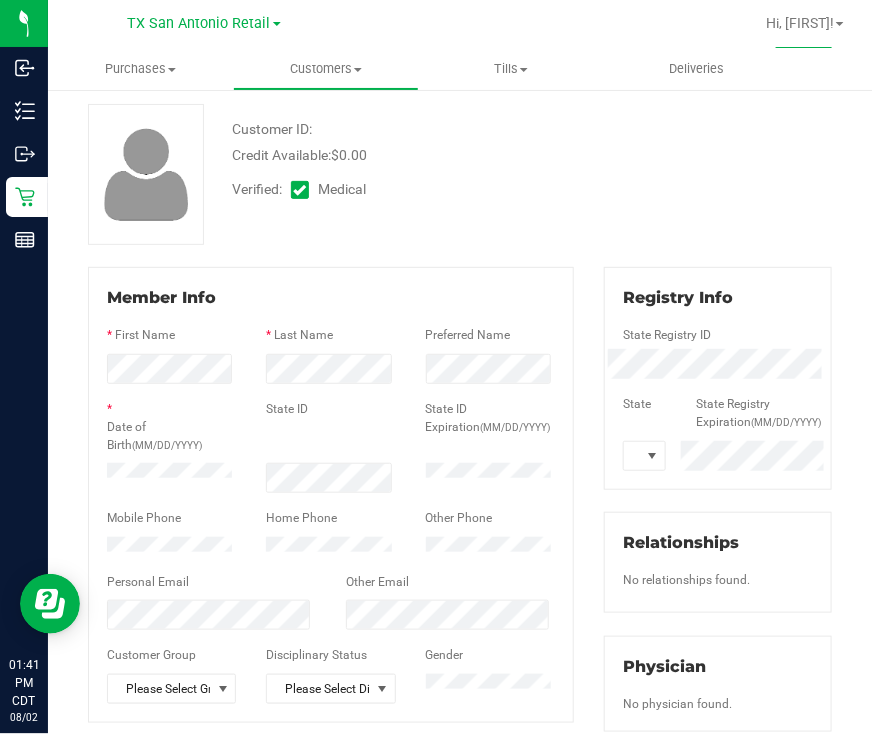 scroll, scrollTop: 249, scrollLeft: 0, axis: vertical 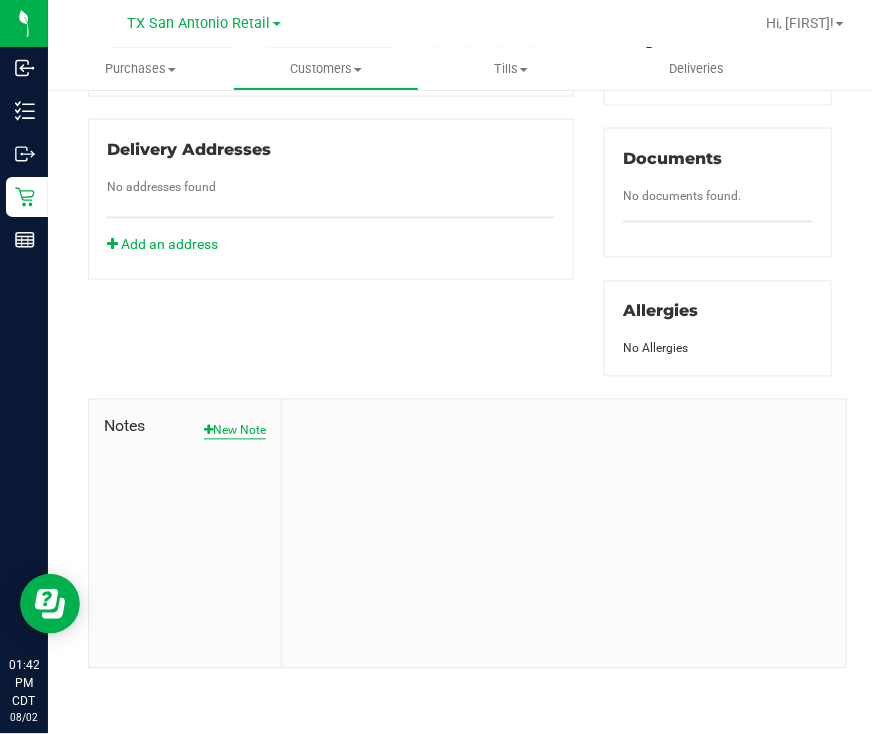 click on "New Note" at bounding box center (235, 431) 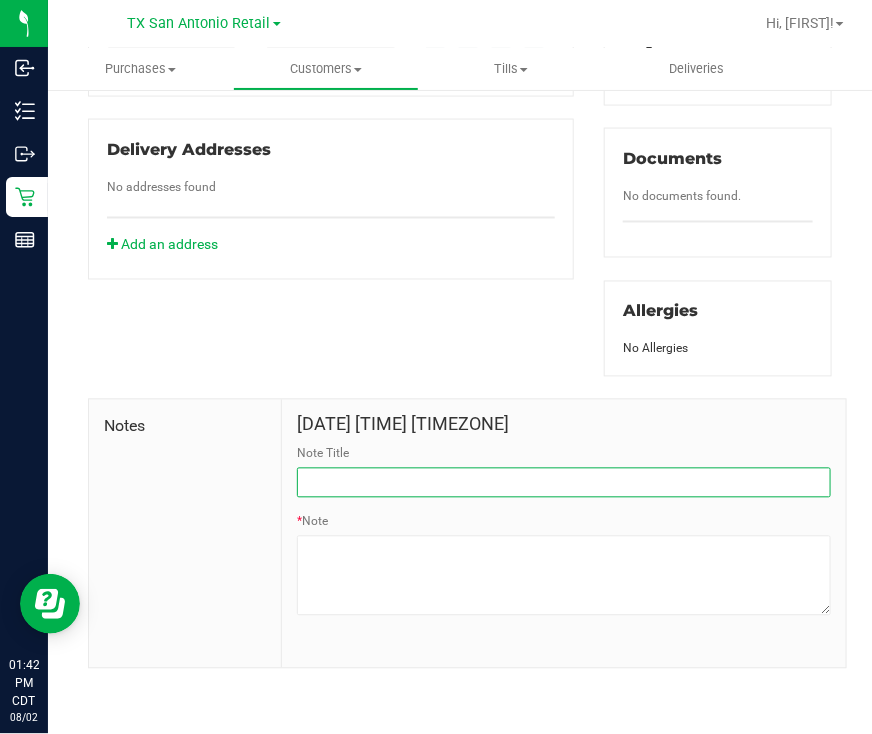click on "Note Title" at bounding box center [564, 483] 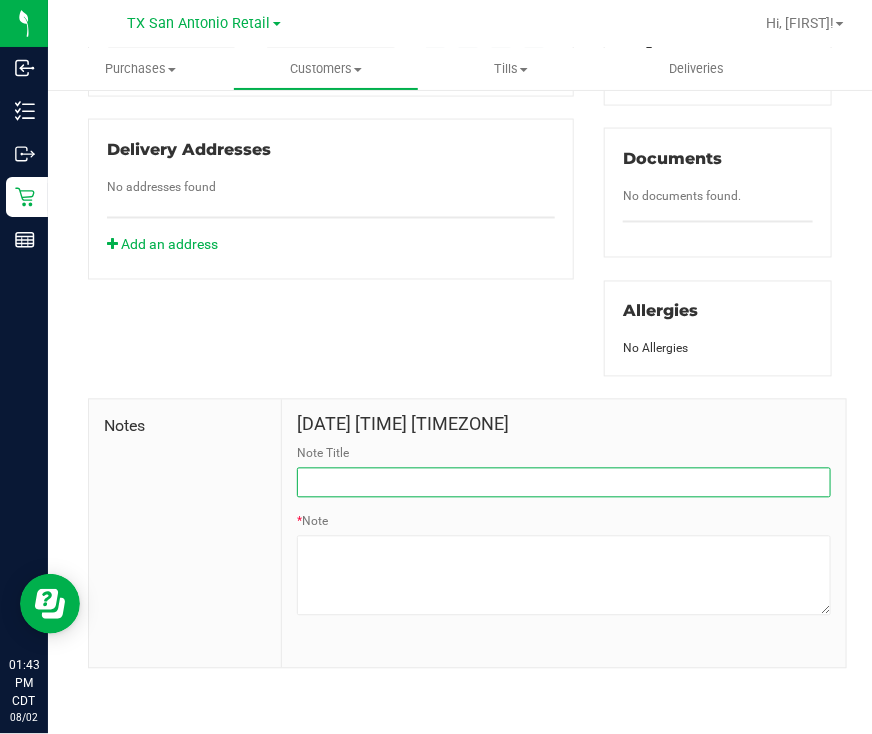 type on "CURT Info" 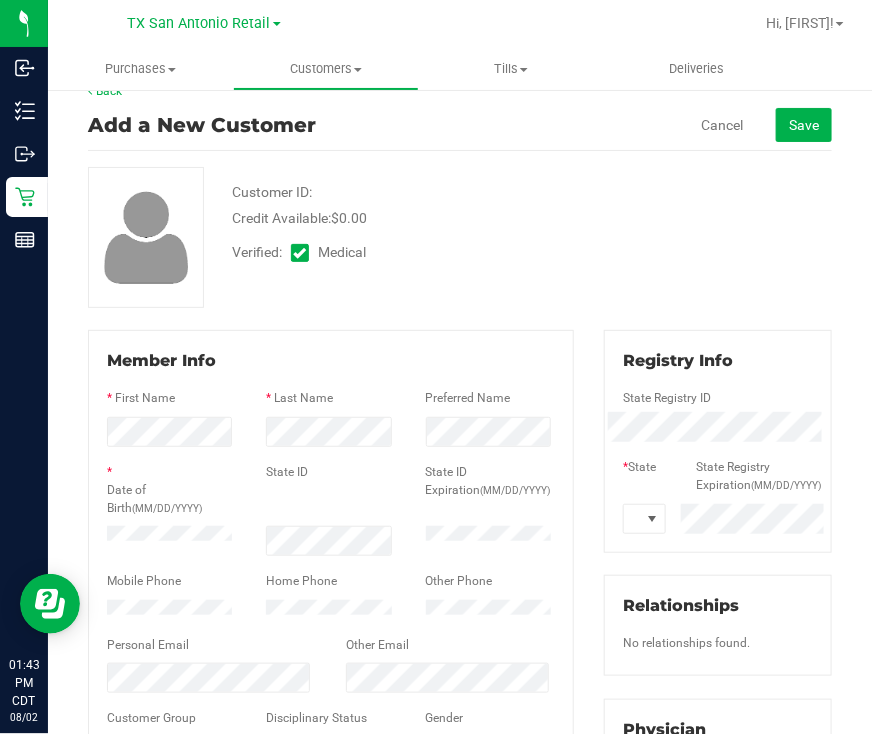 scroll, scrollTop: 0, scrollLeft: 0, axis: both 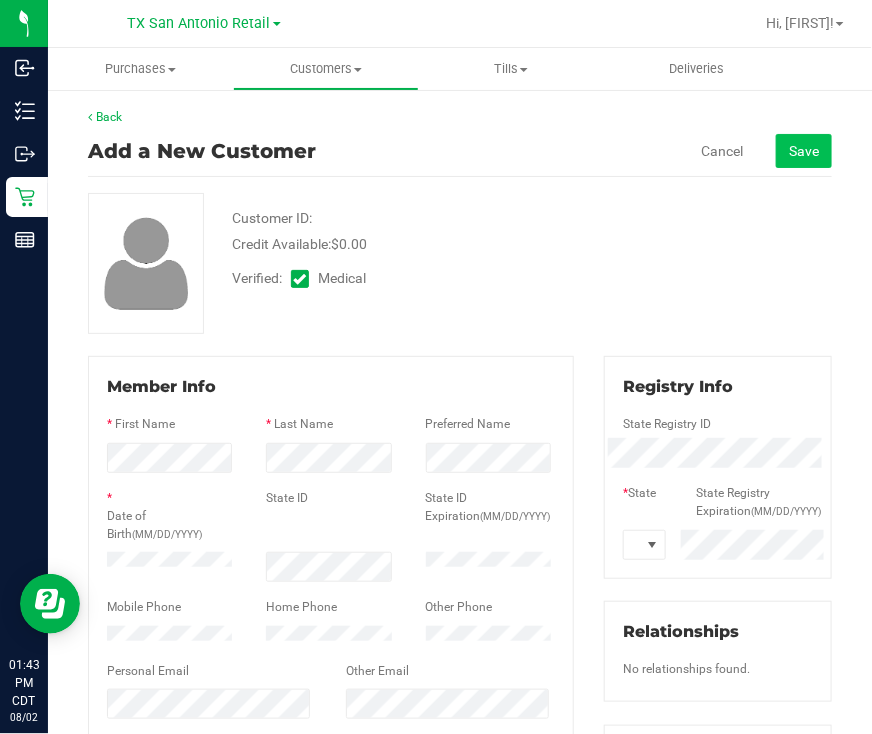type on "Patient Name:
Derick Gerloff
Address:
501 Oakmont Way
Cibolo, TX, 78108
Phone Number:
(210) 385-7548
DOB:
03/19/1975
SSN Last 5:
31948" 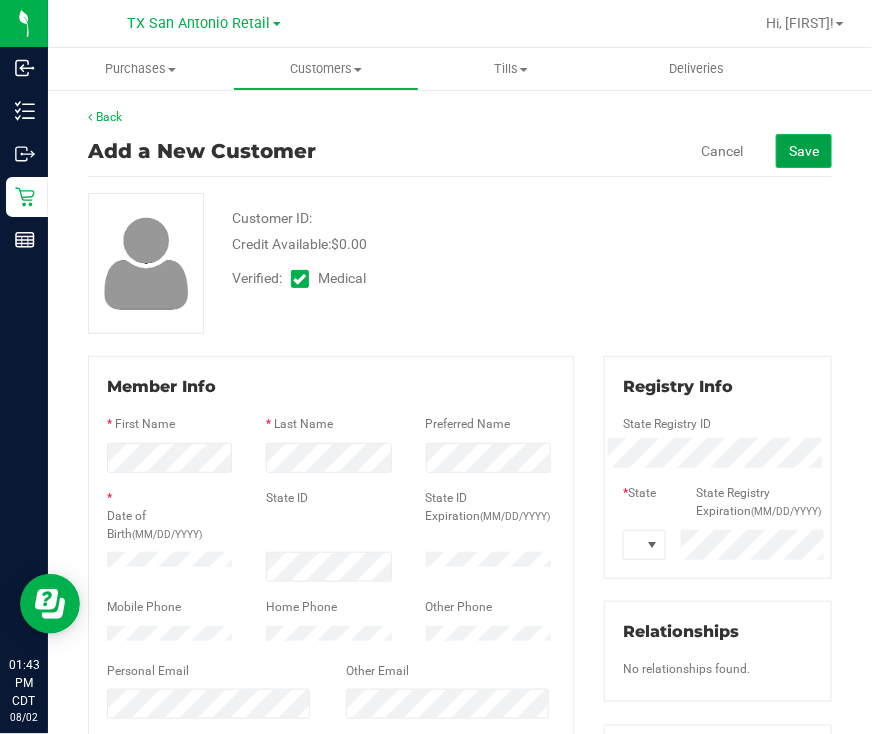 click on "Save" 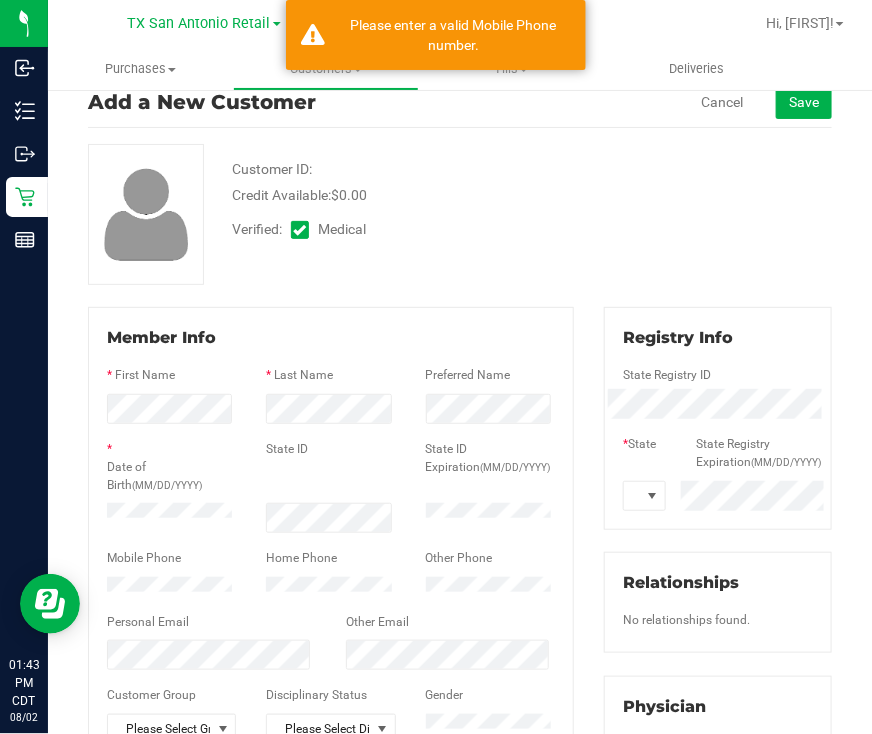 scroll, scrollTop: 124, scrollLeft: 0, axis: vertical 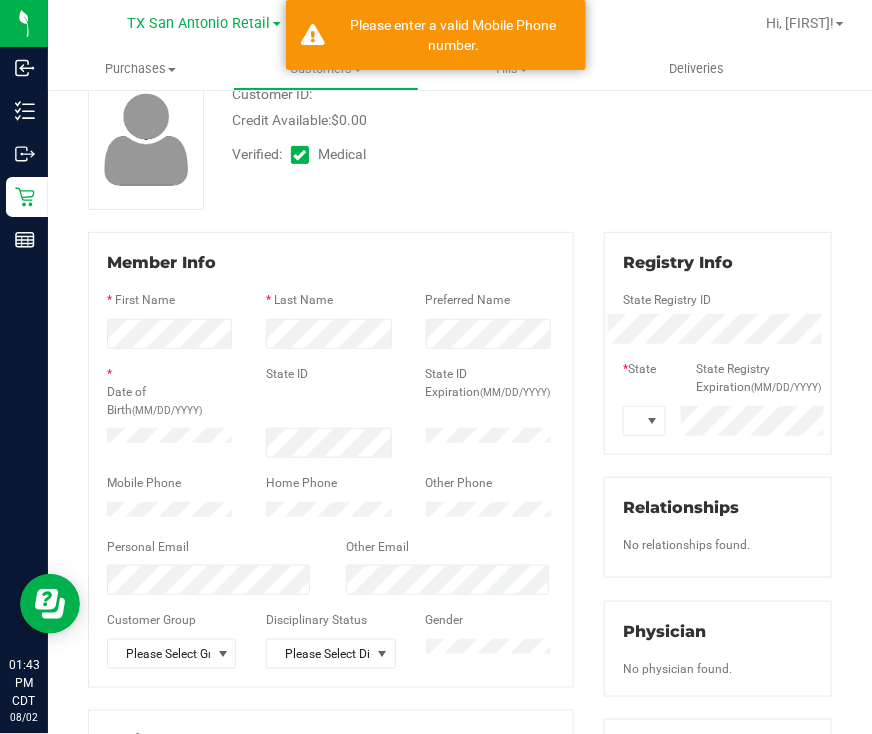 click at bounding box center (171, 512) 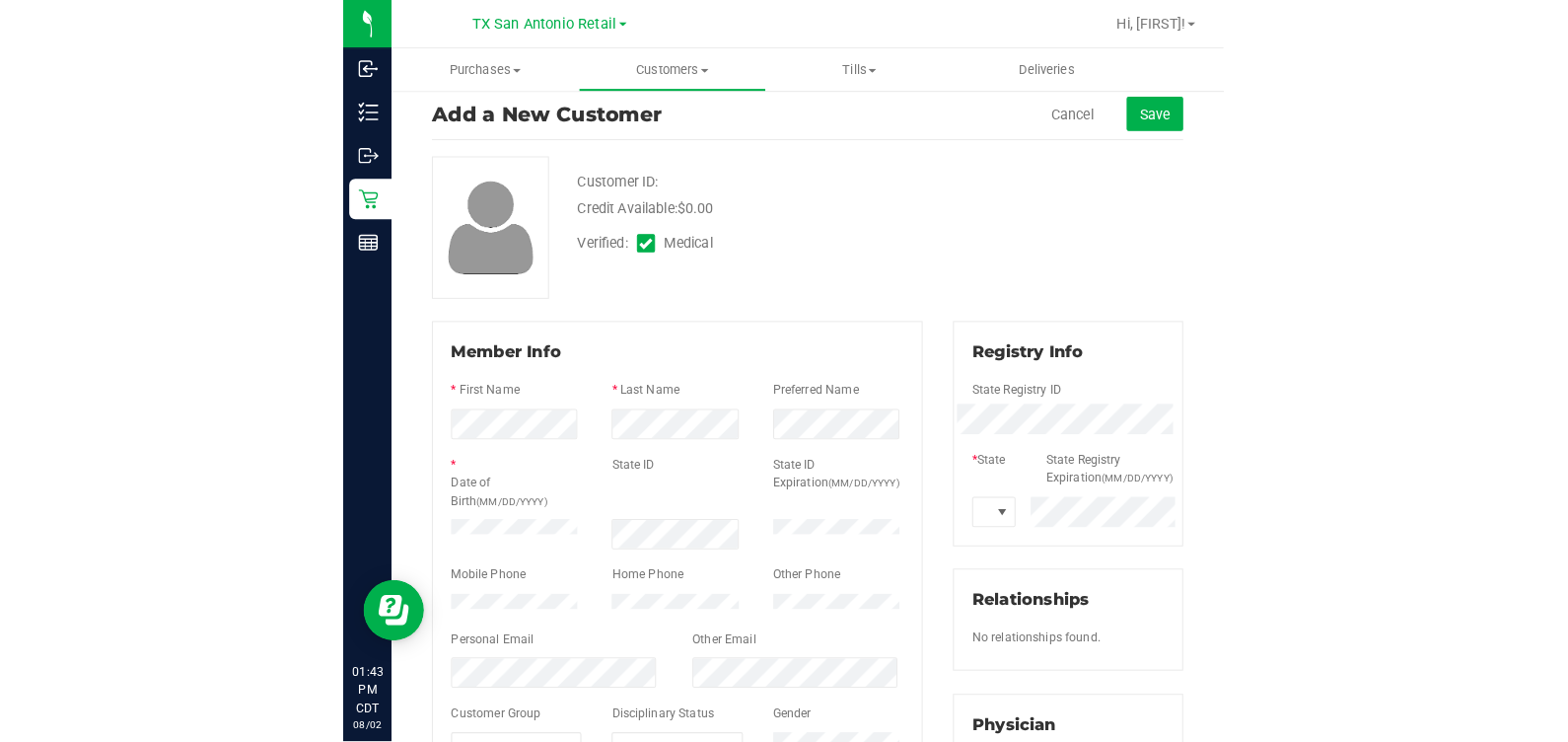 scroll, scrollTop: 0, scrollLeft: 0, axis: both 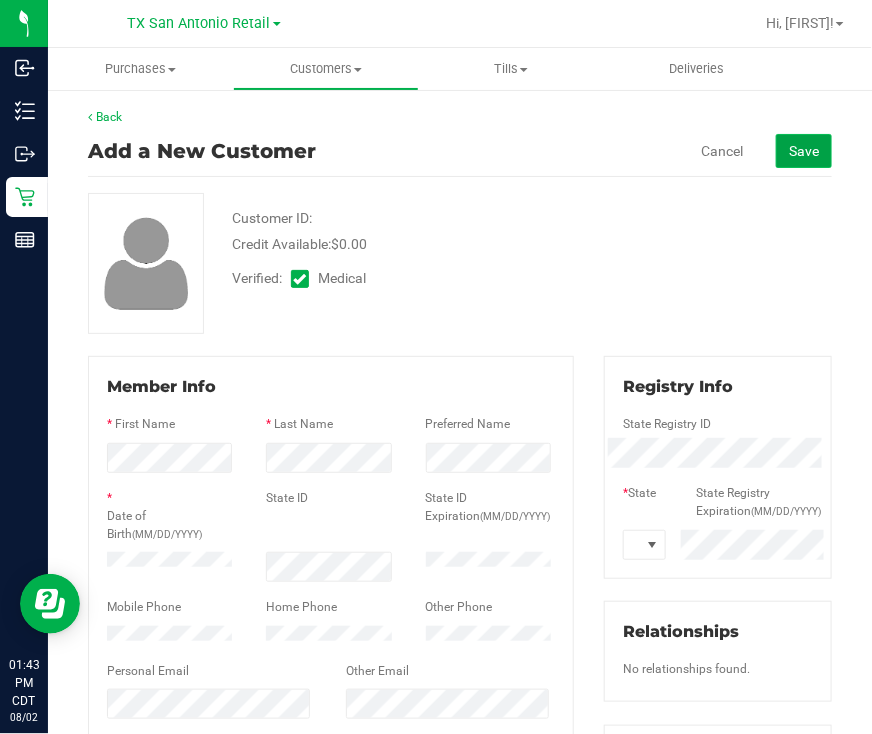 click on "Save" 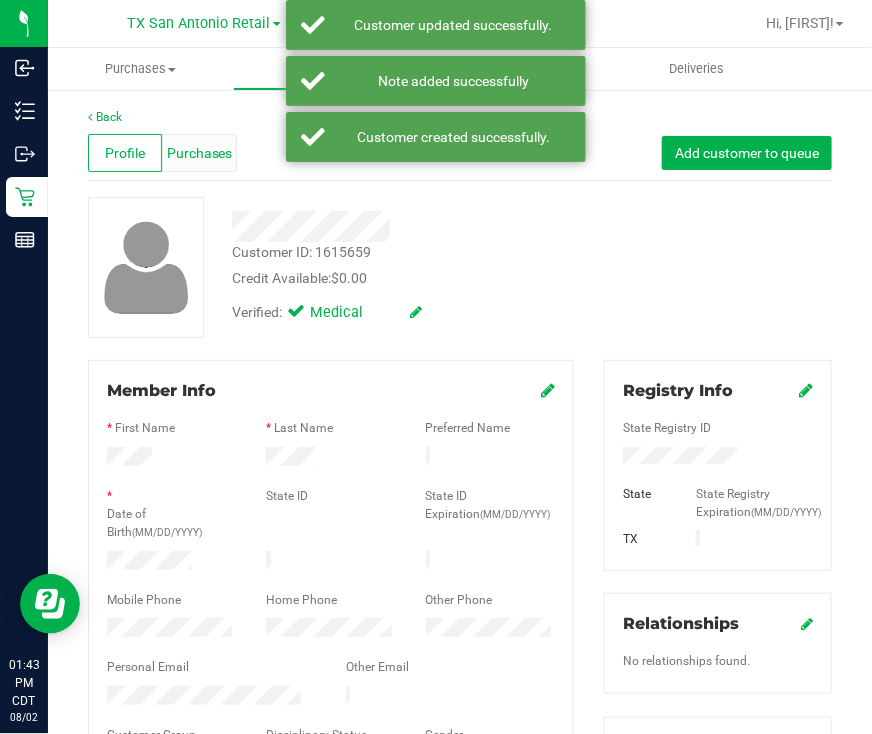 click on "Purchases" at bounding box center [200, 153] 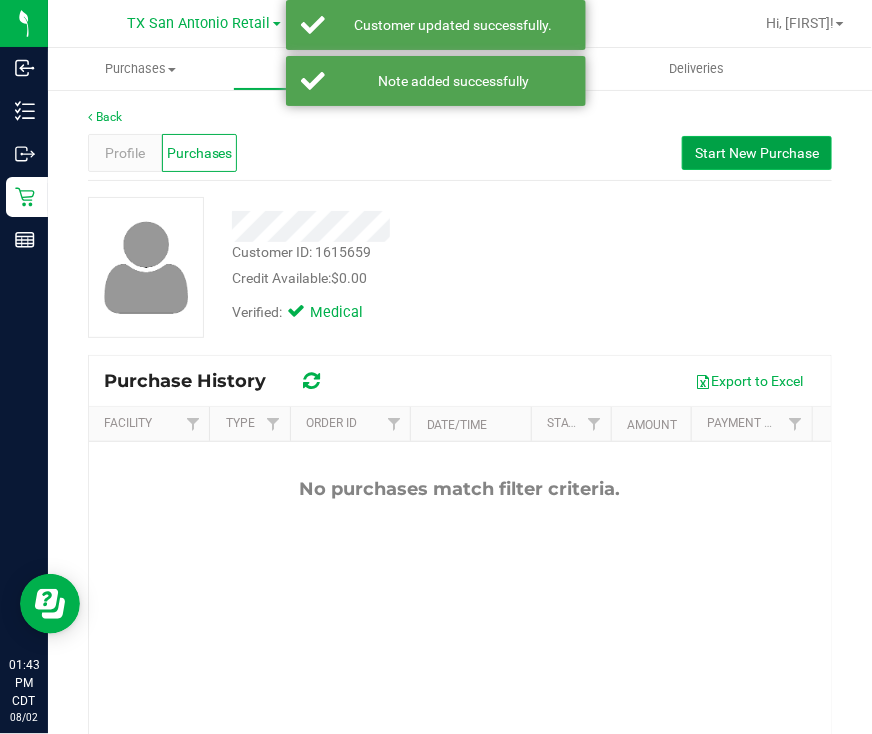 click on "Start New Purchase" at bounding box center [757, 153] 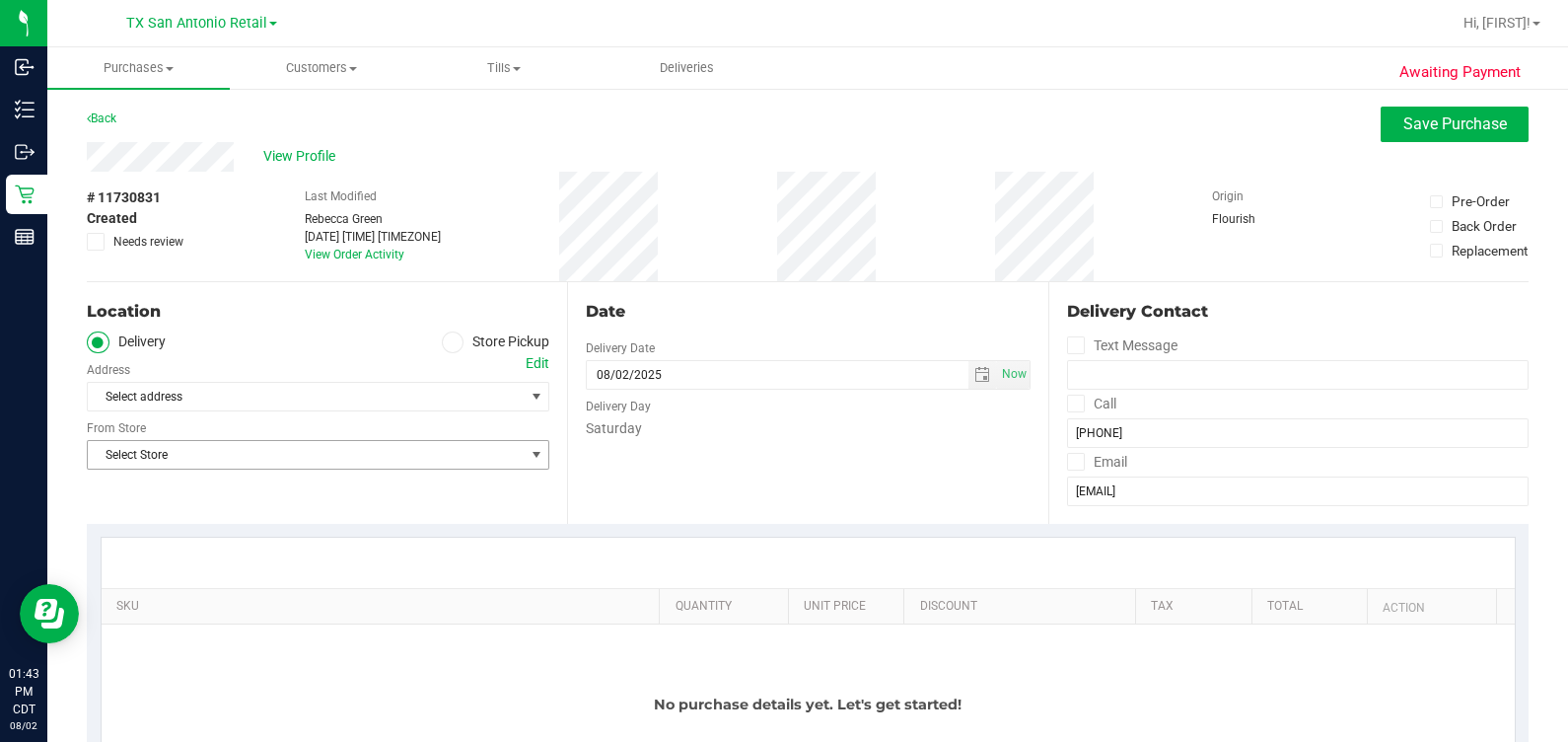 click on "Select Store" at bounding box center [306, 455] 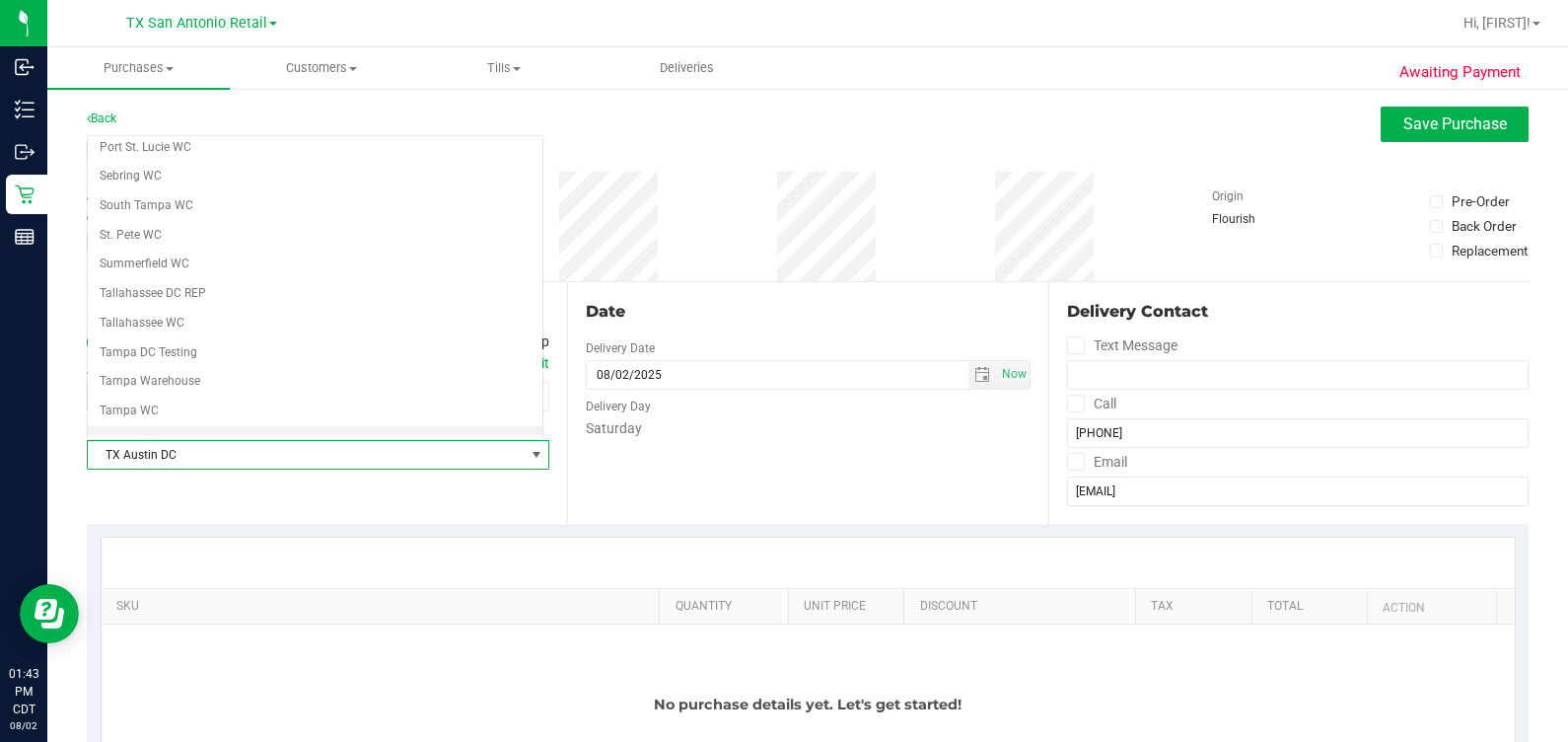 scroll, scrollTop: 1268, scrollLeft: 0, axis: vertical 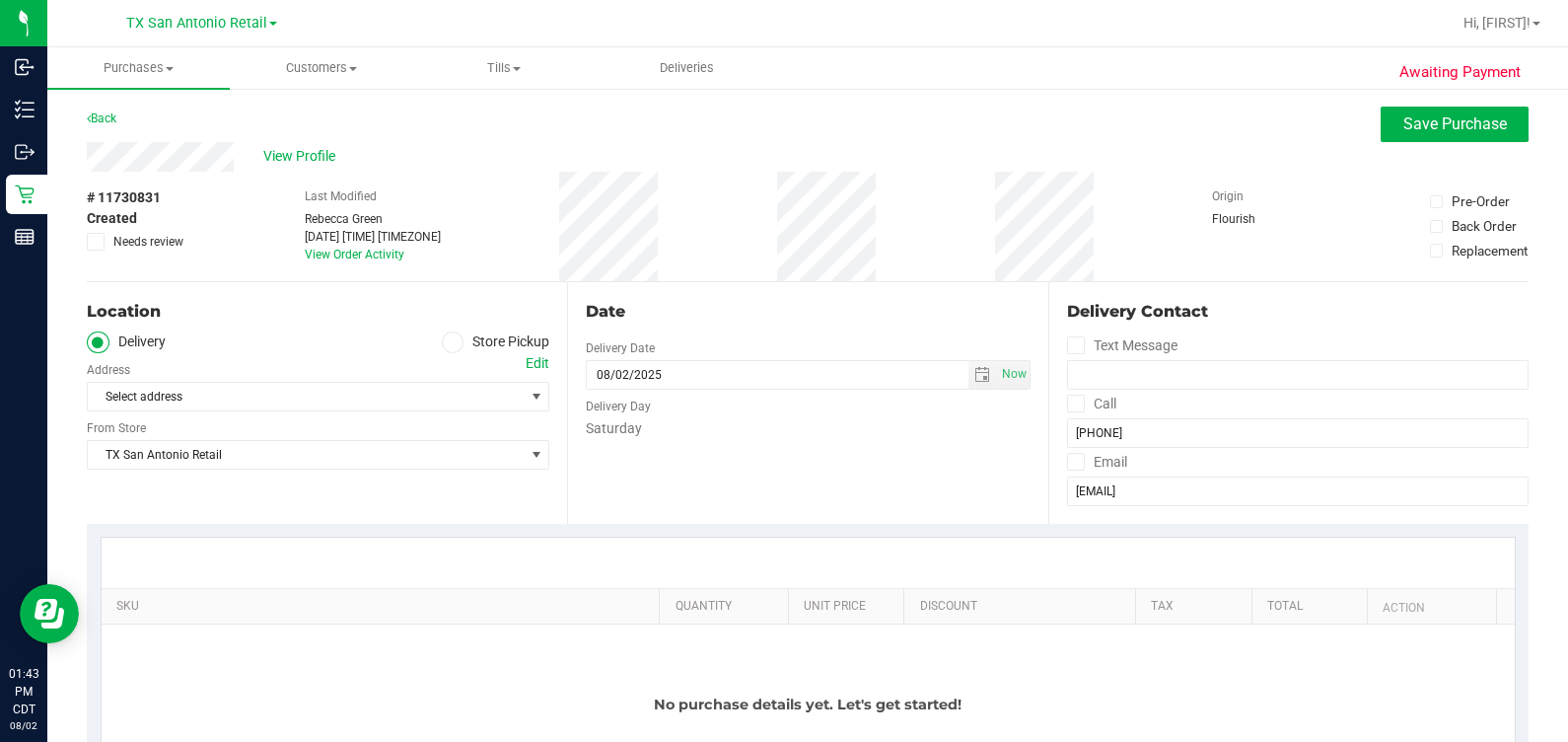 click on "Edit" at bounding box center [537, 363] 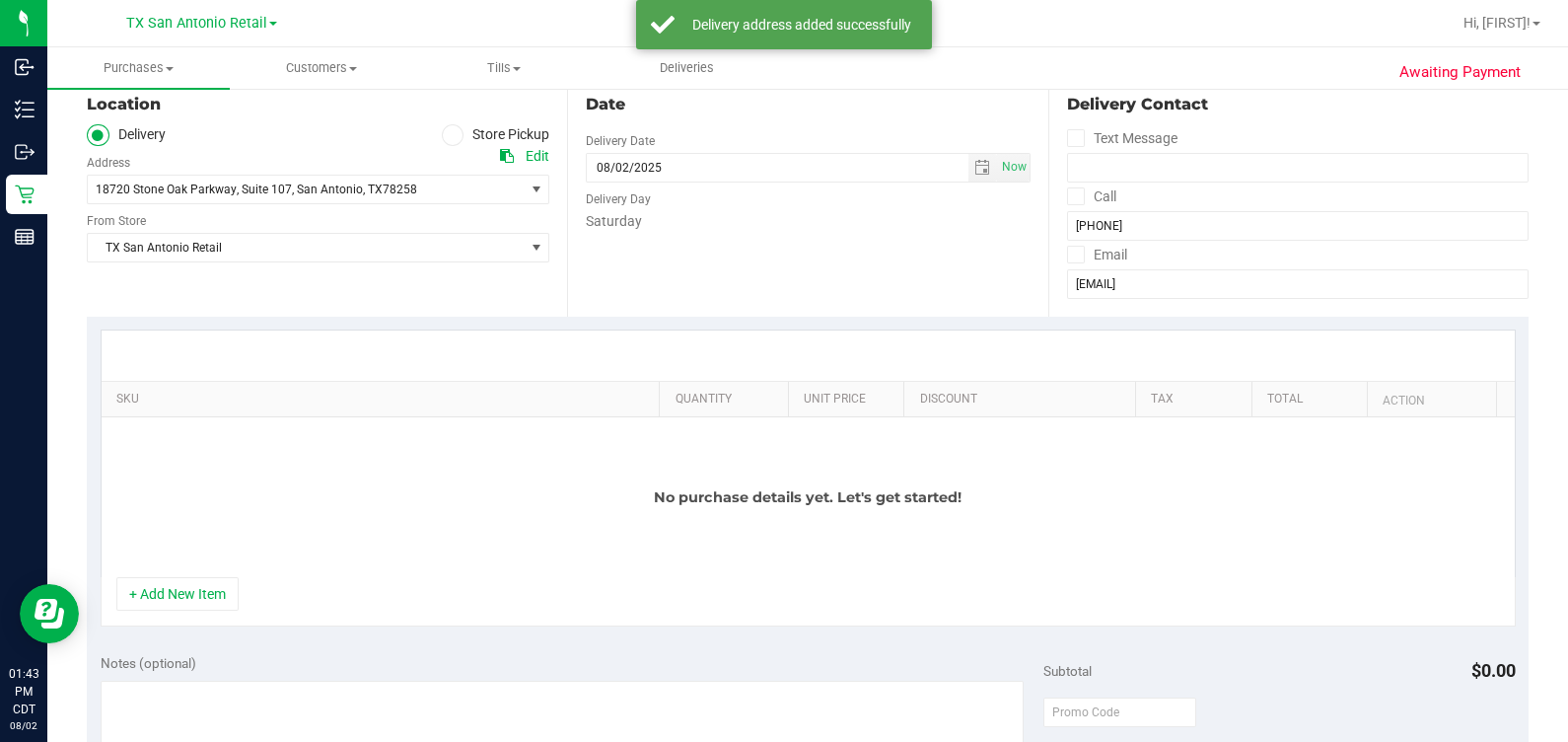 scroll, scrollTop: 246, scrollLeft: 0, axis: vertical 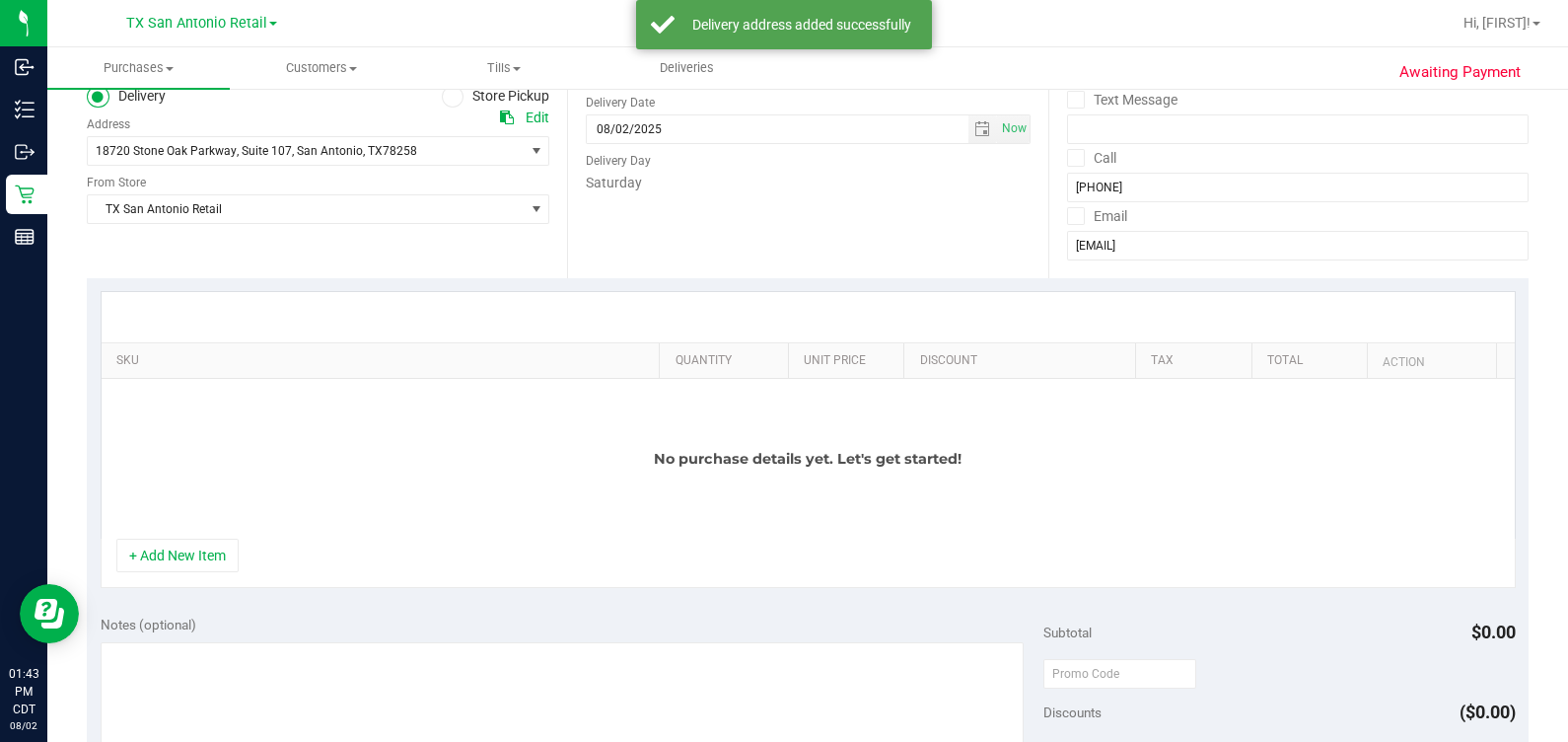 click on "No purchase details yet. Let's get started!" at bounding box center [808, 459] 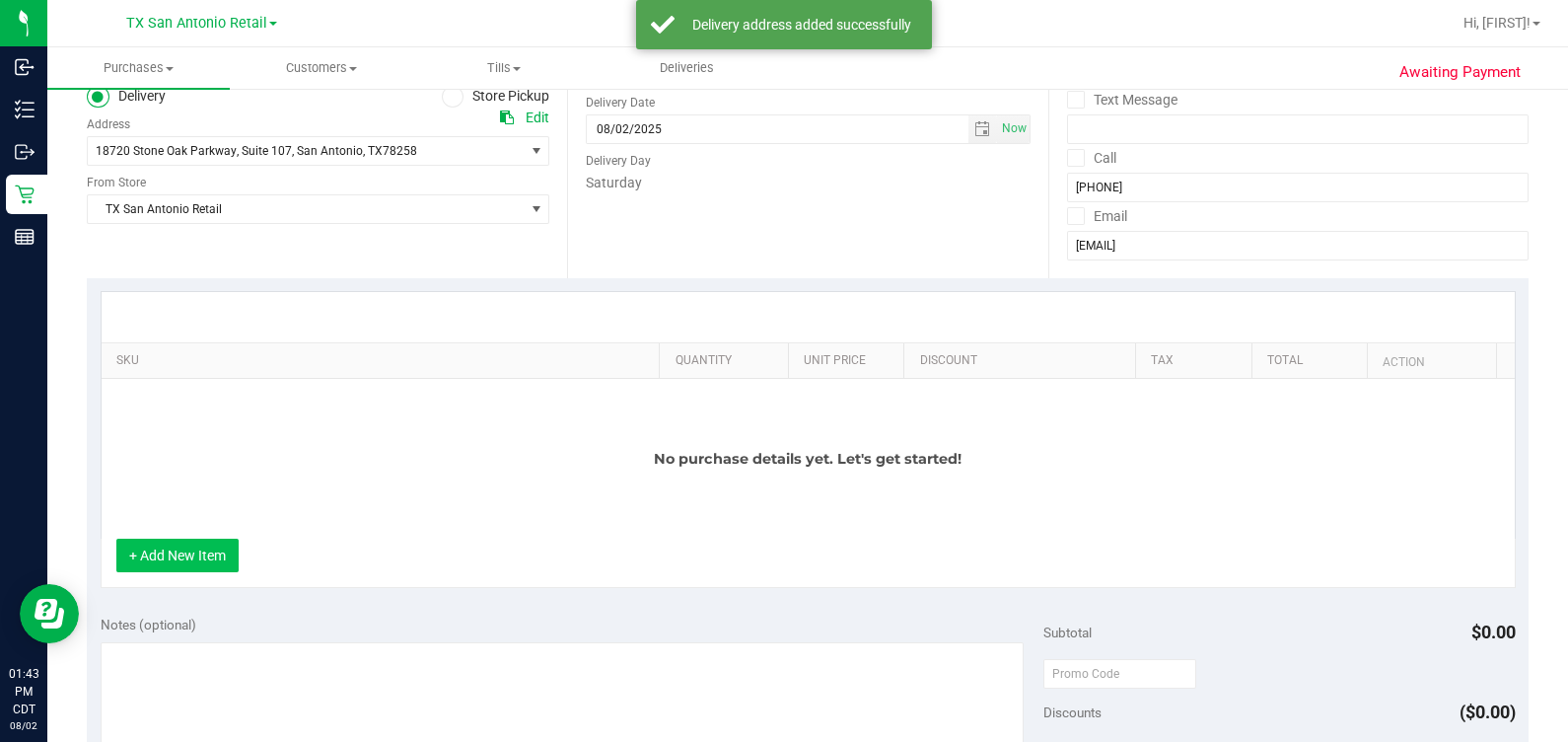 click on "+ Add New Item" at bounding box center [178, 556] 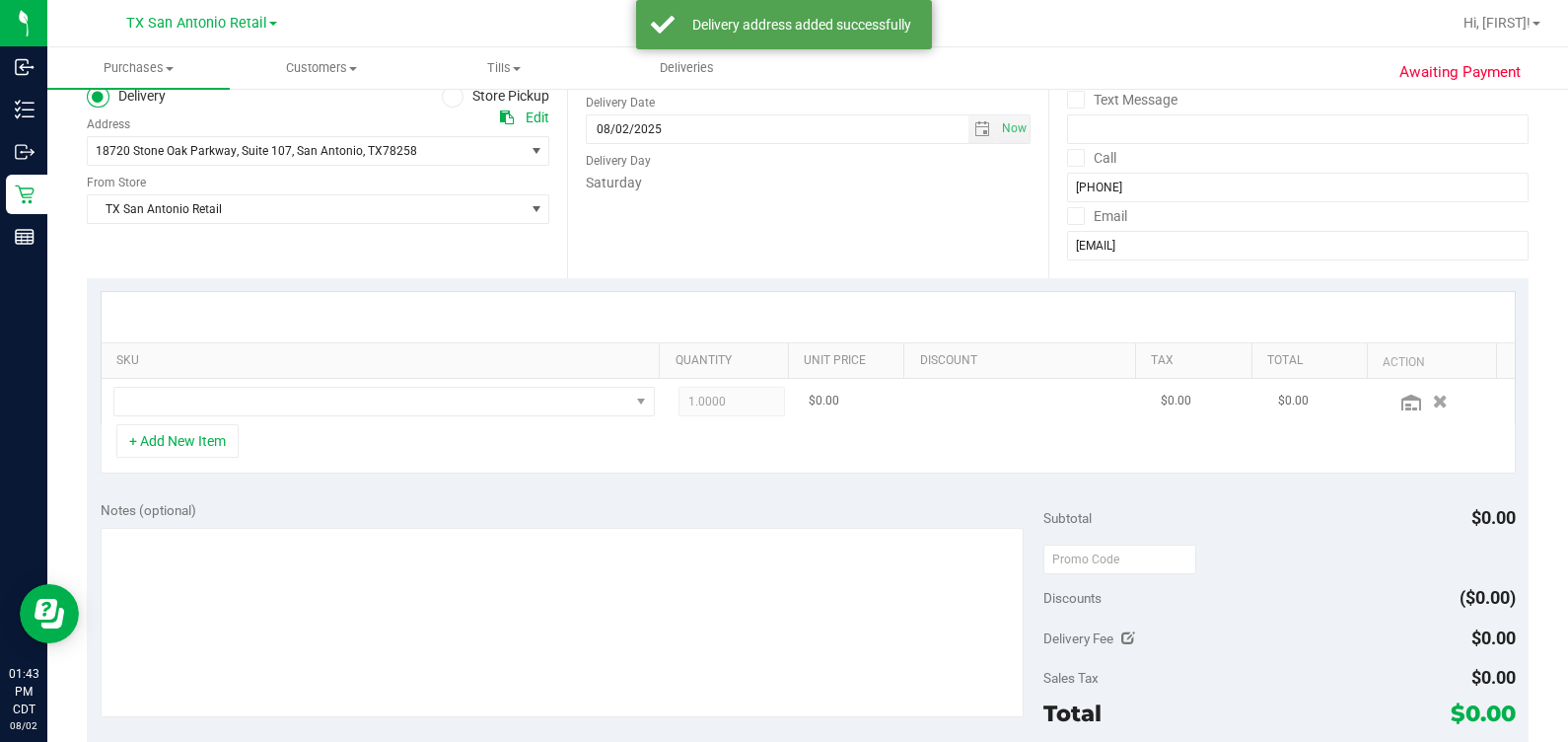 click at bounding box center [384, 402] 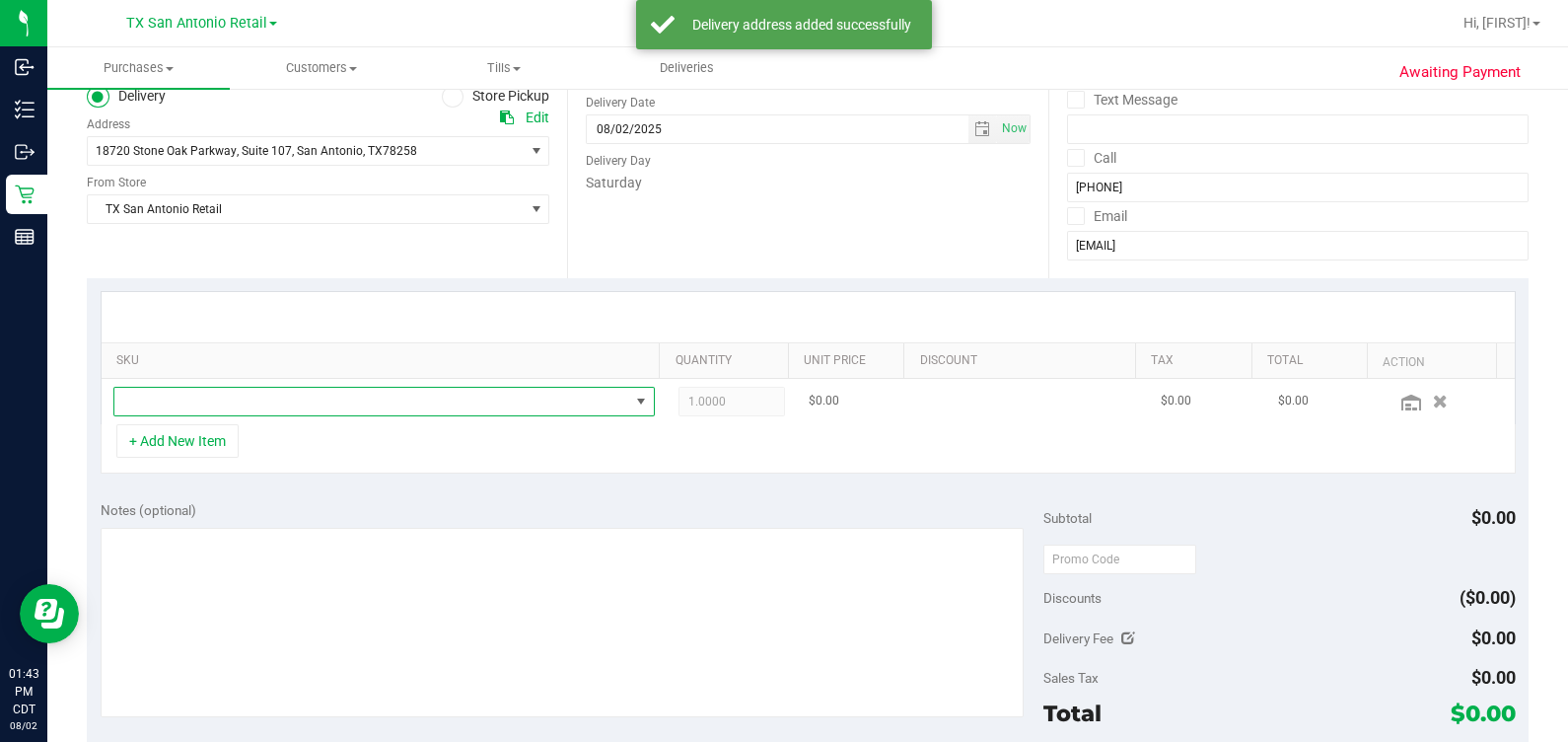 click at bounding box center (372, 402) 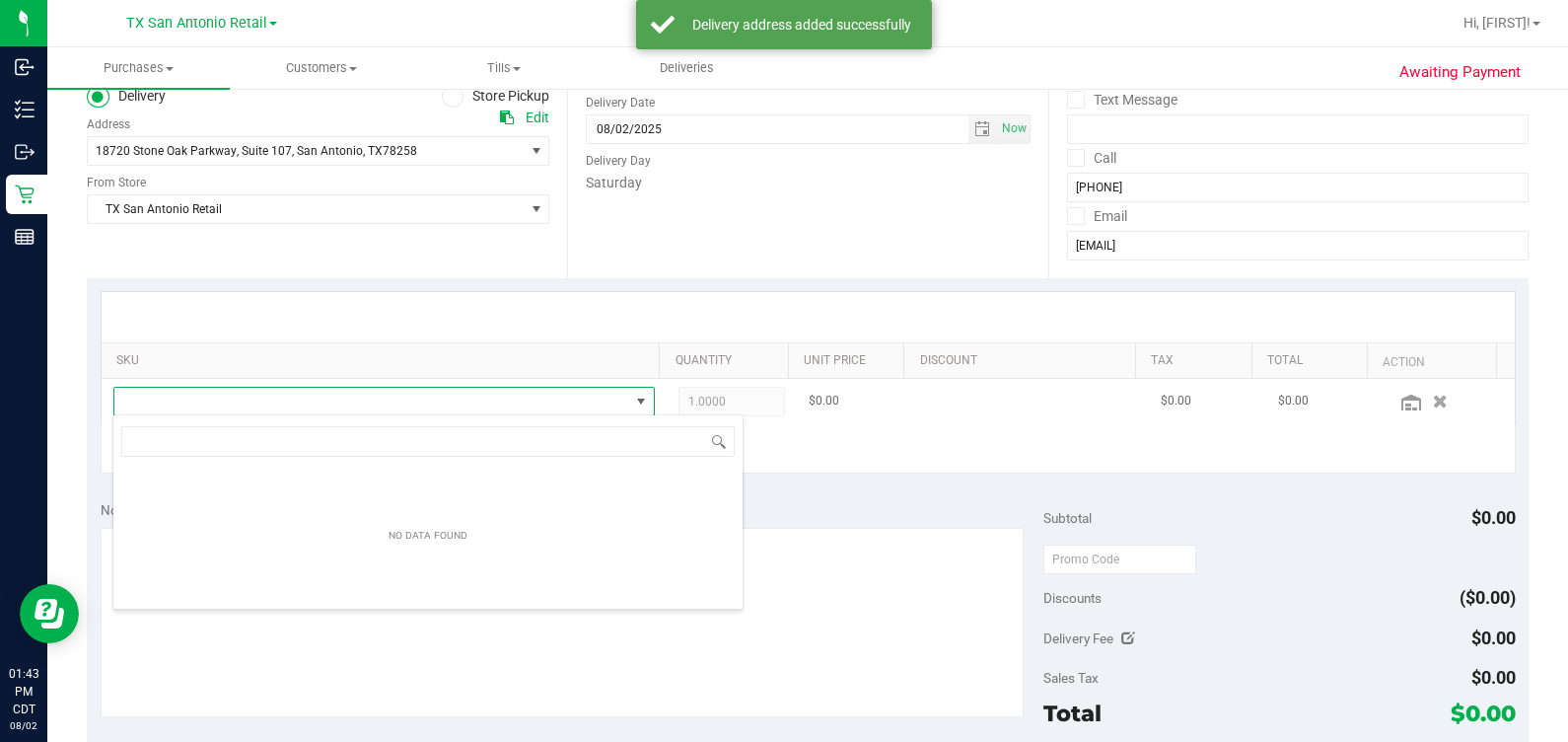 scroll, scrollTop: 98640, scrollLeft: 98089, axis: both 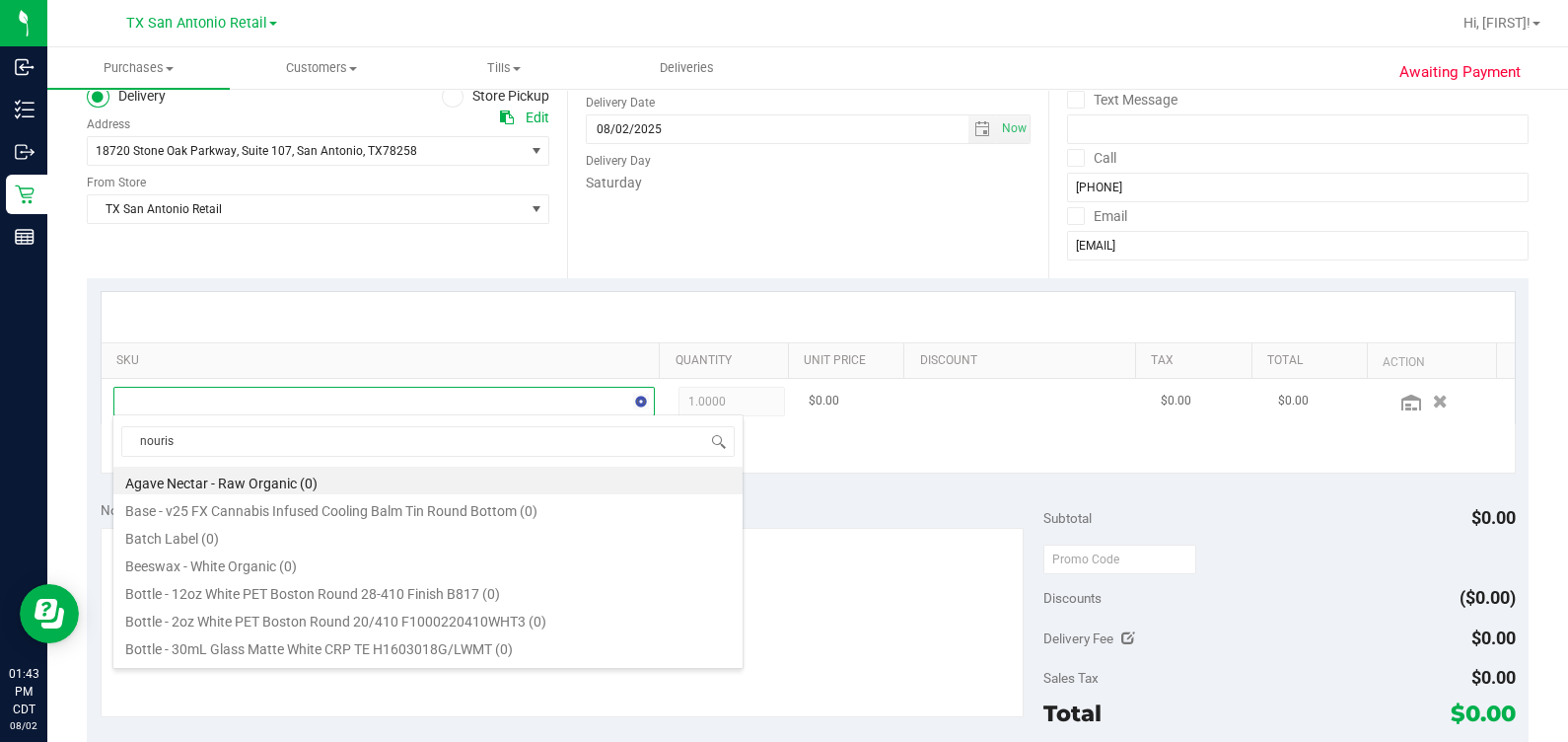 type on "nourish" 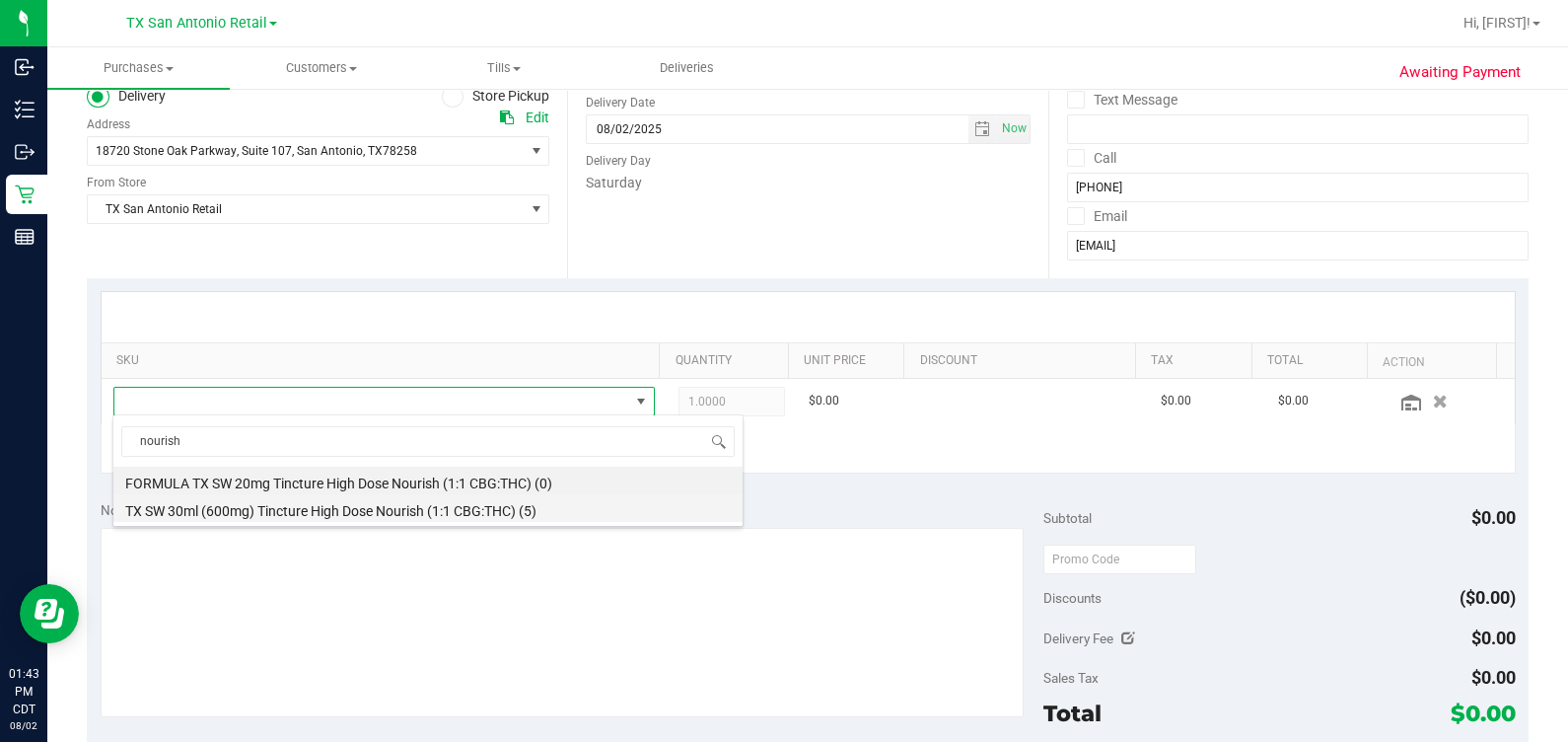 click on "TX SW 30ml (600mg) Tincture High Dose Nourish (1:1 CBG:THC) (5)" at bounding box center [428, 508] 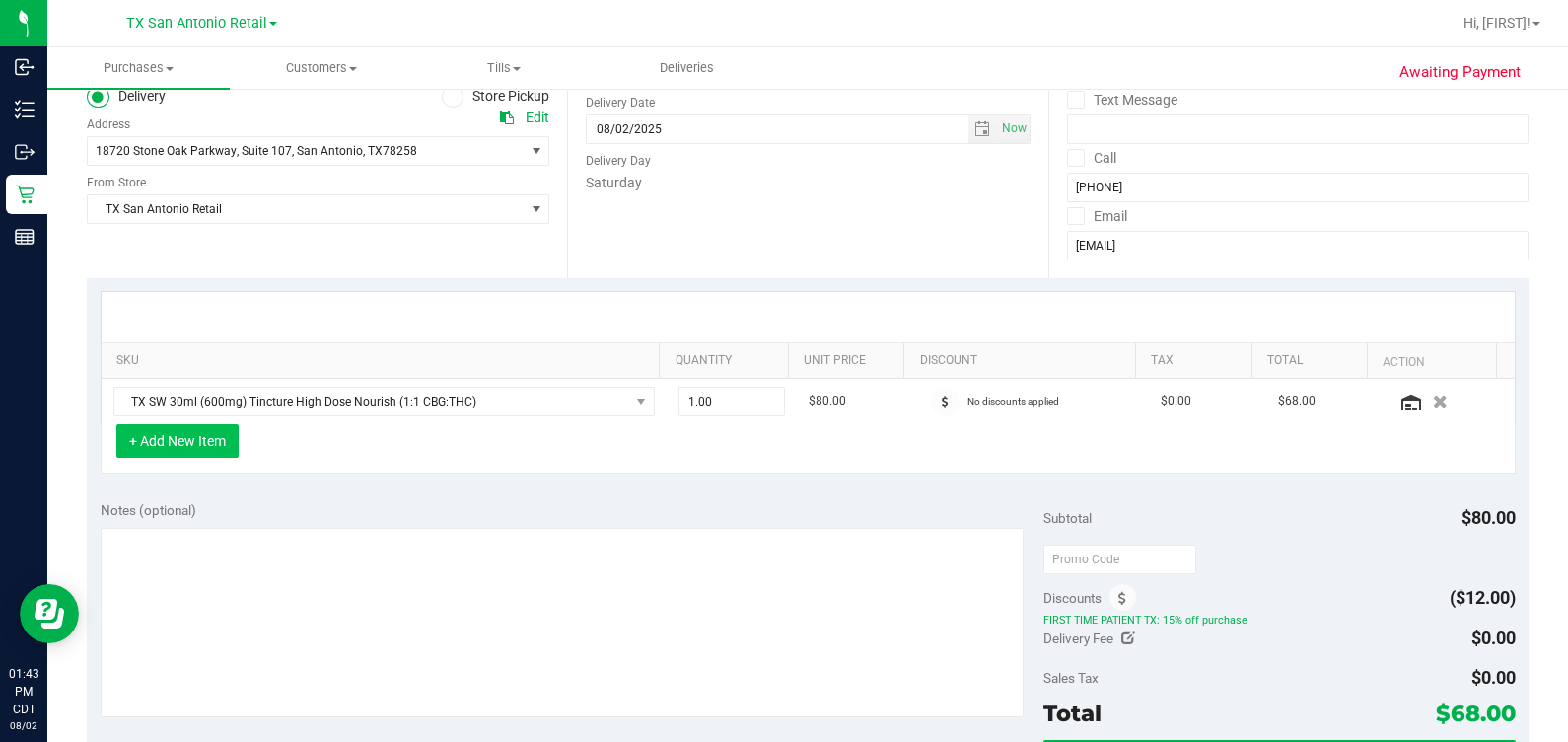 click on "+ Add New Item" at bounding box center (178, 441) 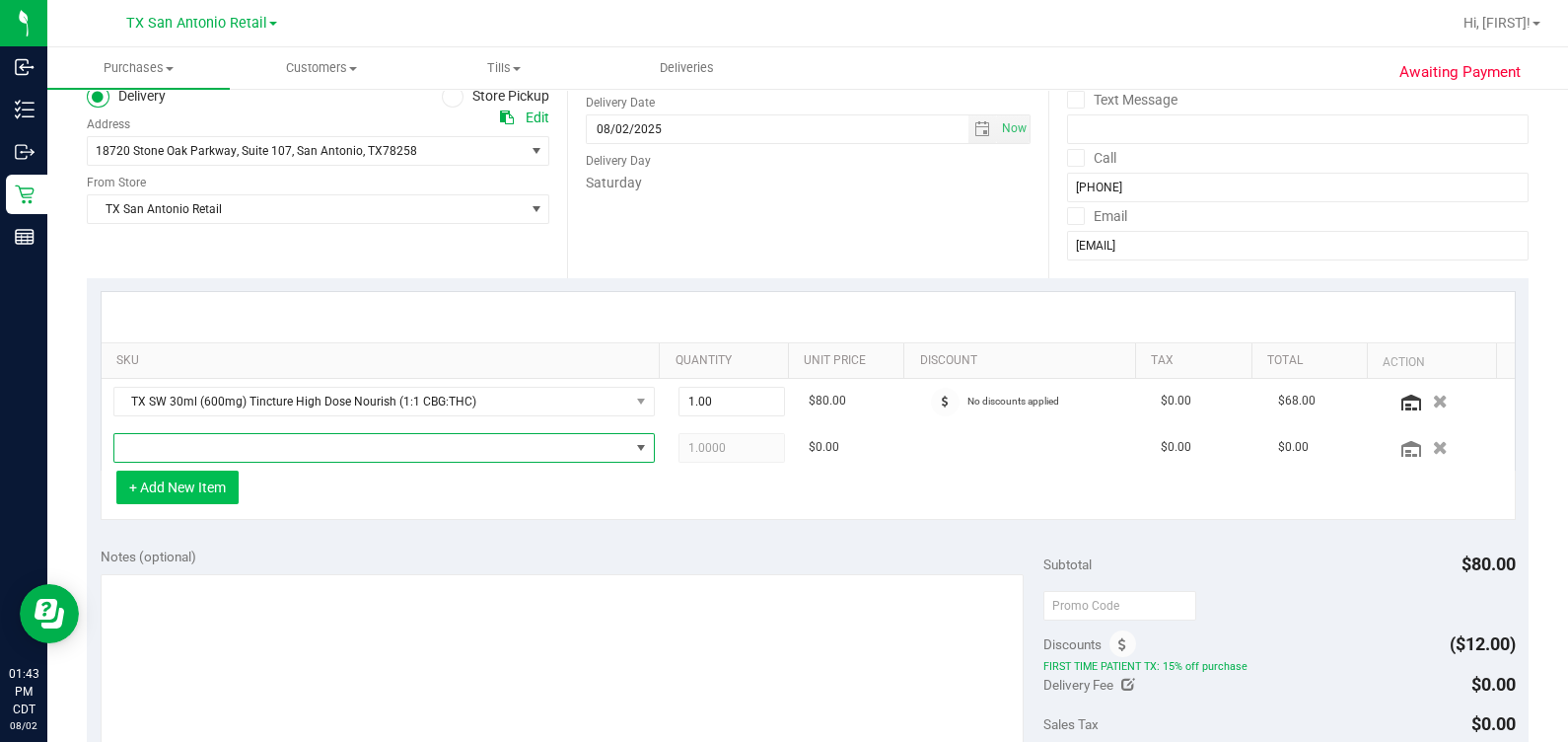 click at bounding box center (372, 448) 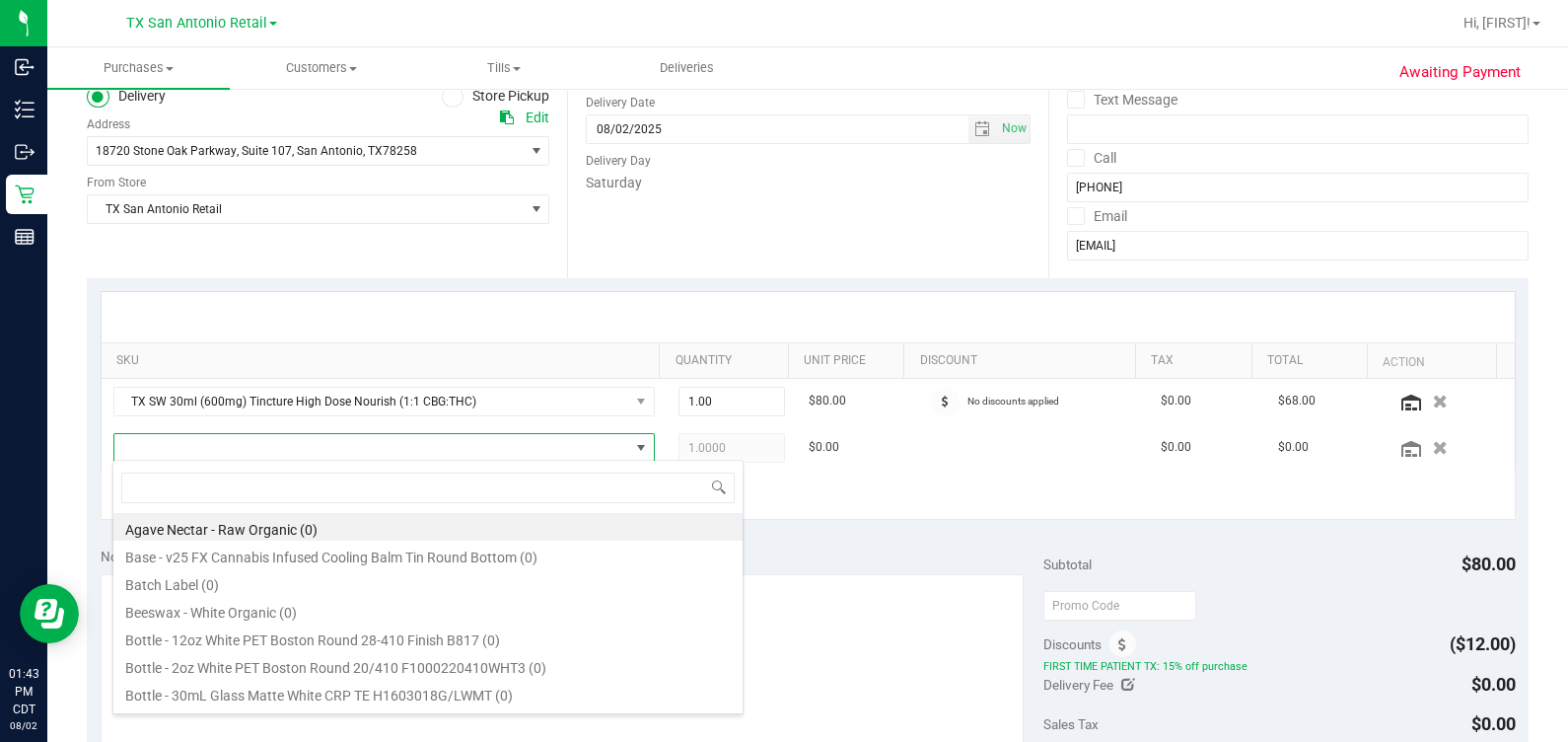 scroll, scrollTop: 98640, scrollLeft: 98089, axis: both 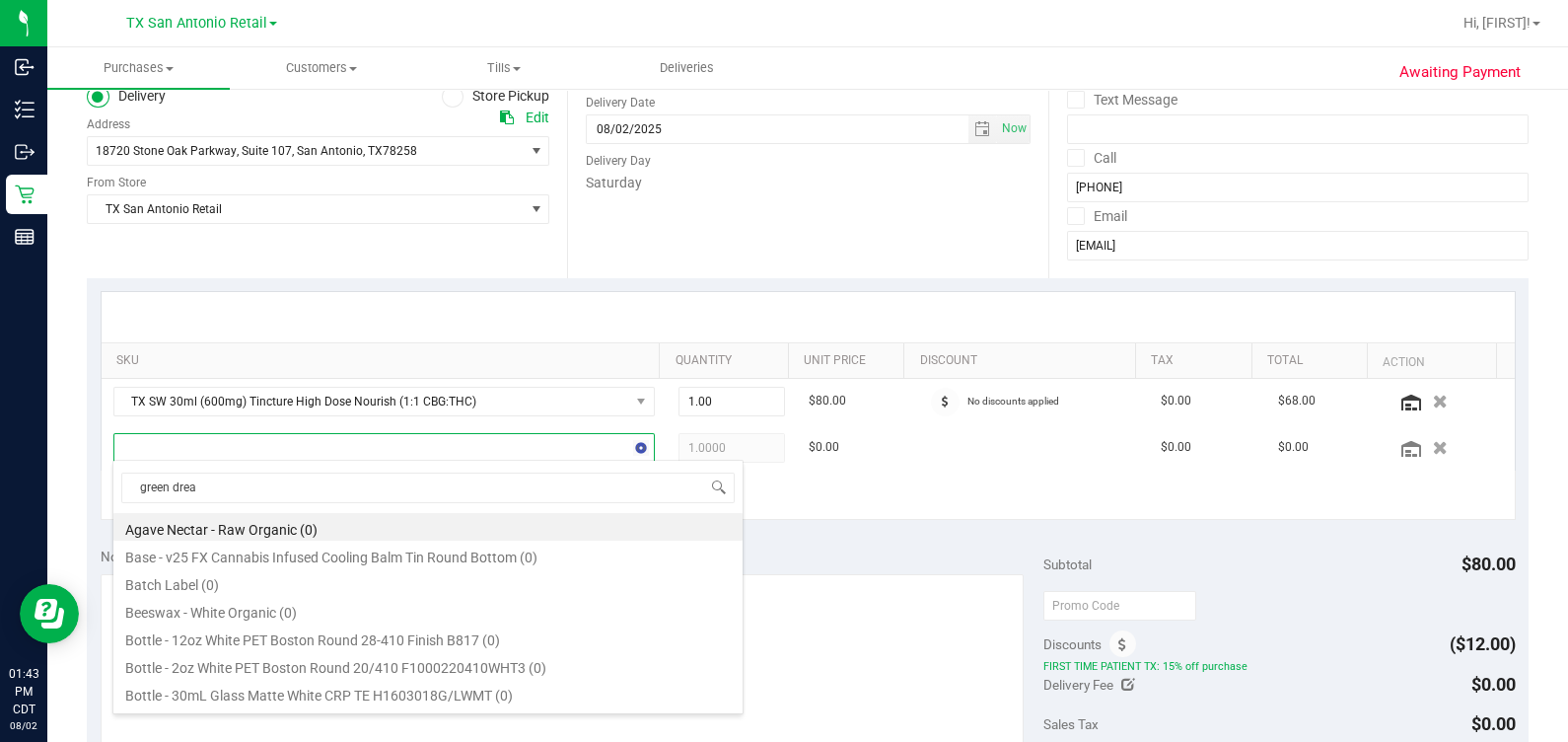 type on "green dream" 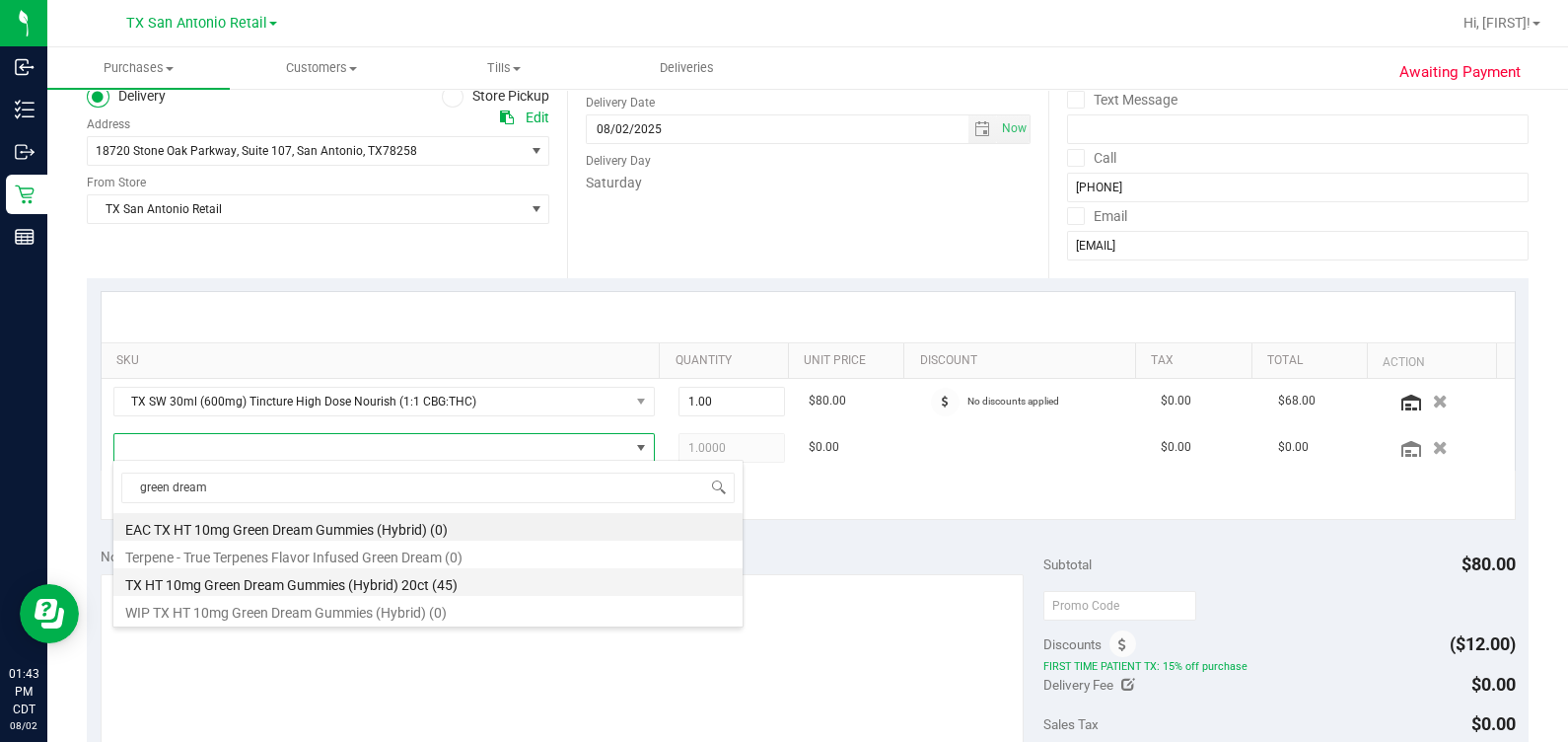 click on "TX HT 10mg Green Dream Gummies (Hybrid) 20ct (45)" at bounding box center (428, 582) 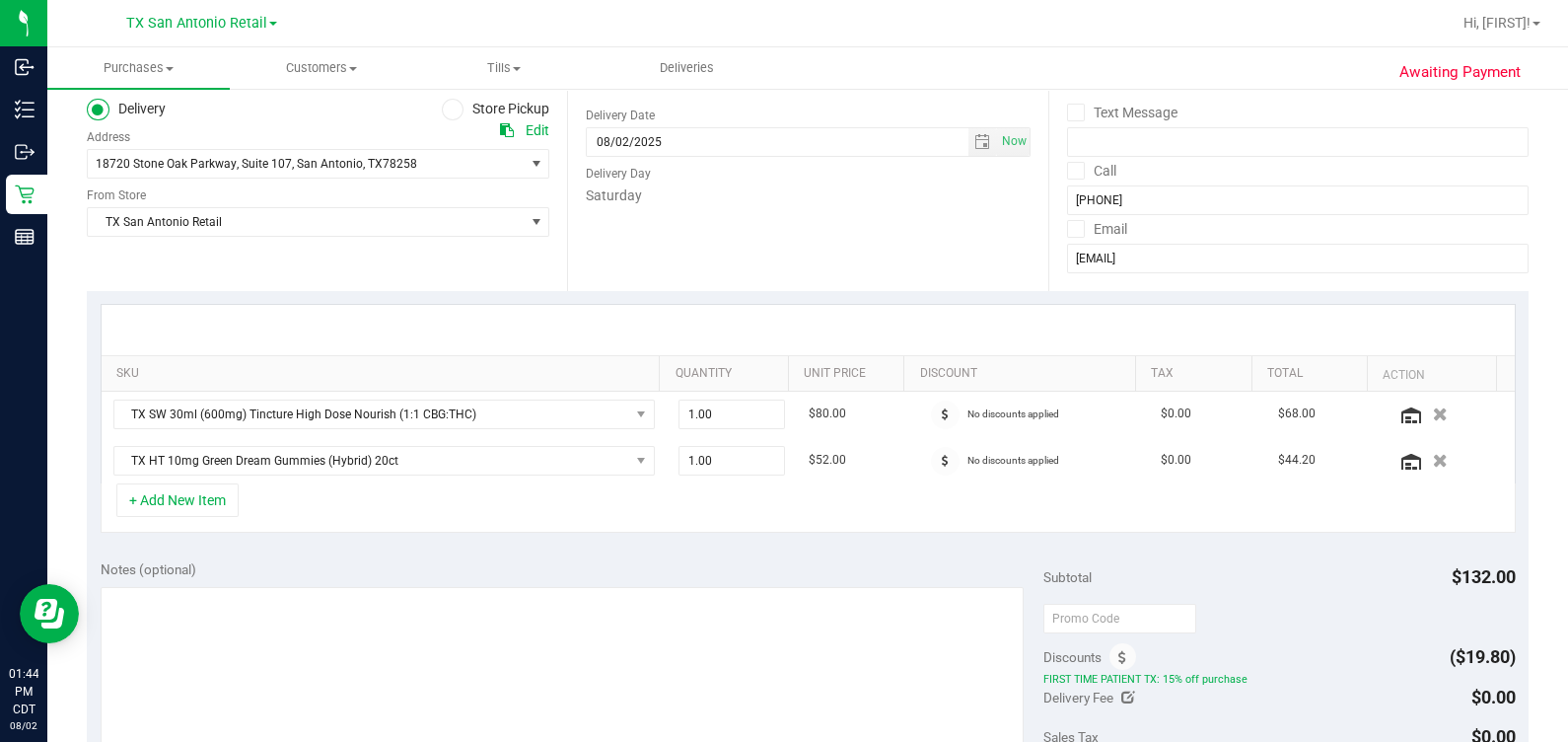 scroll, scrollTop: 122, scrollLeft: 0, axis: vertical 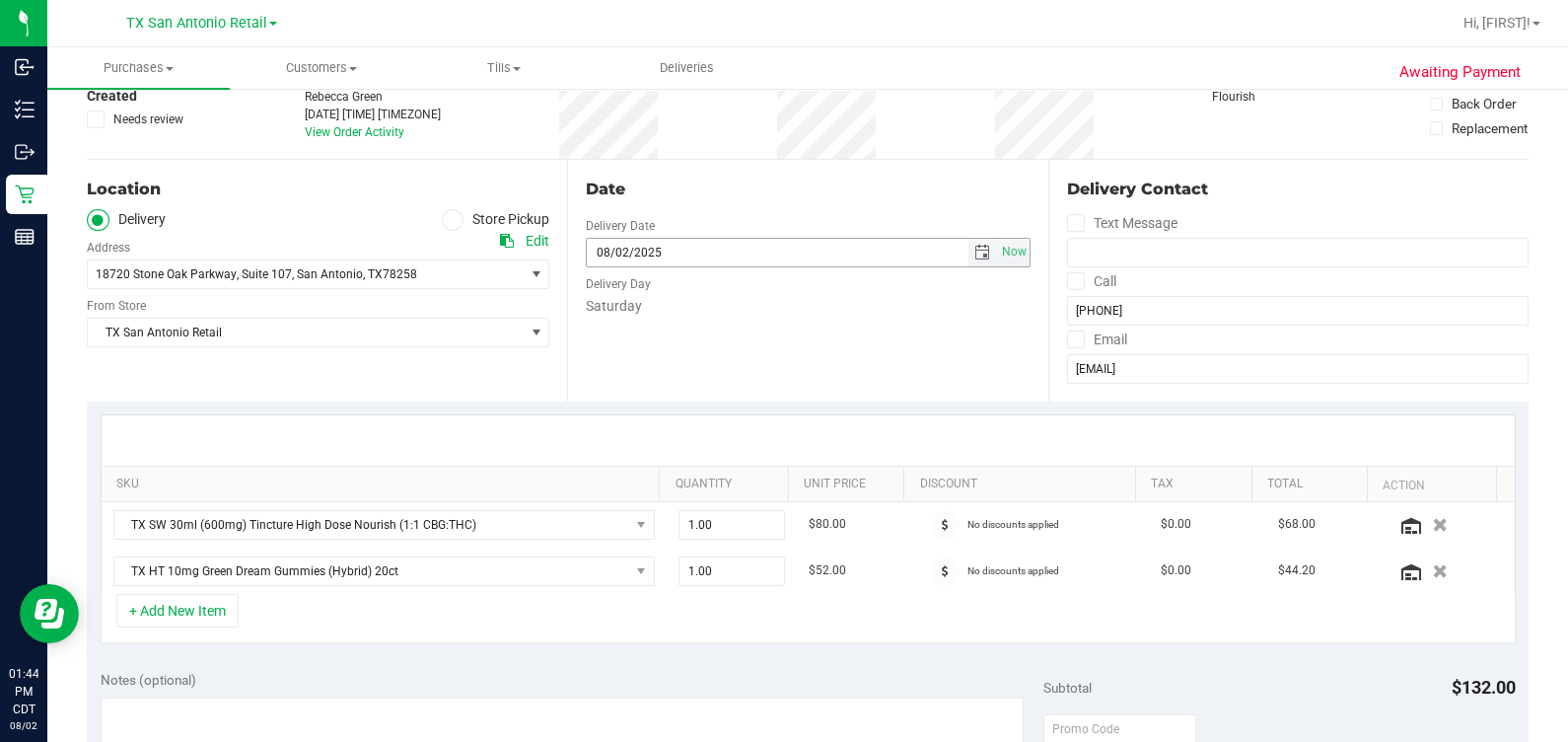 click at bounding box center (982, 253) 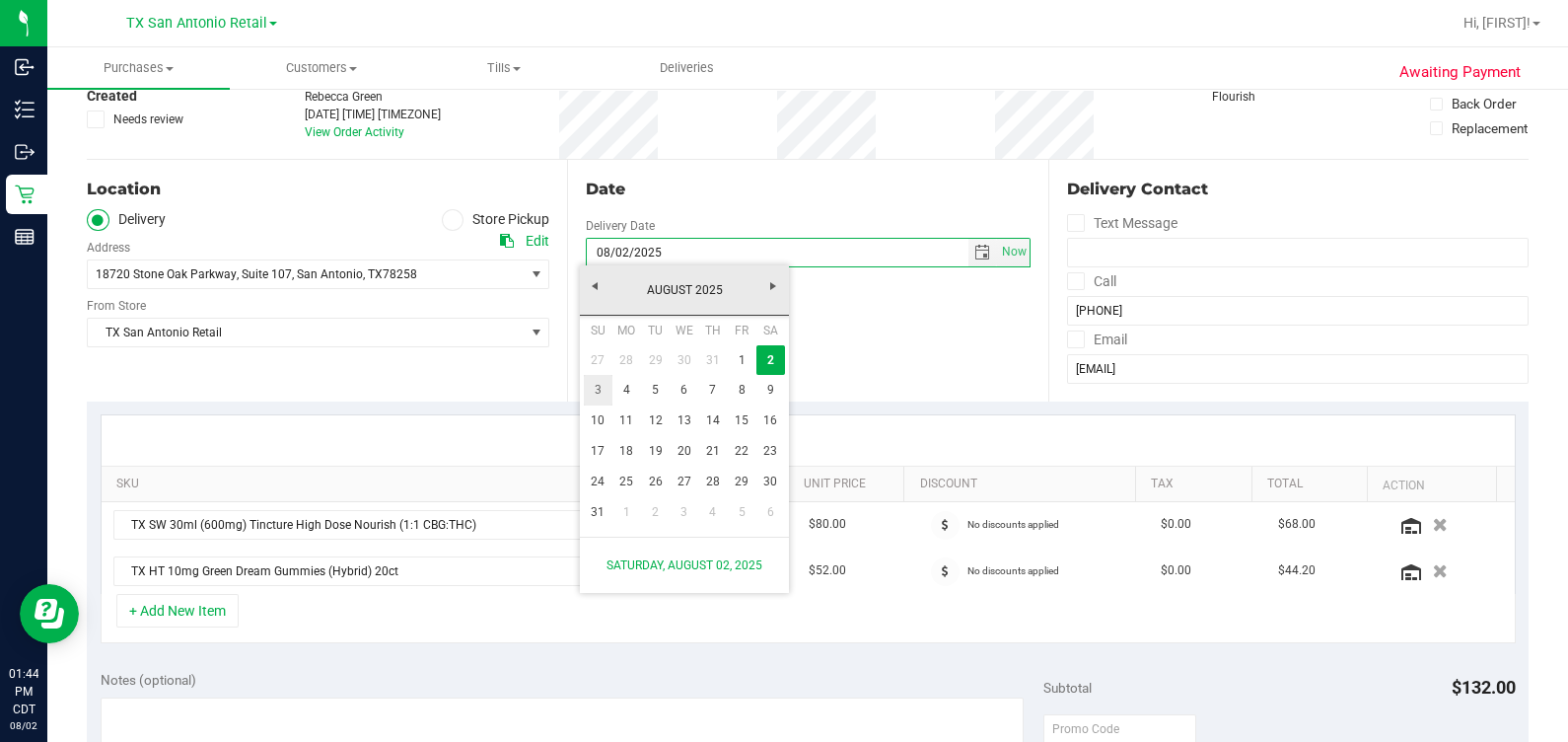 click on "3" at bounding box center [598, 390] 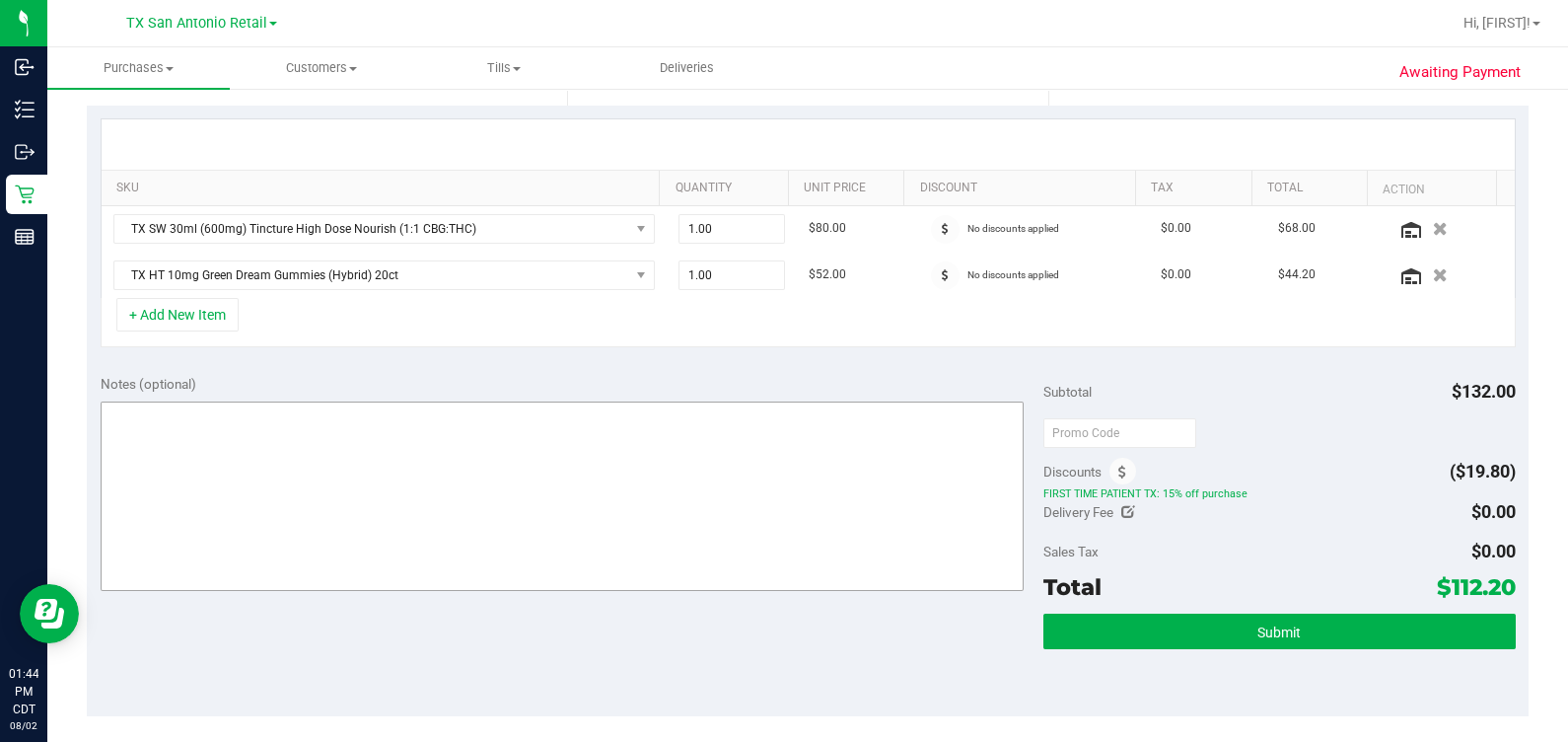 scroll, scrollTop: 370, scrollLeft: 0, axis: vertical 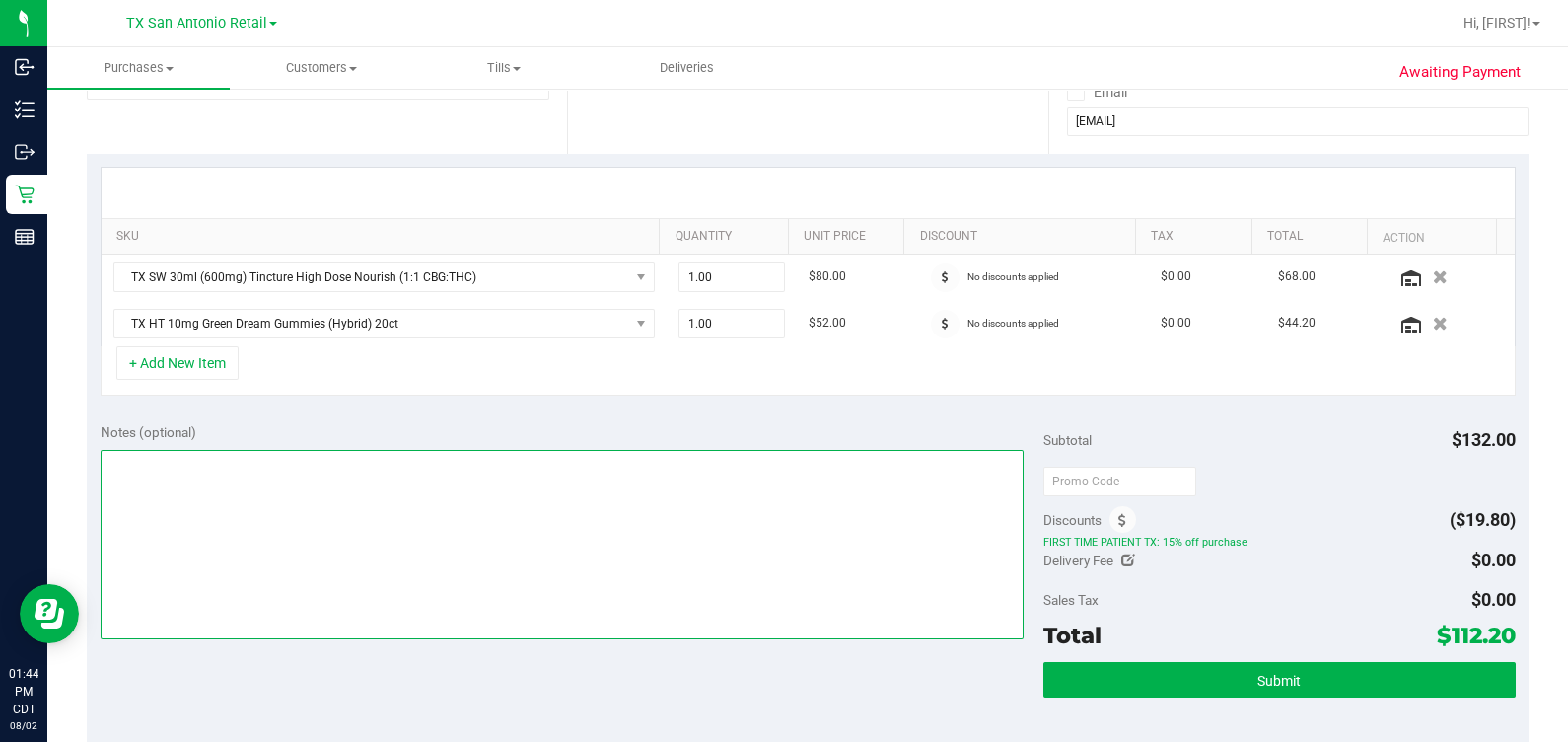 click at bounding box center (562, 545) 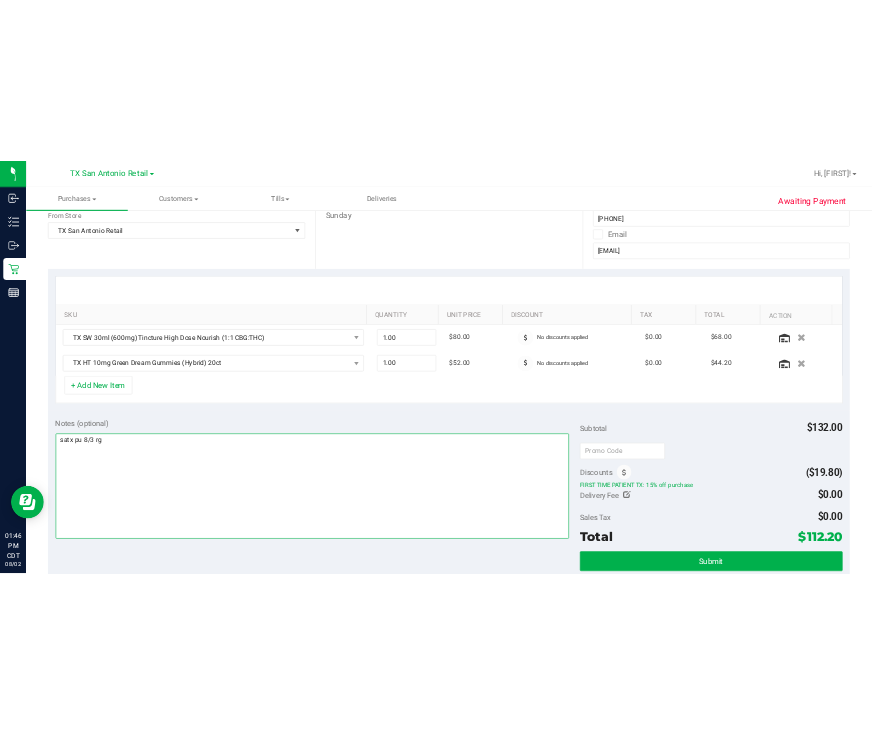 scroll, scrollTop: 375, scrollLeft: 0, axis: vertical 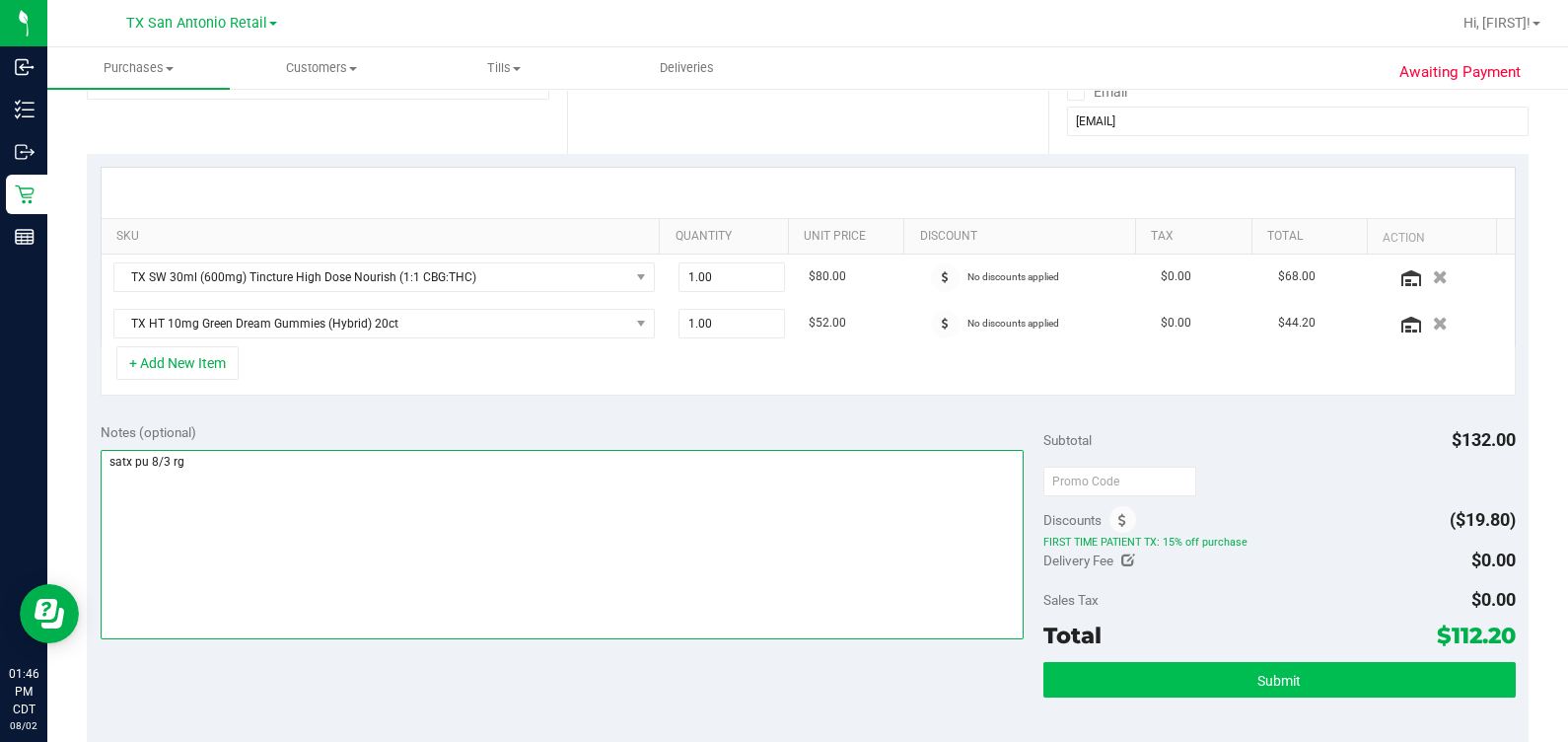 type on "satx pu 8/3 rg" 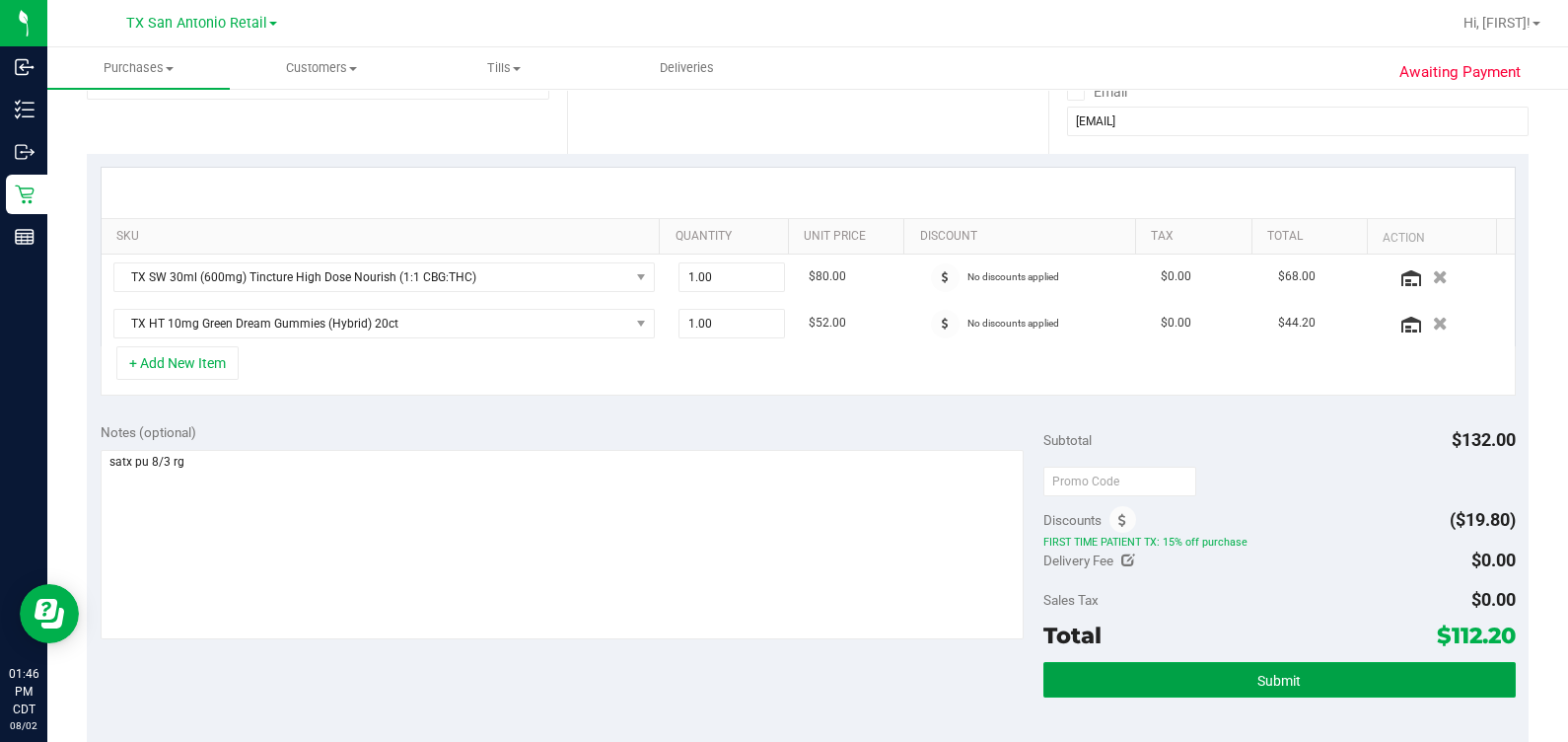 drag, startPoint x: 1303, startPoint y: 670, endPoint x: 1303, endPoint y: 644, distance: 26 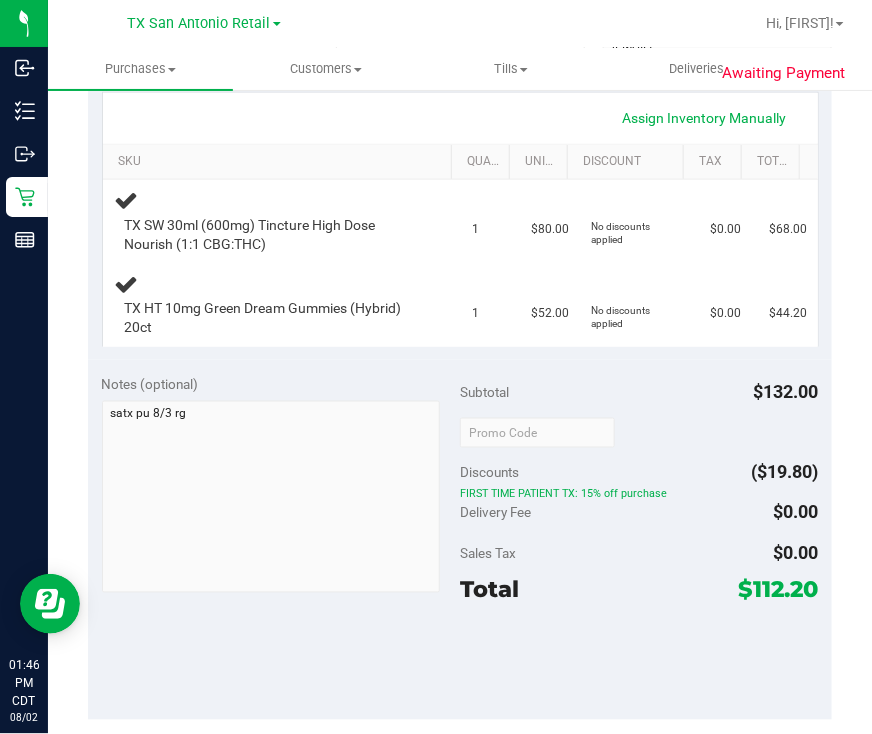 scroll, scrollTop: 0, scrollLeft: 0, axis: both 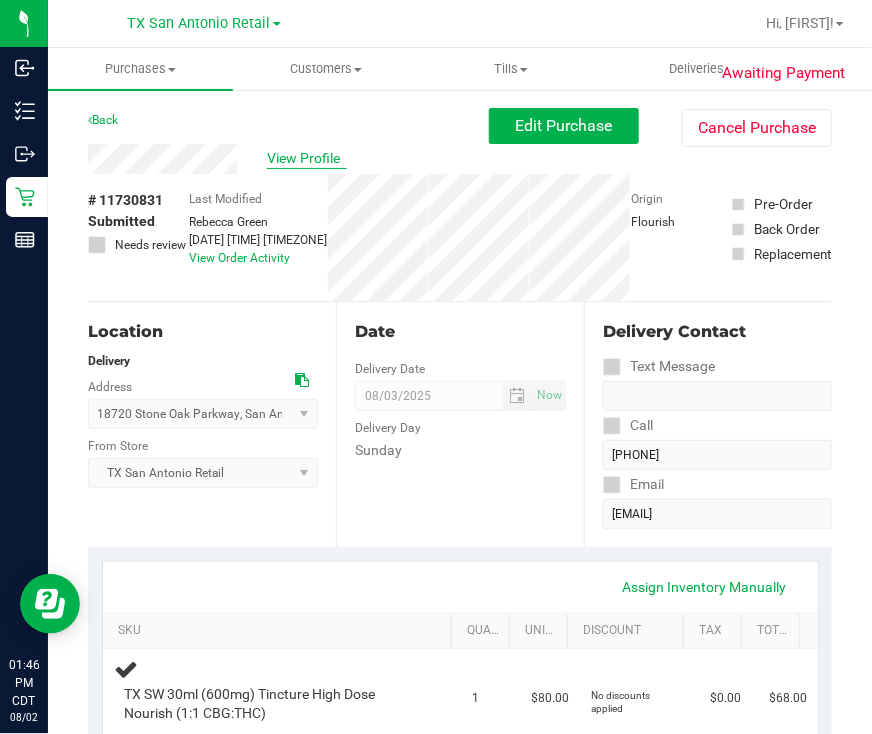 click on "View Profile" at bounding box center (307, 158) 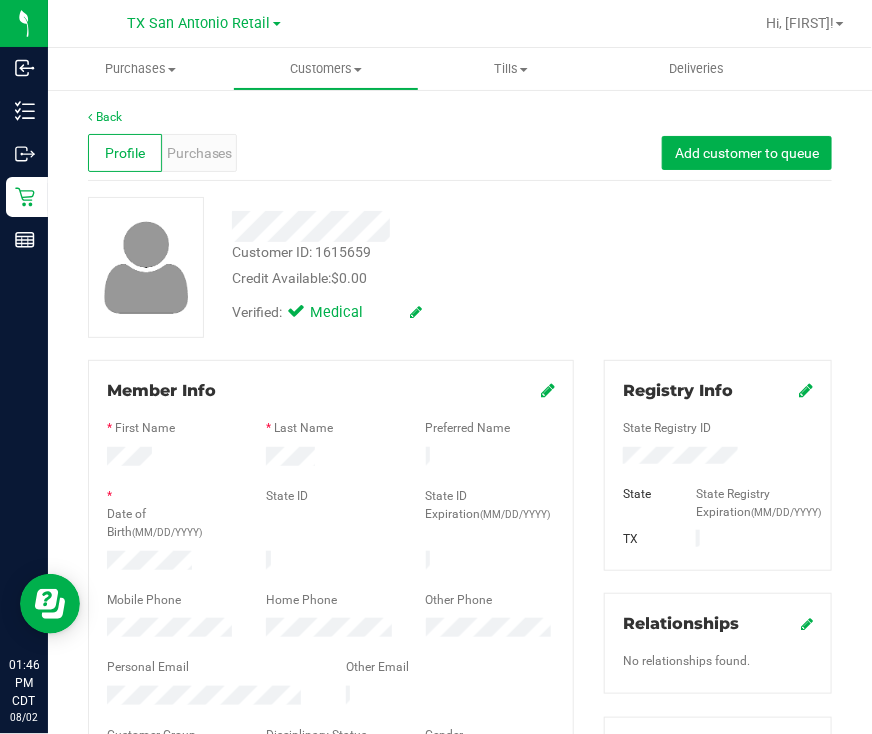 click on "Member Info
*
First Name
*
Last Name
Preferred Name
*
Date of Birth
(MM/DD/YYYY)
State ID
State ID Expiration
(MM/DD/YYYY)" at bounding box center (331, 578) 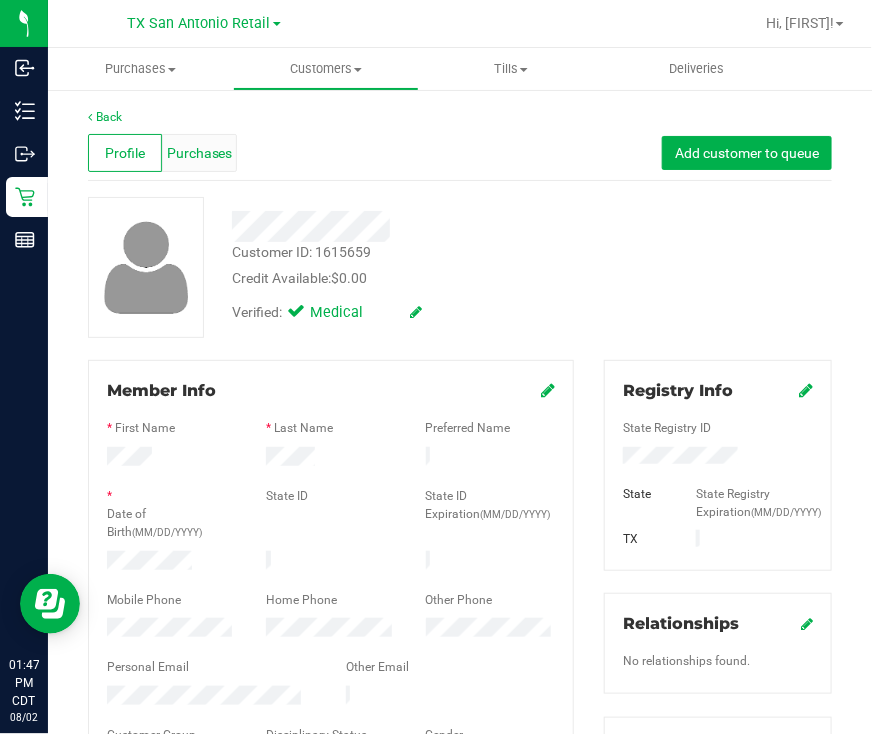 click on "Purchases" at bounding box center [199, 153] 